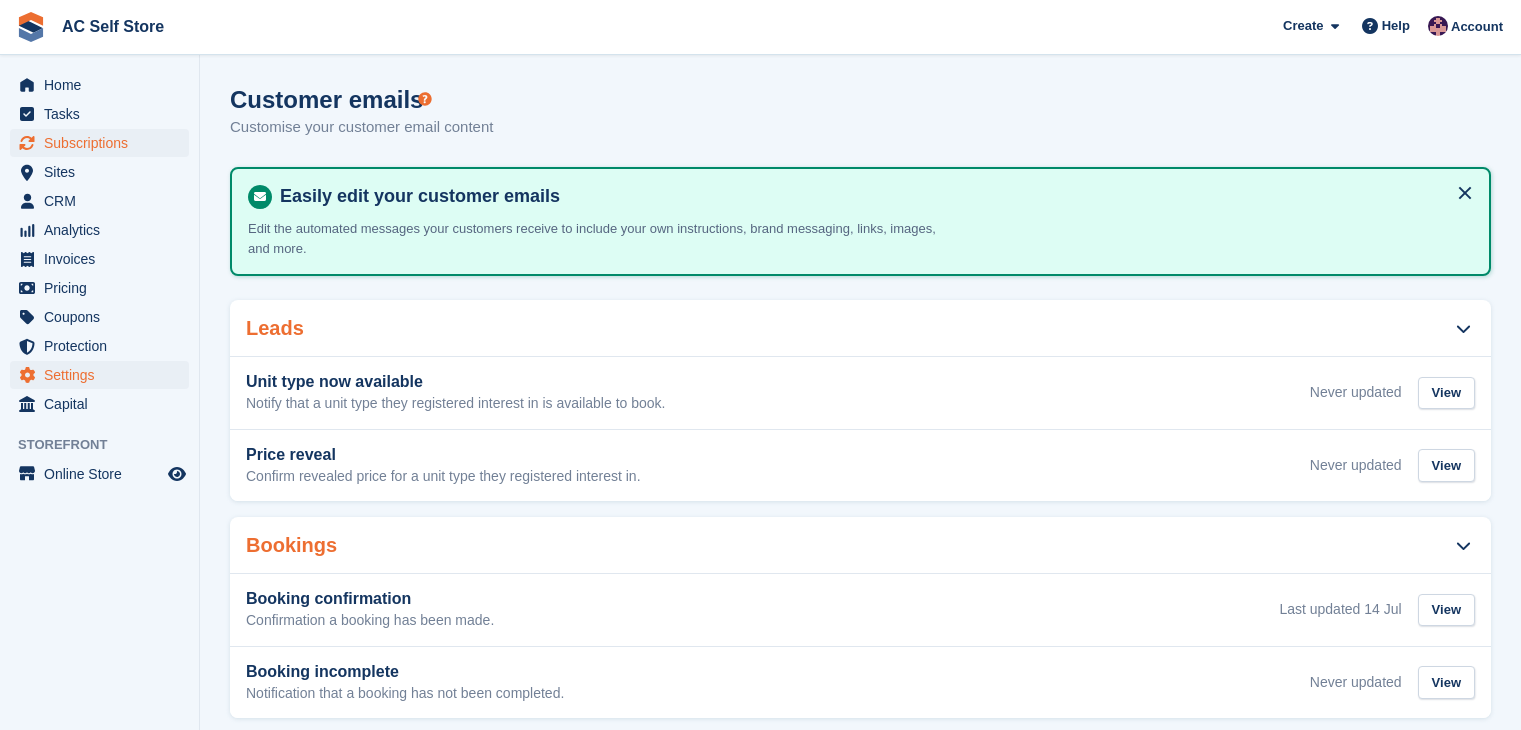 scroll, scrollTop: 0, scrollLeft: 0, axis: both 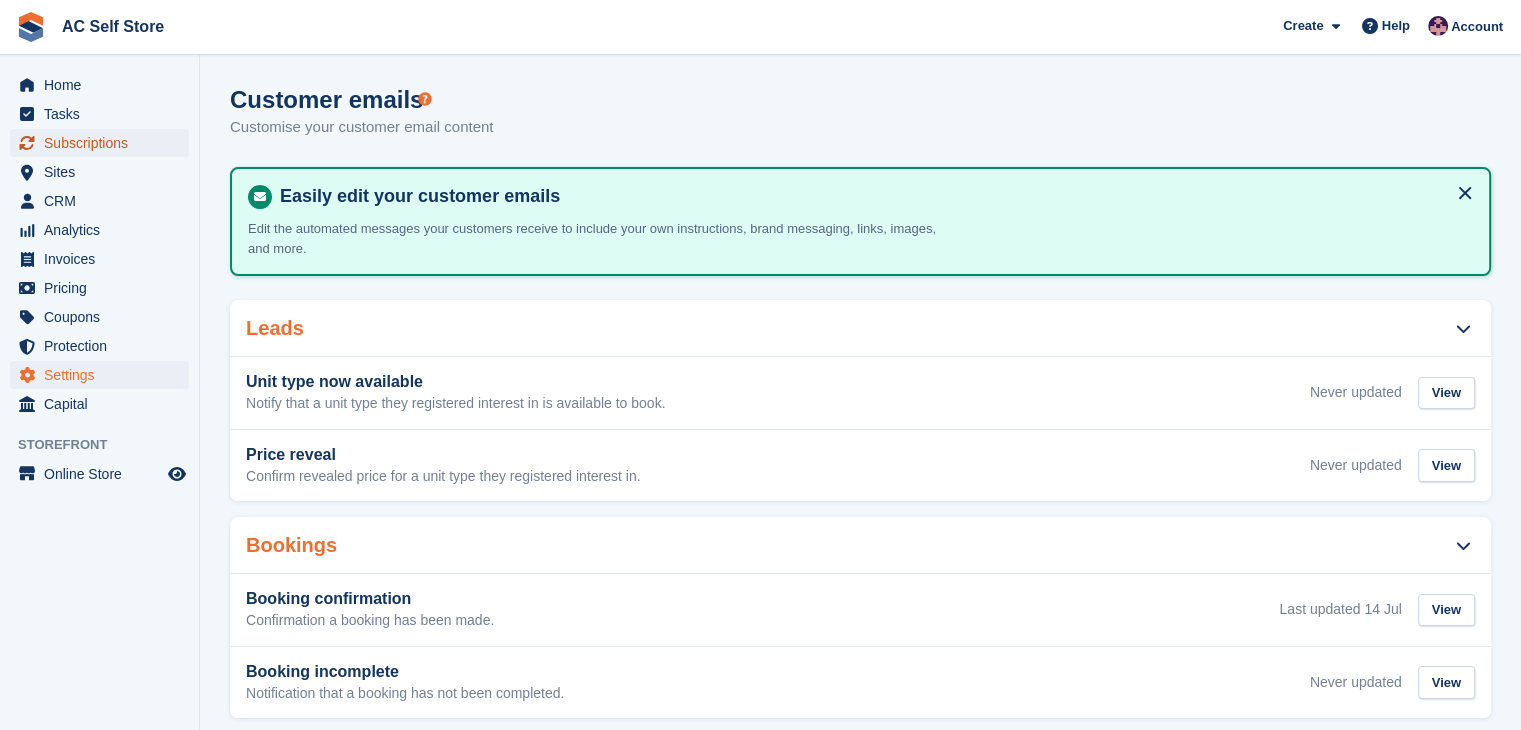 click on "Subscriptions" at bounding box center [104, 143] 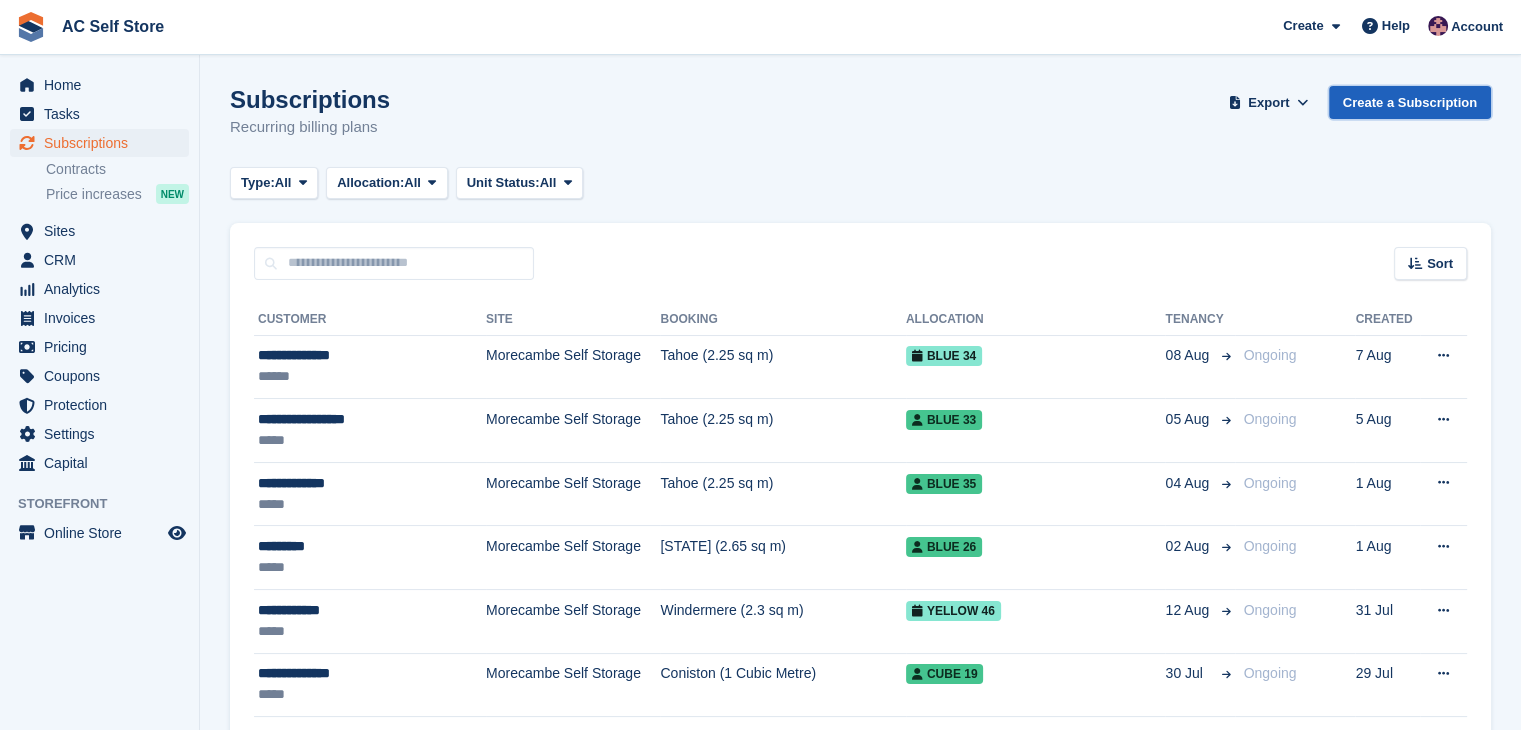 click on "Create a Subscription" at bounding box center (1410, 102) 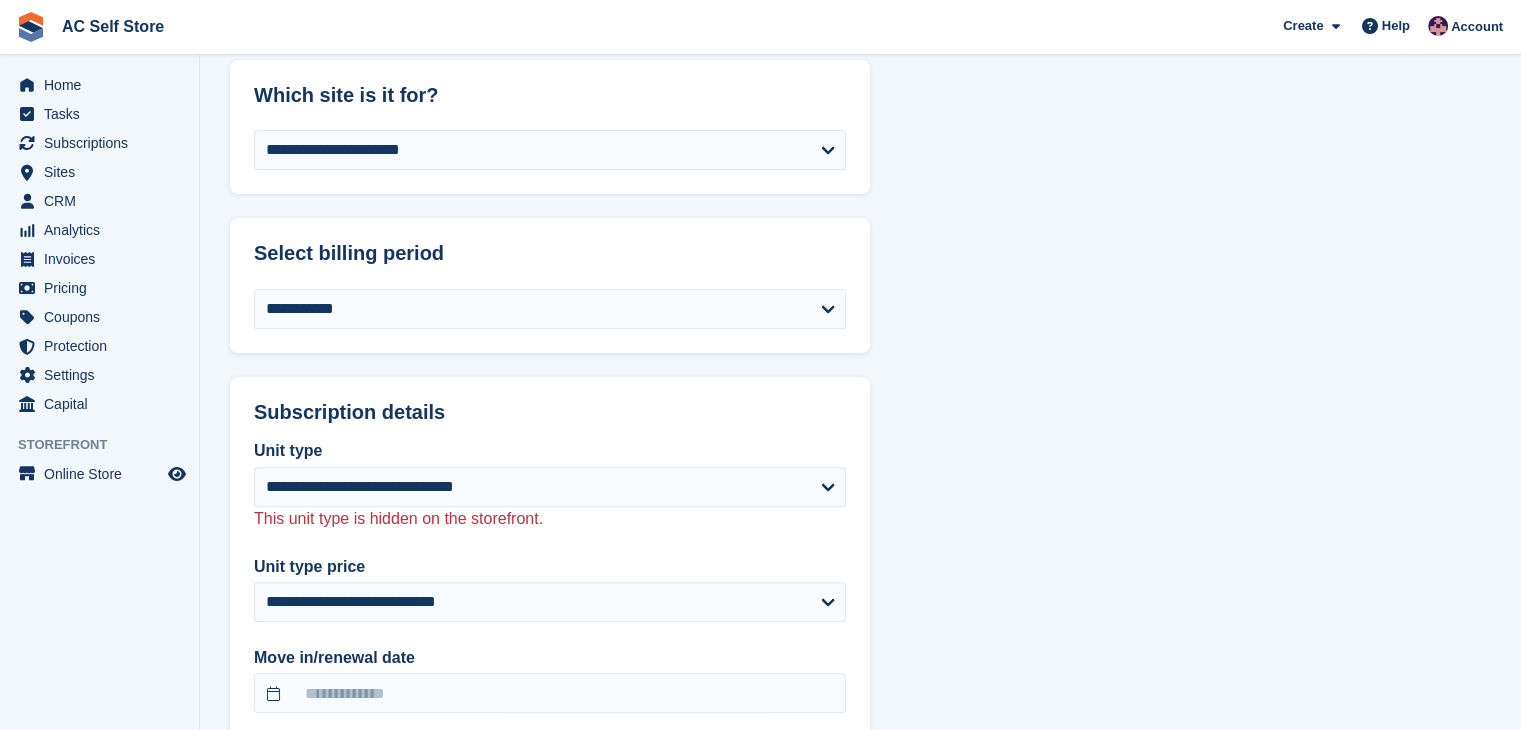 scroll, scrollTop: 676, scrollLeft: 0, axis: vertical 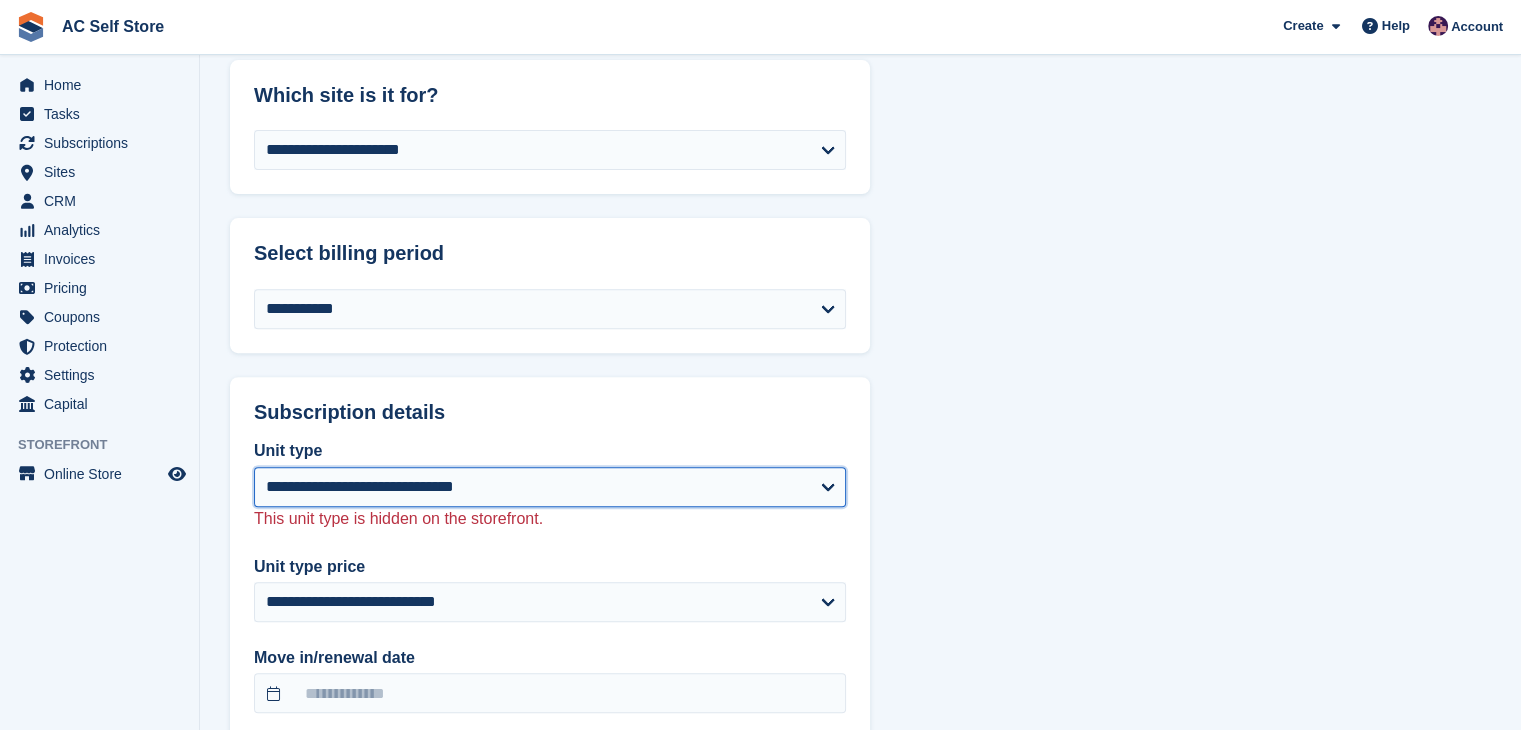 click on "**********" at bounding box center [550, 487] 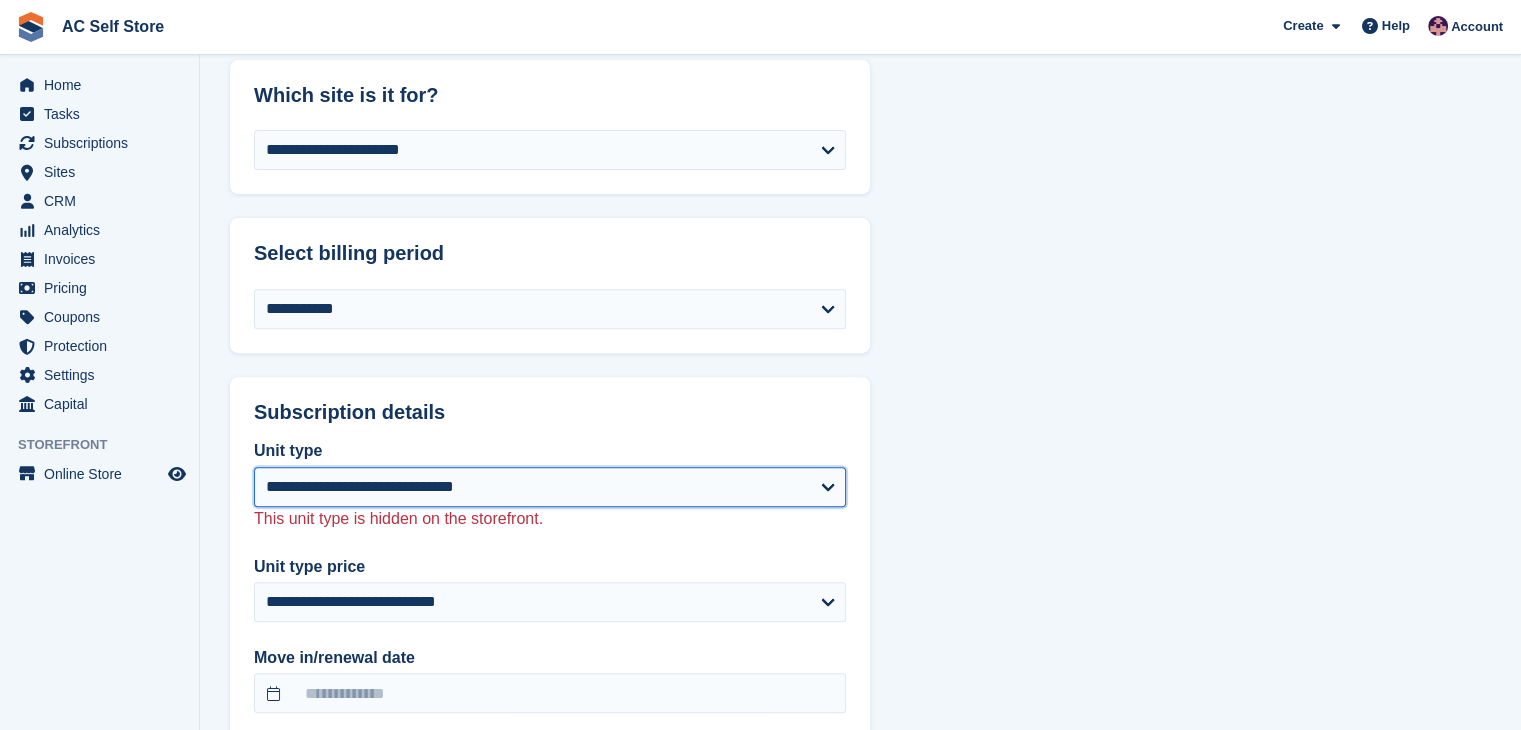 select on "*****" 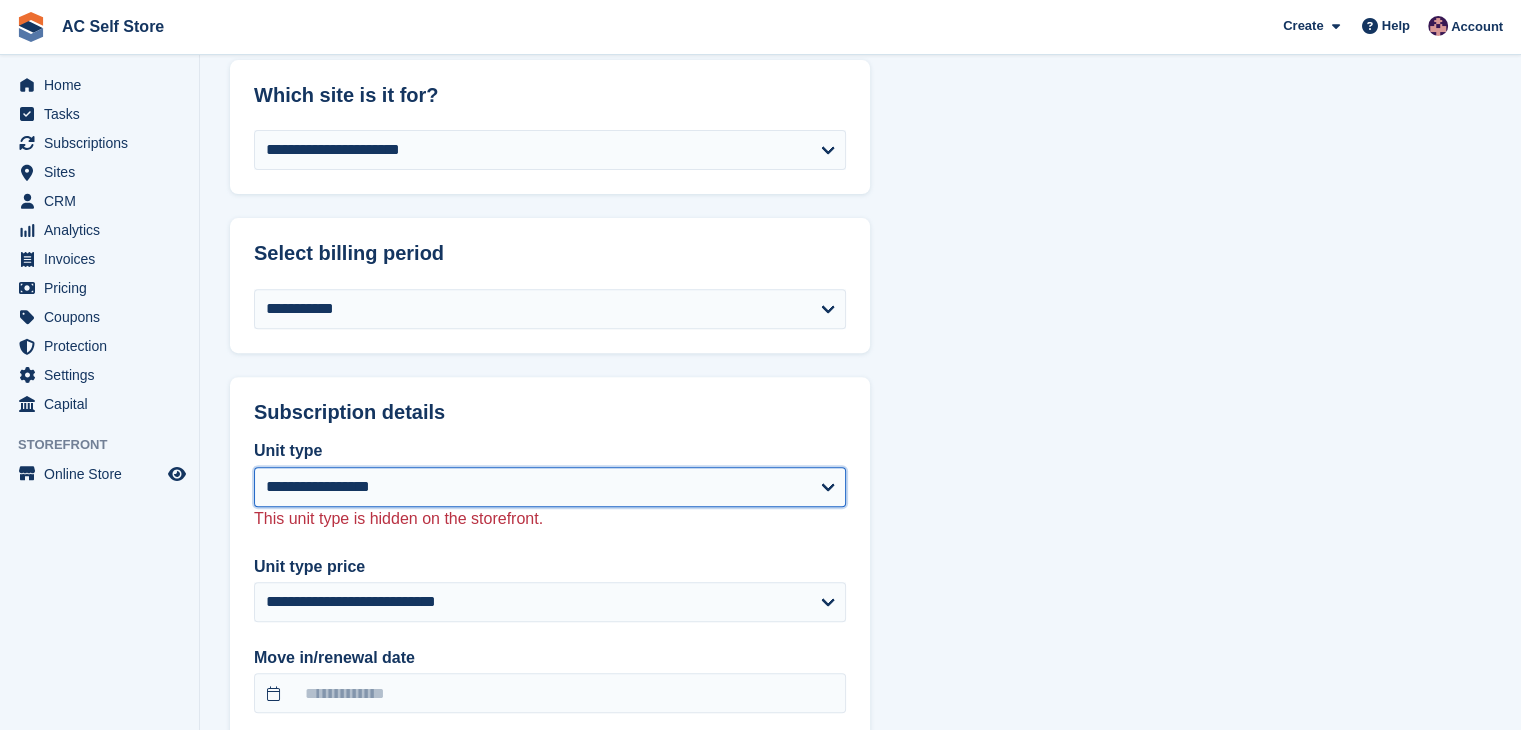 click on "**********" at bounding box center (550, 487) 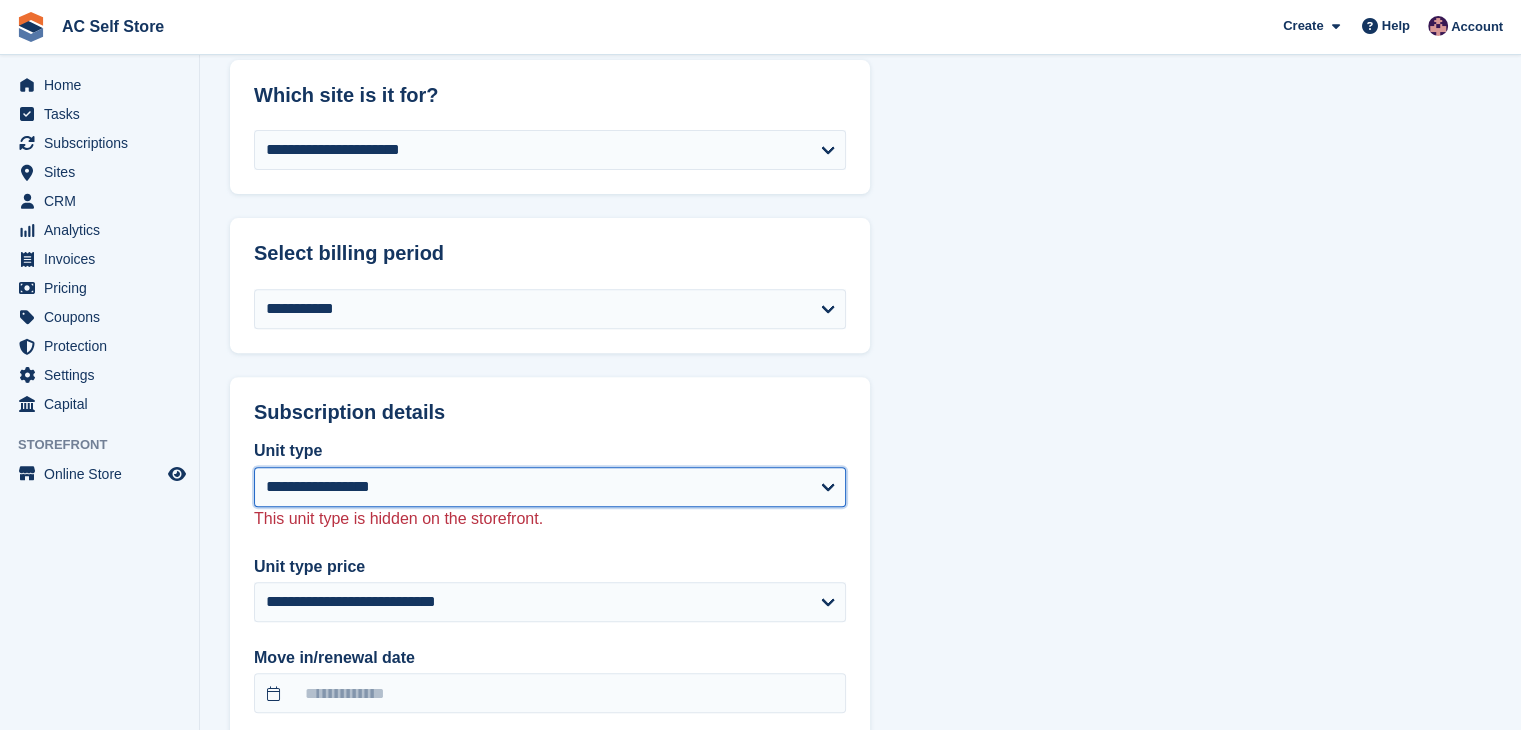 select 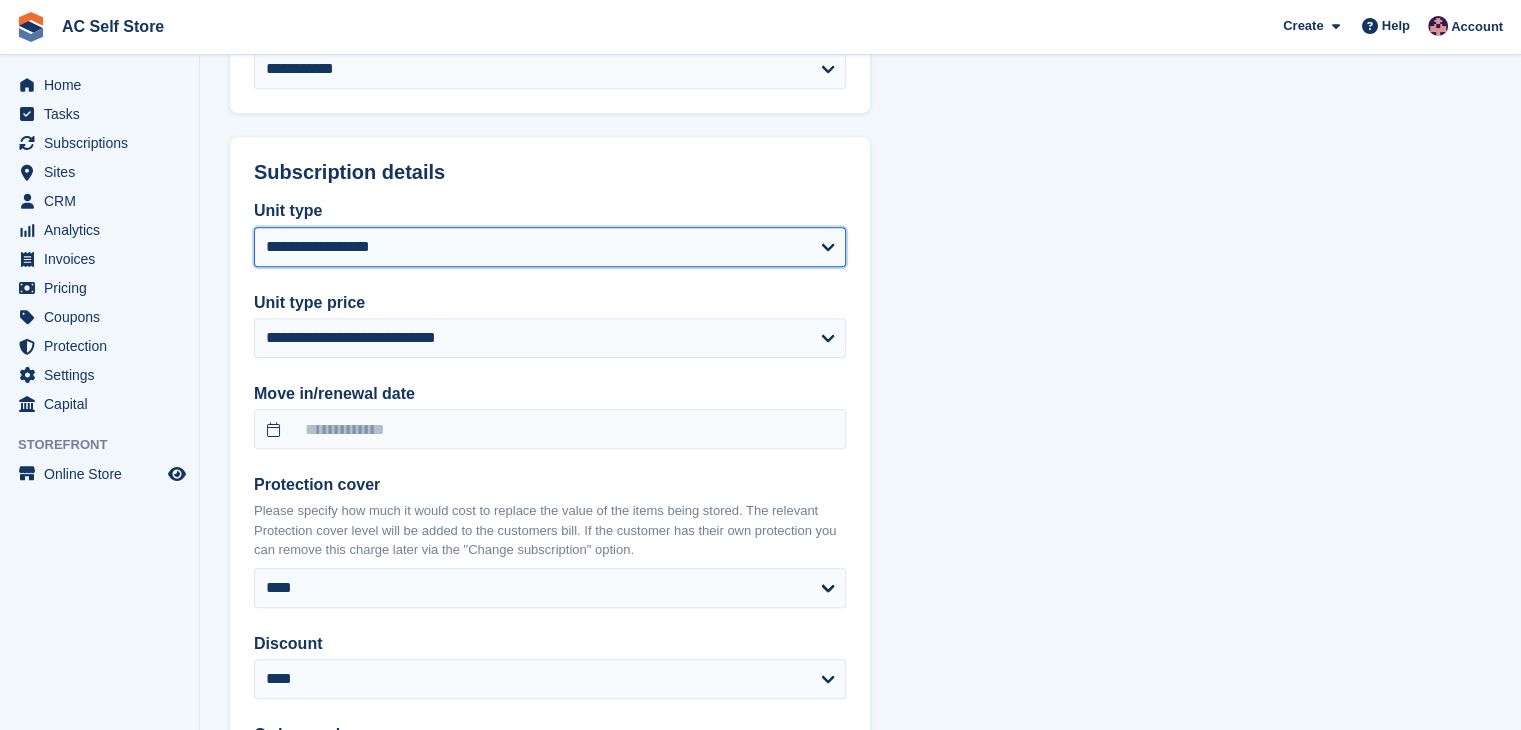 scroll, scrollTop: 960, scrollLeft: 0, axis: vertical 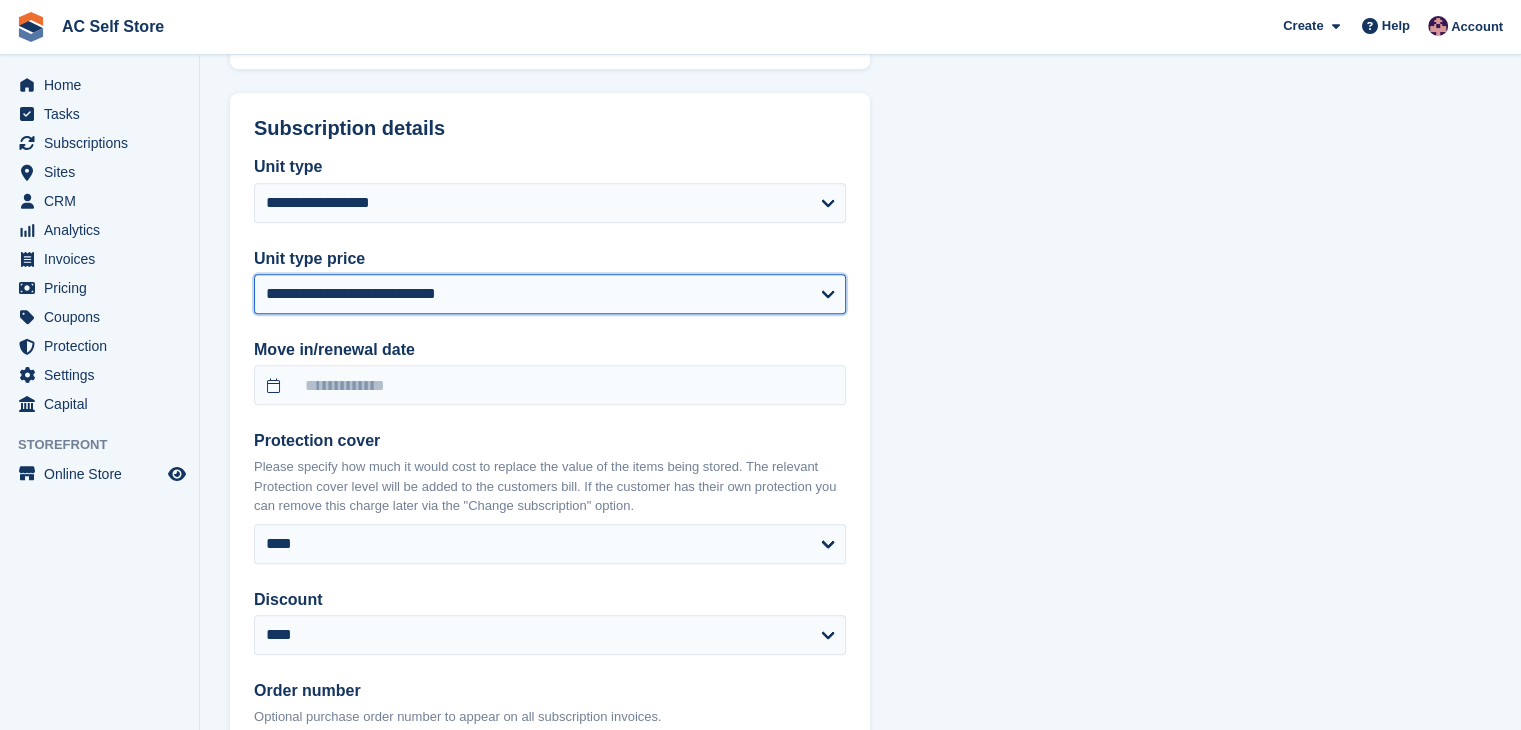 click on "**********" at bounding box center (550, 294) 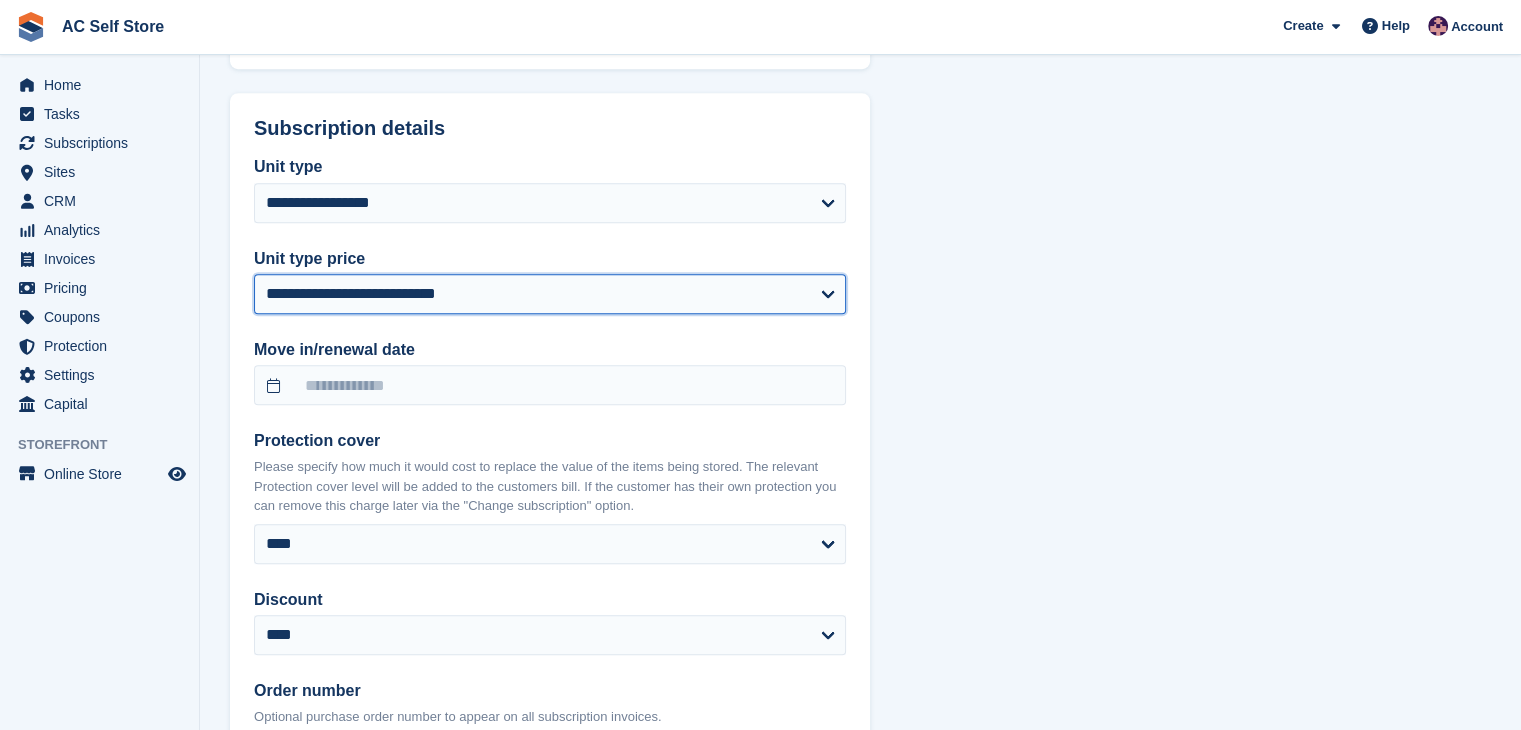 select 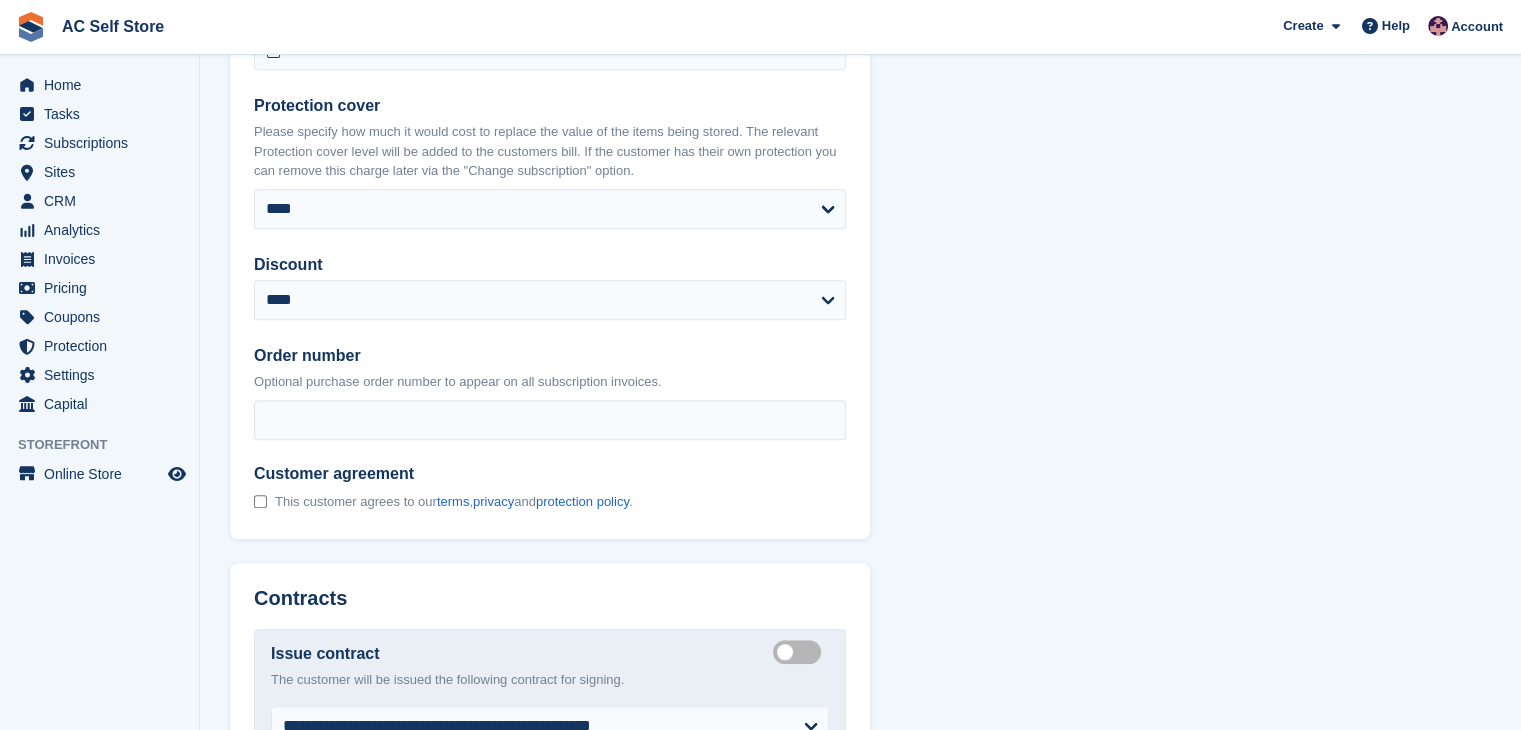 scroll, scrollTop: 1328, scrollLeft: 0, axis: vertical 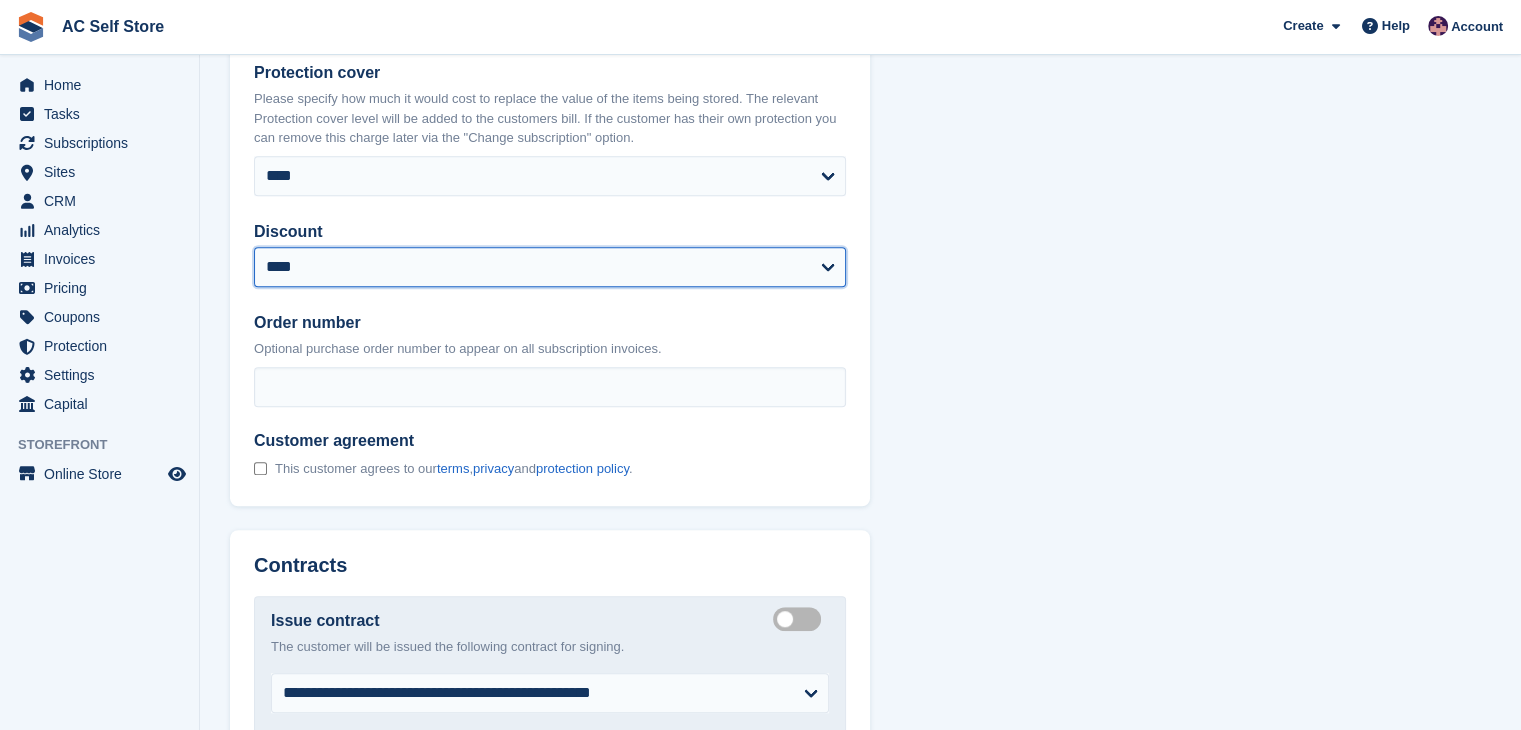 click on "**********" at bounding box center [550, 267] 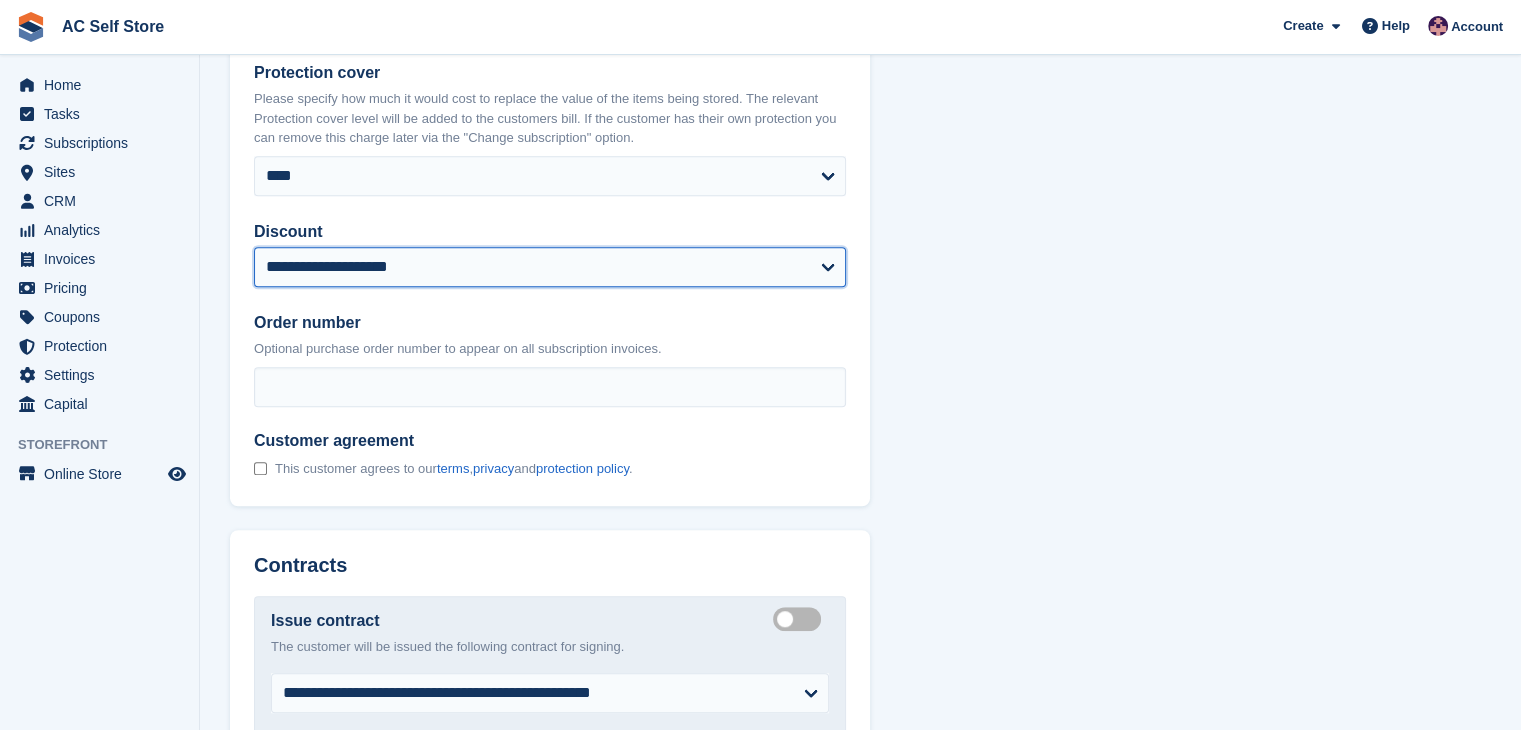 click on "**********" at bounding box center (550, 267) 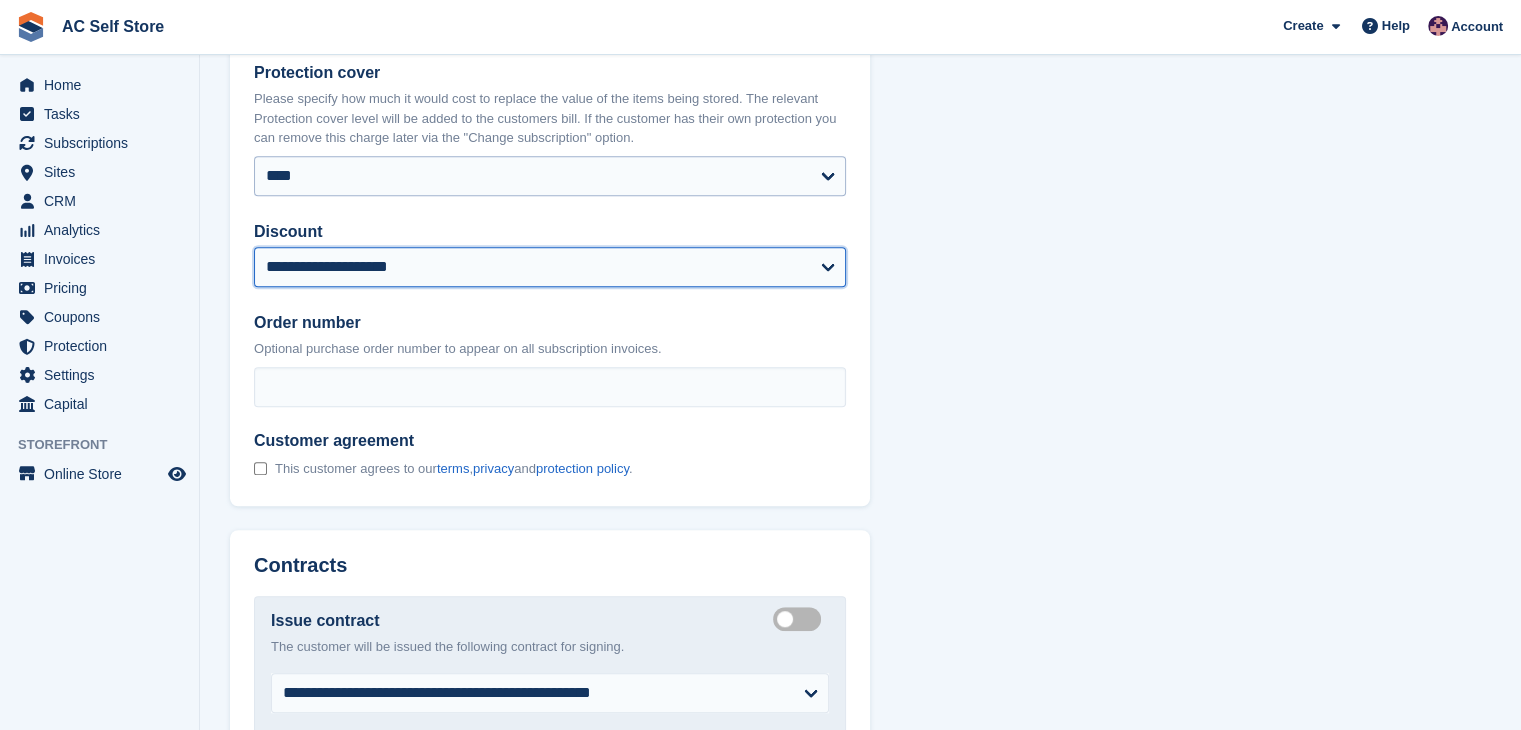 select 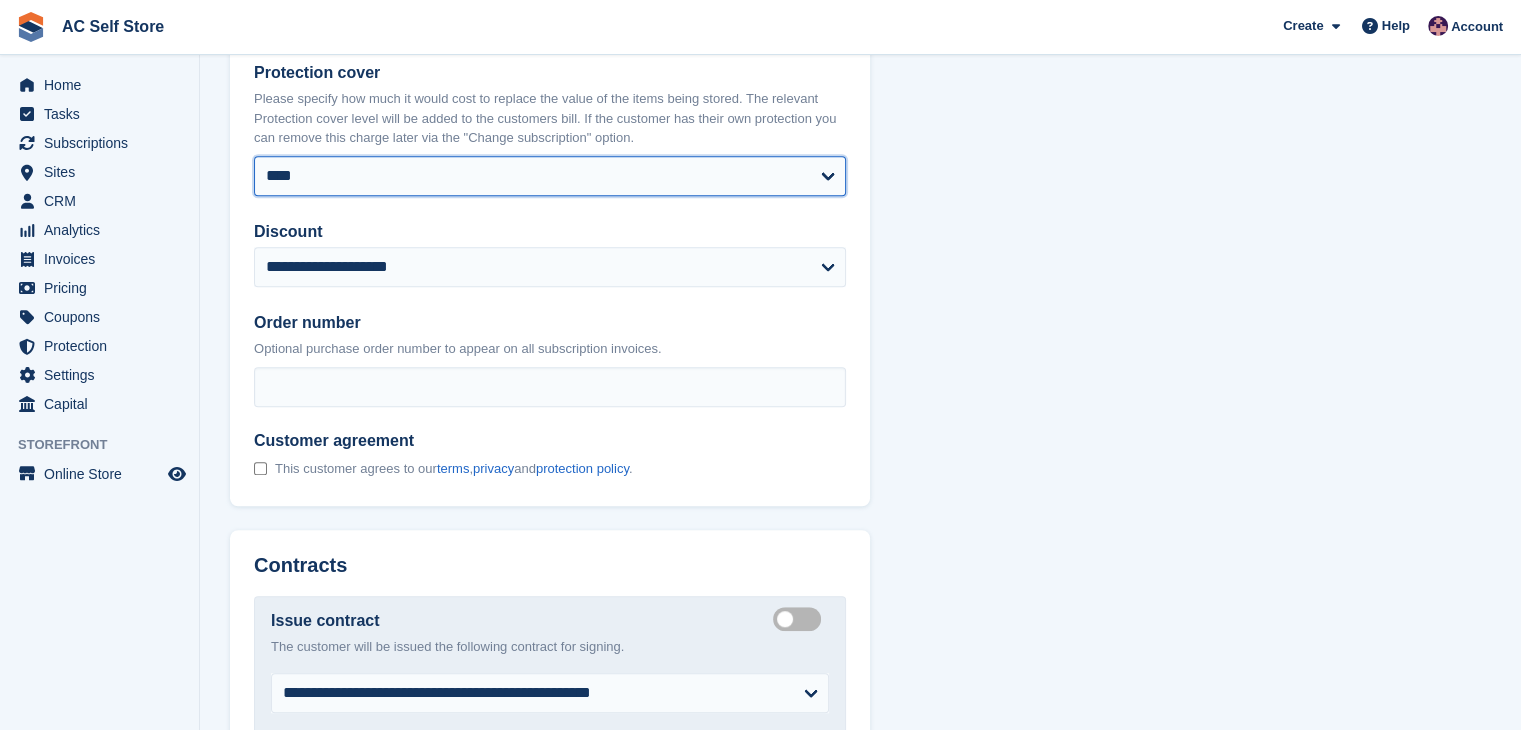 click on "****
******
******
*******
*******
*******
*******" at bounding box center (550, 176) 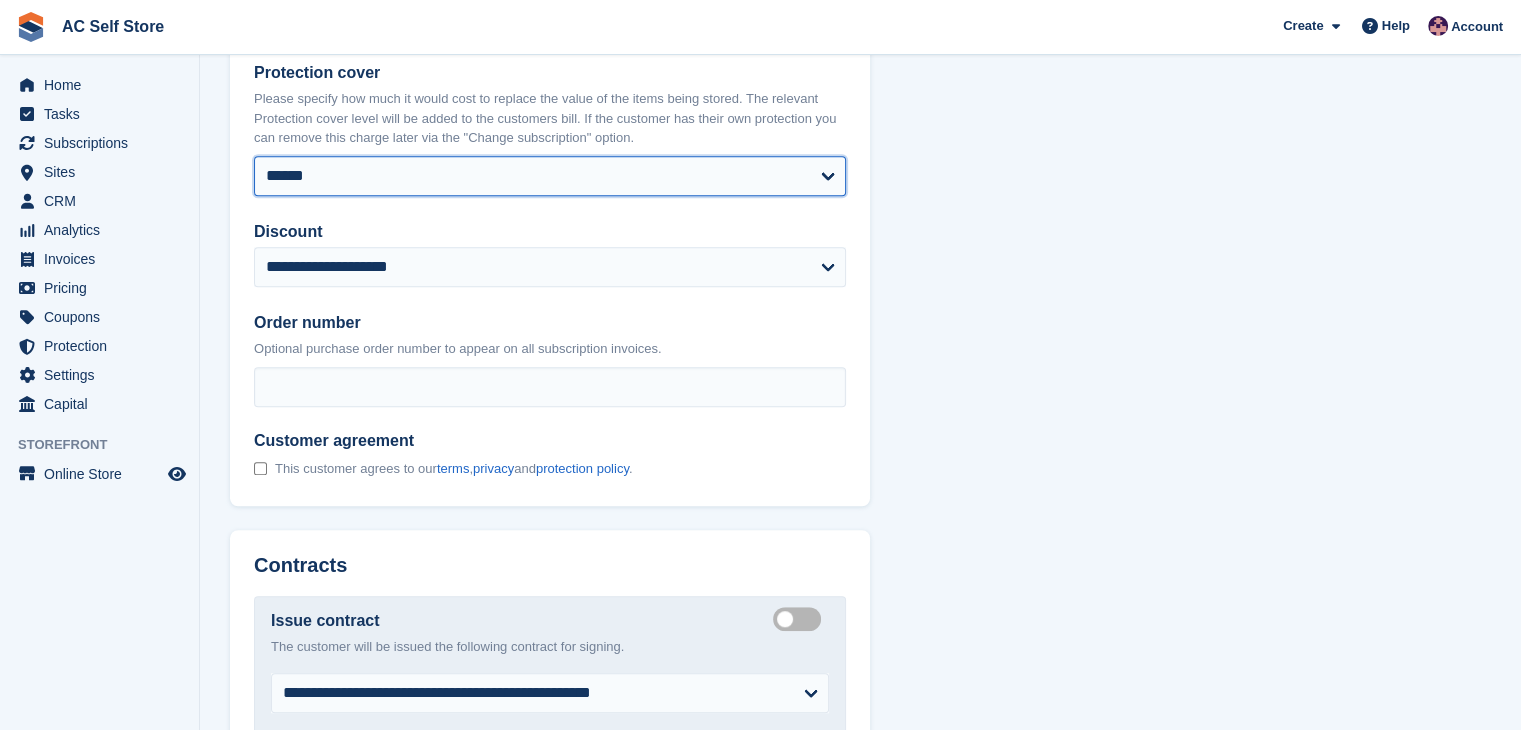 click on "****
******
******
*******
*******
*******
*******" at bounding box center [550, 176] 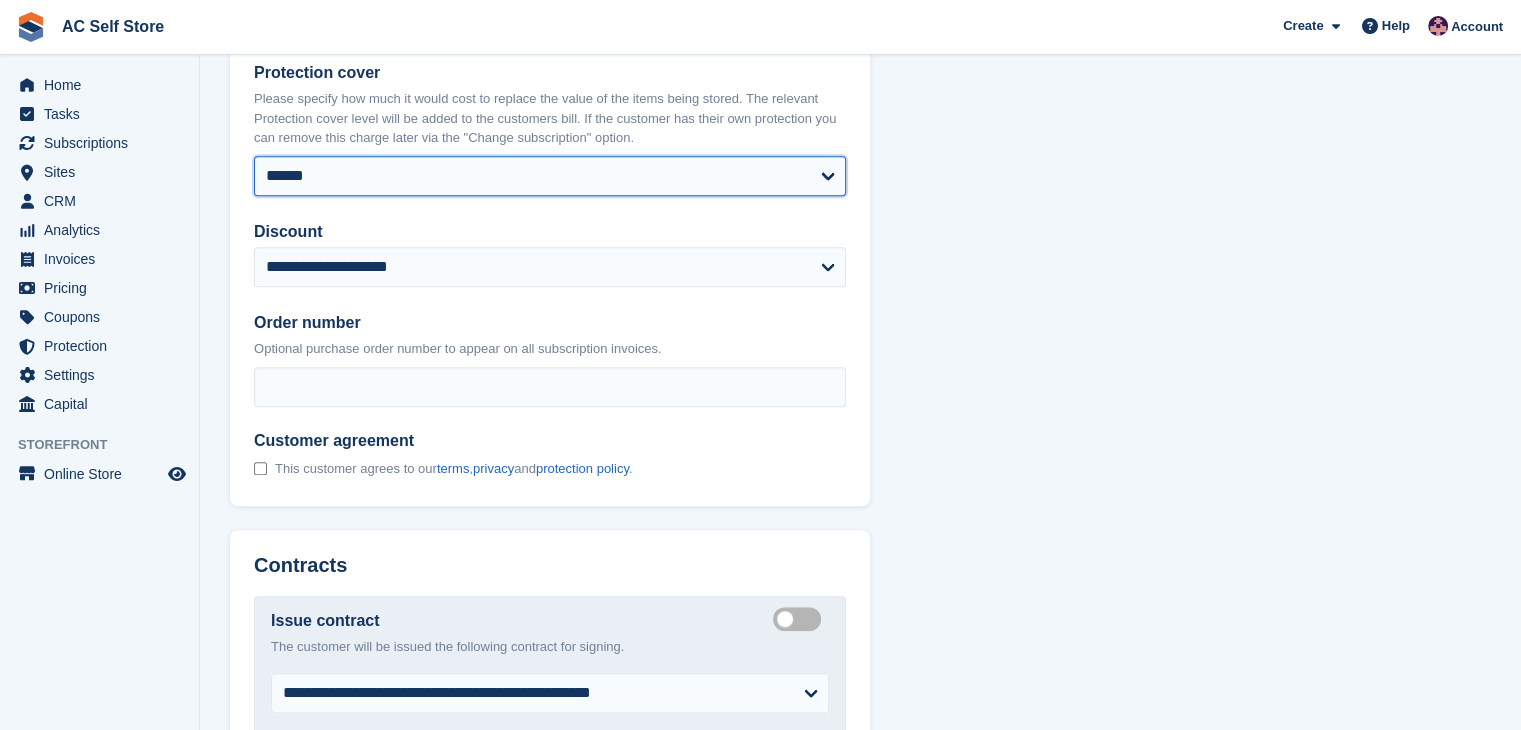 select 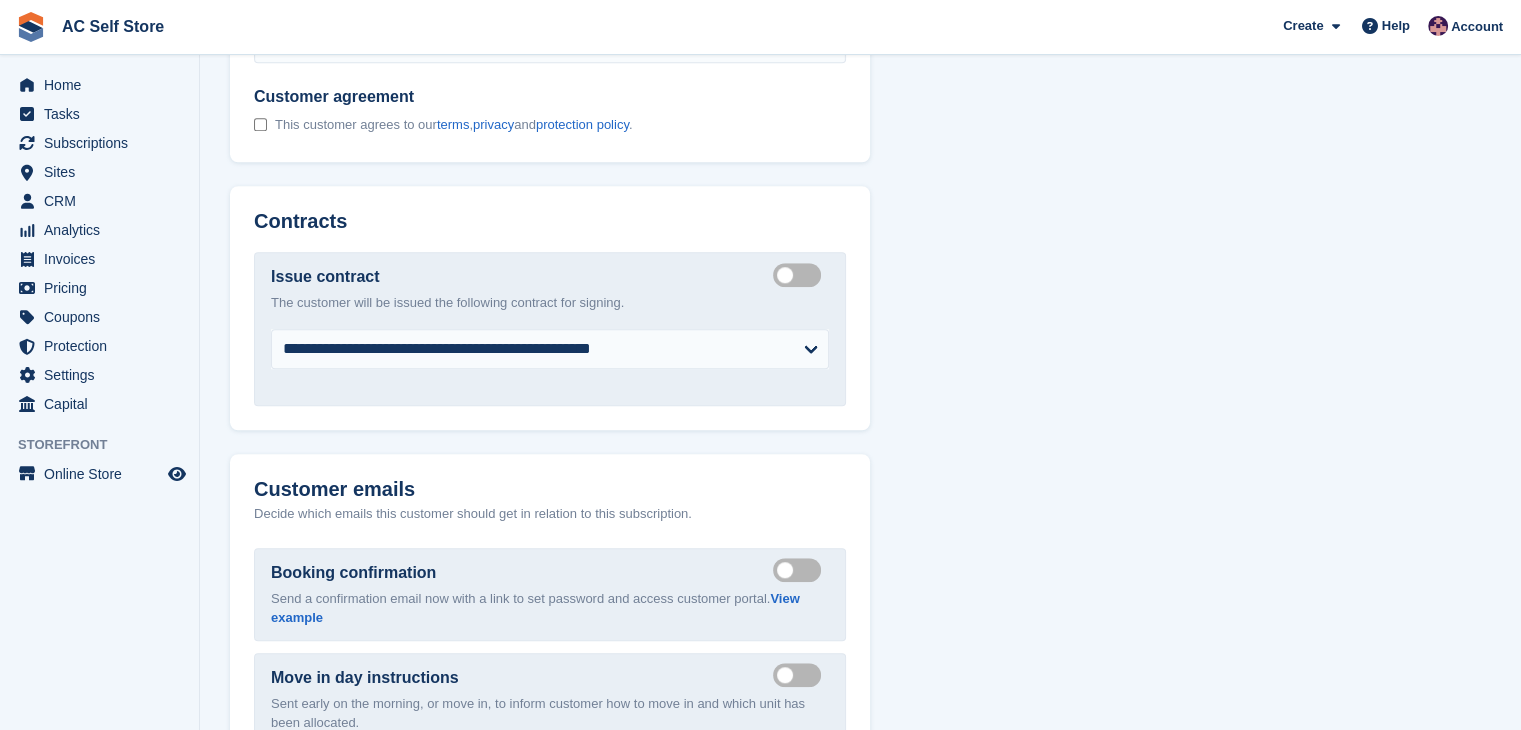 scroll, scrollTop: 1672, scrollLeft: 0, axis: vertical 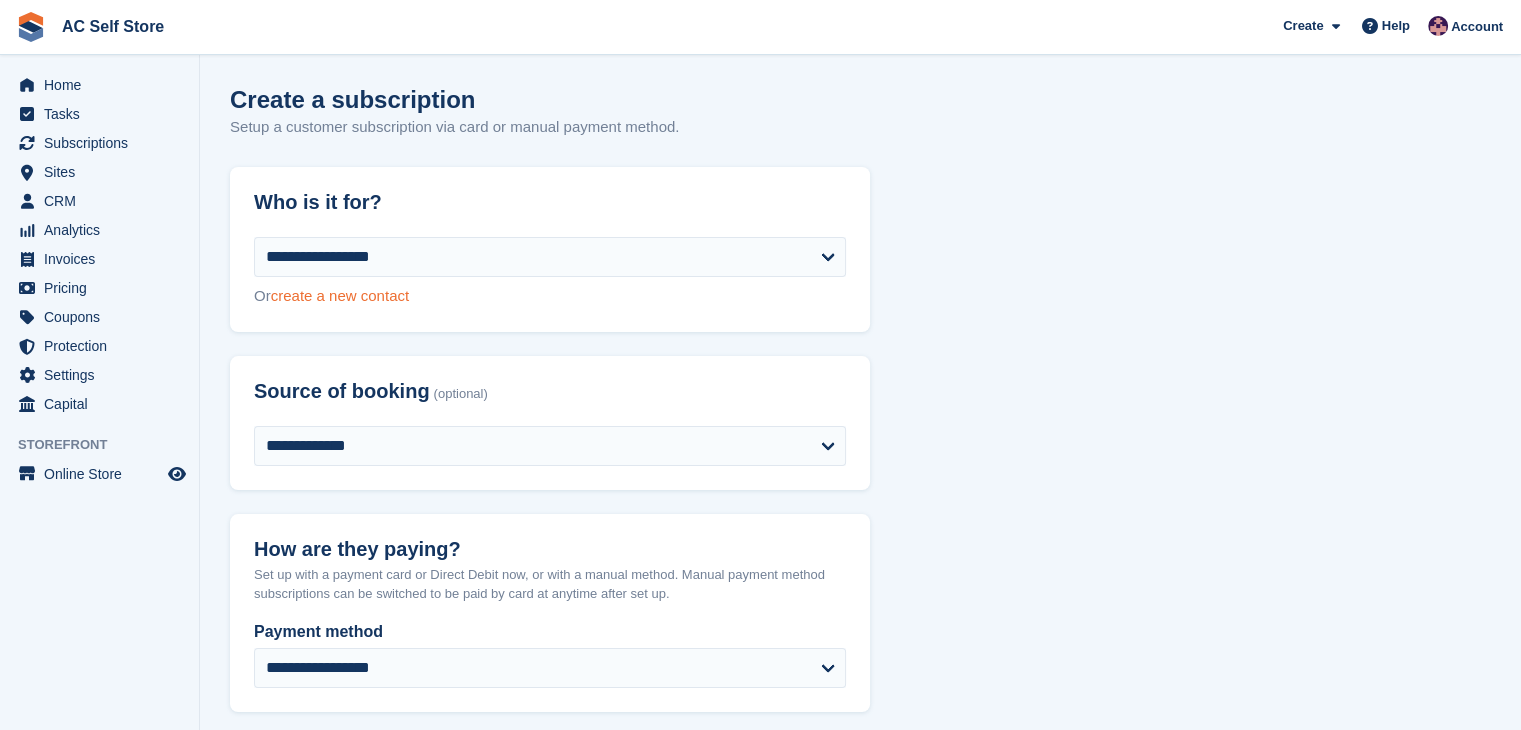 click on "create a new contact" at bounding box center [340, 295] 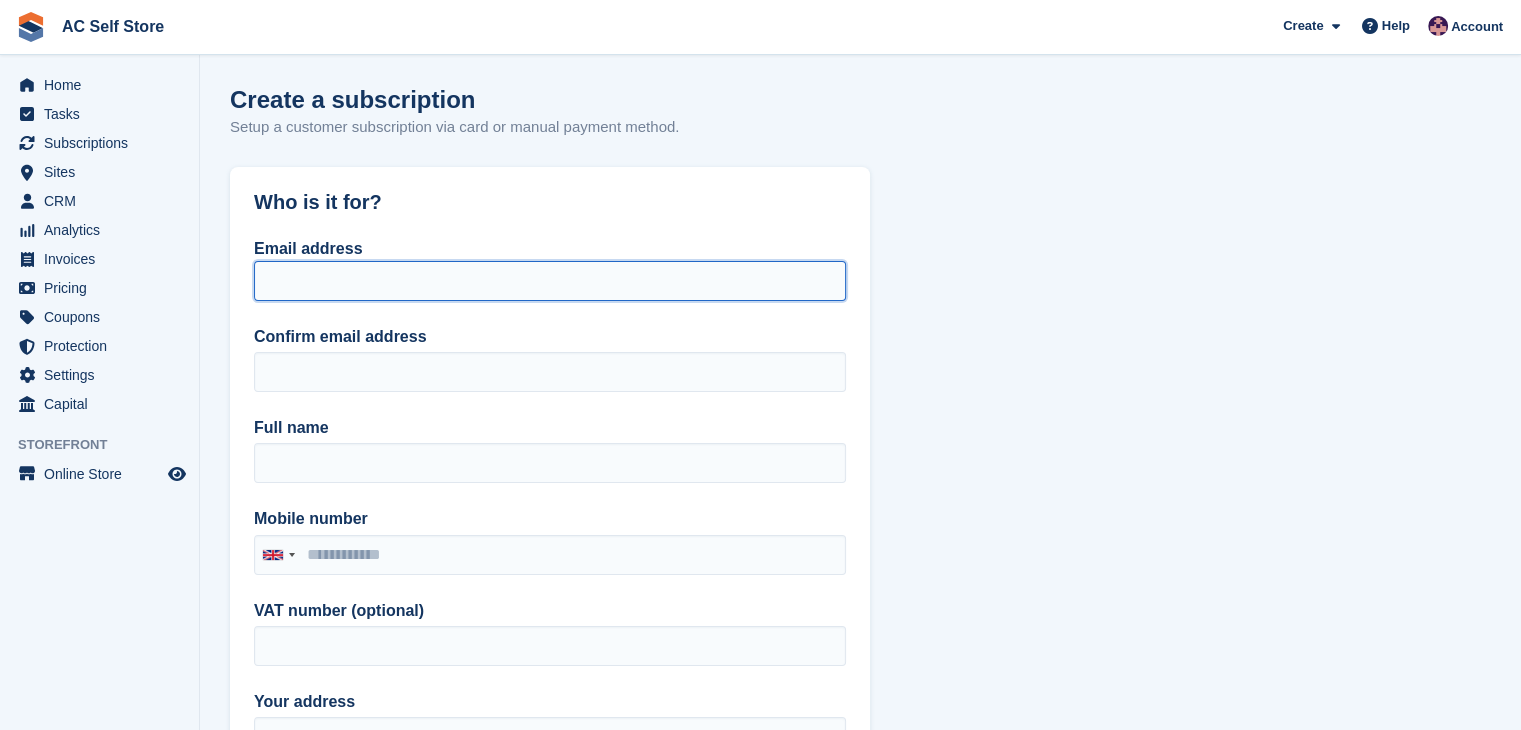 click on "Email address" at bounding box center [550, 281] 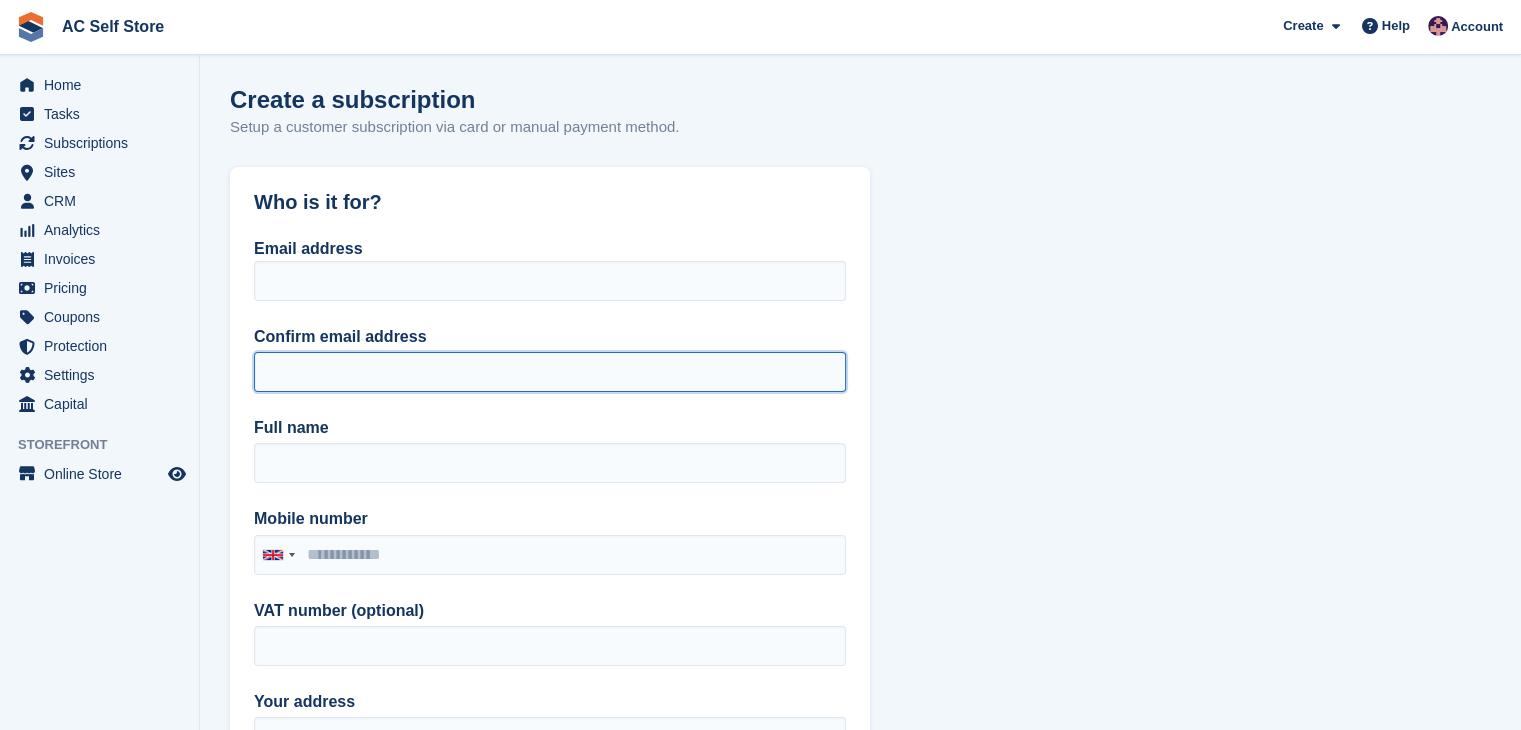click on "Confirm email address" at bounding box center [550, 372] 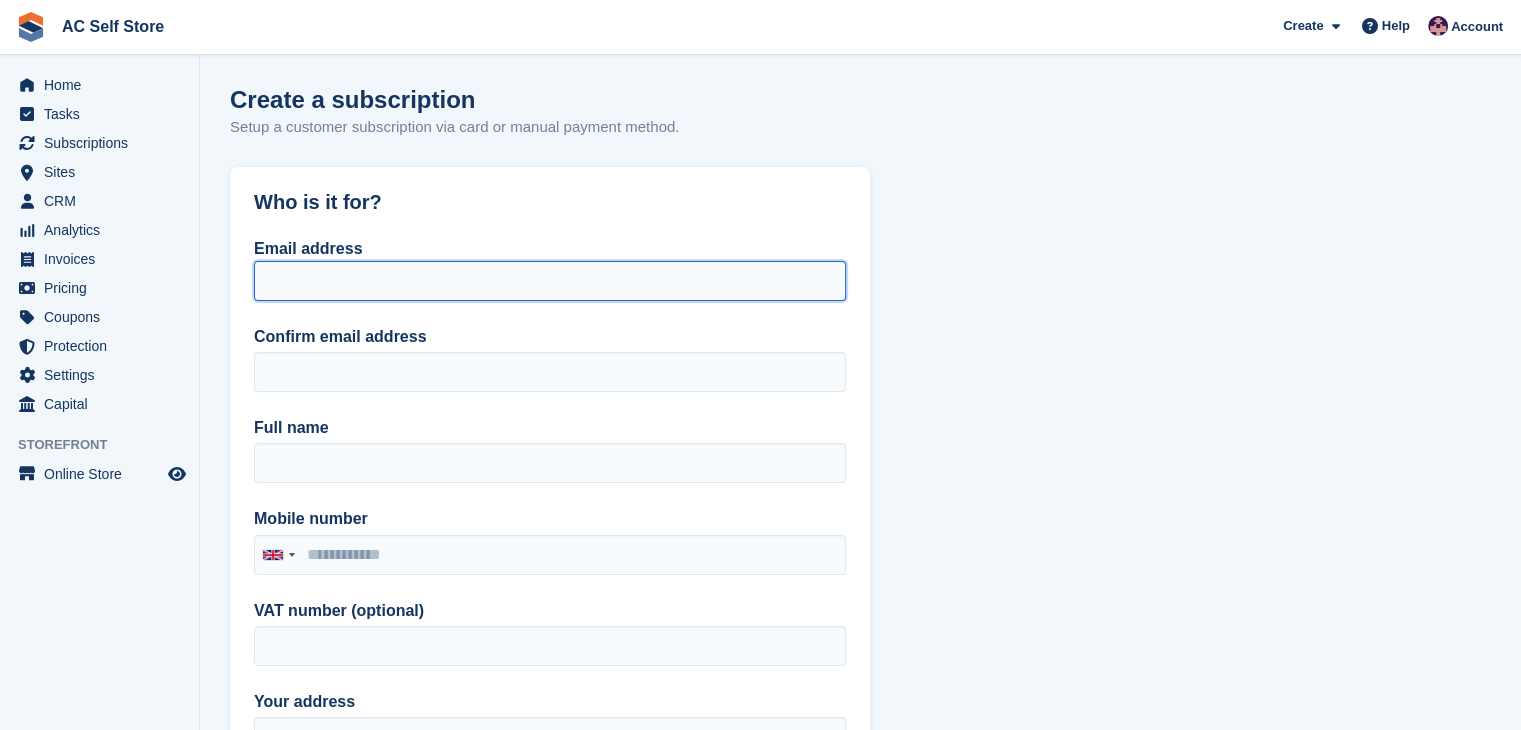 click on "Email address" at bounding box center (550, 281) 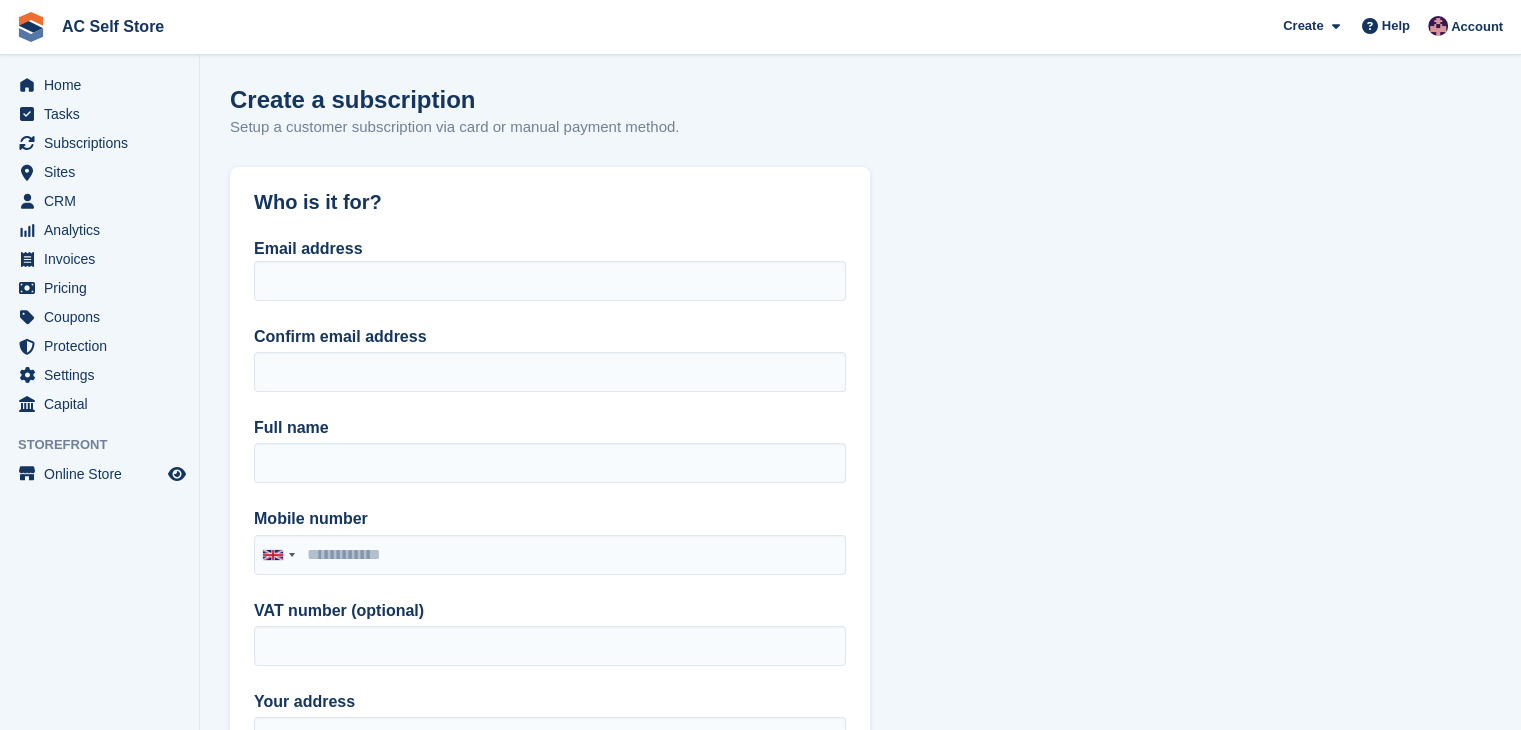 click on "Confirm email address" at bounding box center [550, 337] 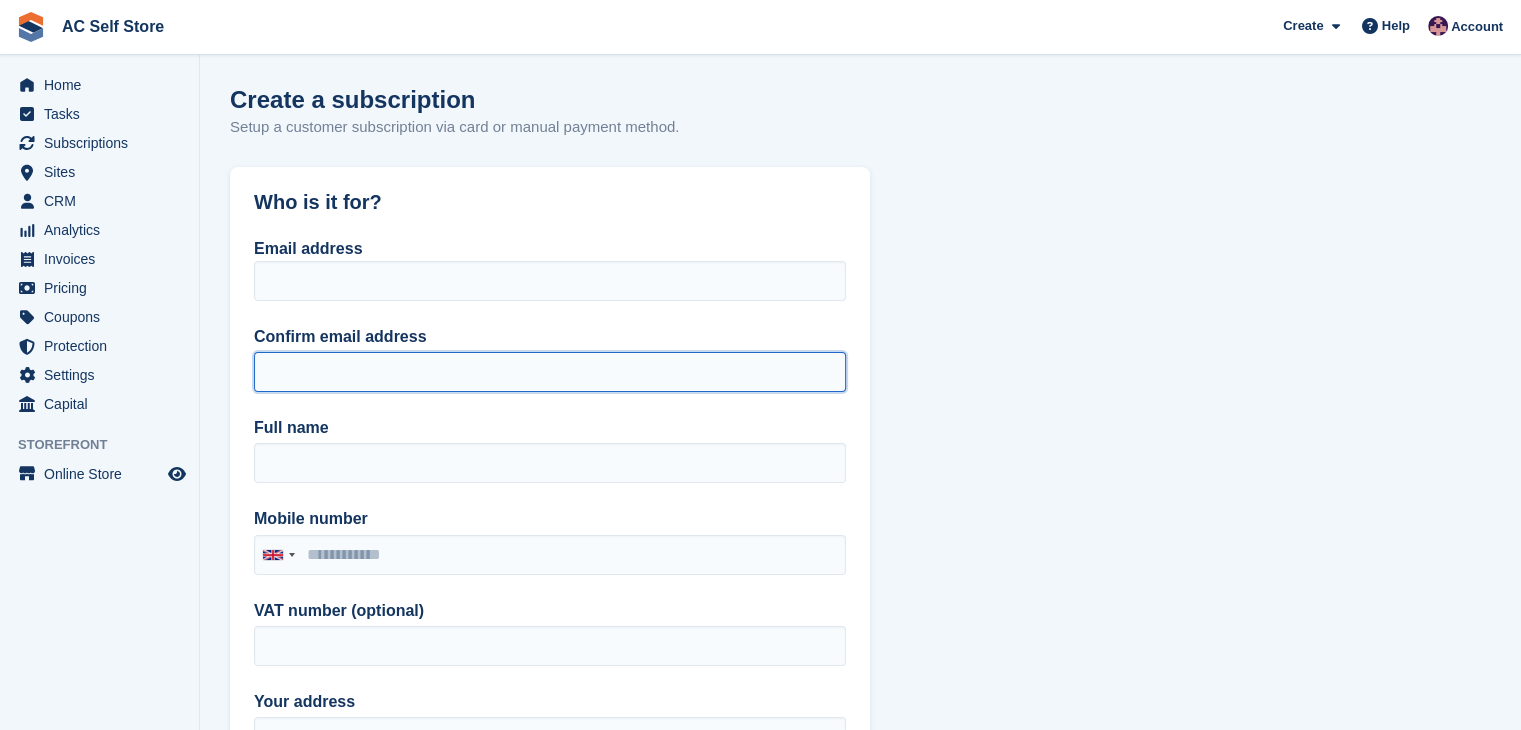 click on "Confirm email address" at bounding box center (550, 372) 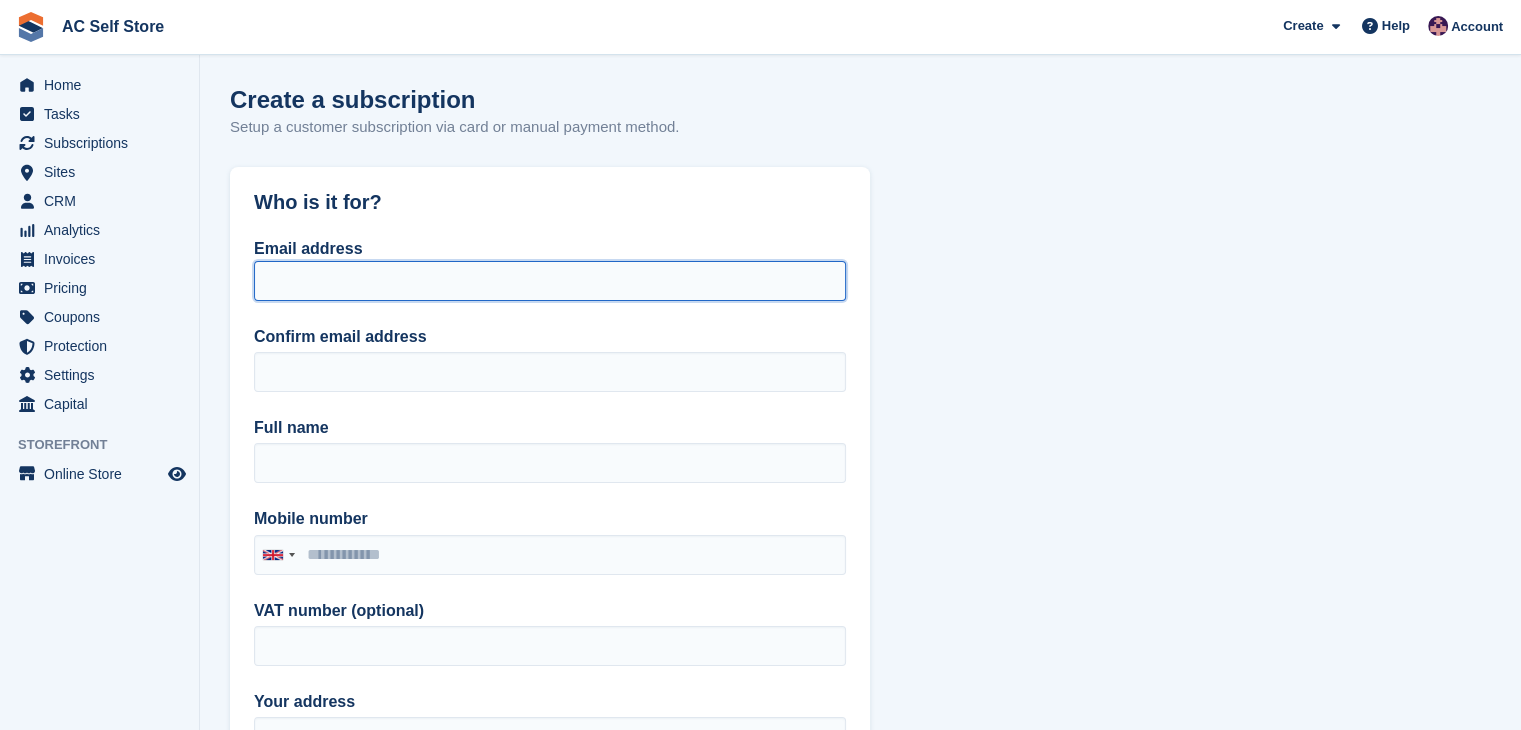 click on "Email address" at bounding box center [550, 281] 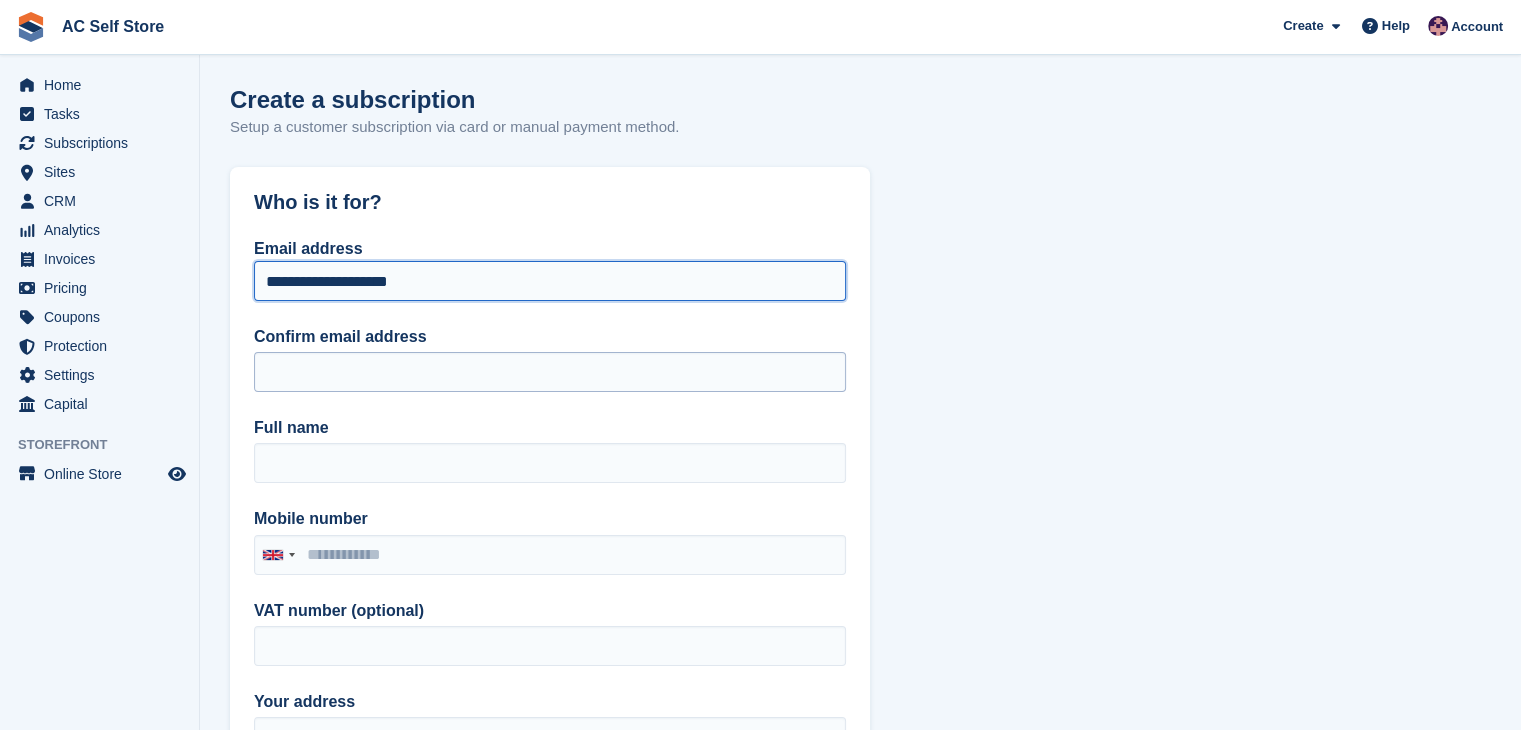 type on "**********" 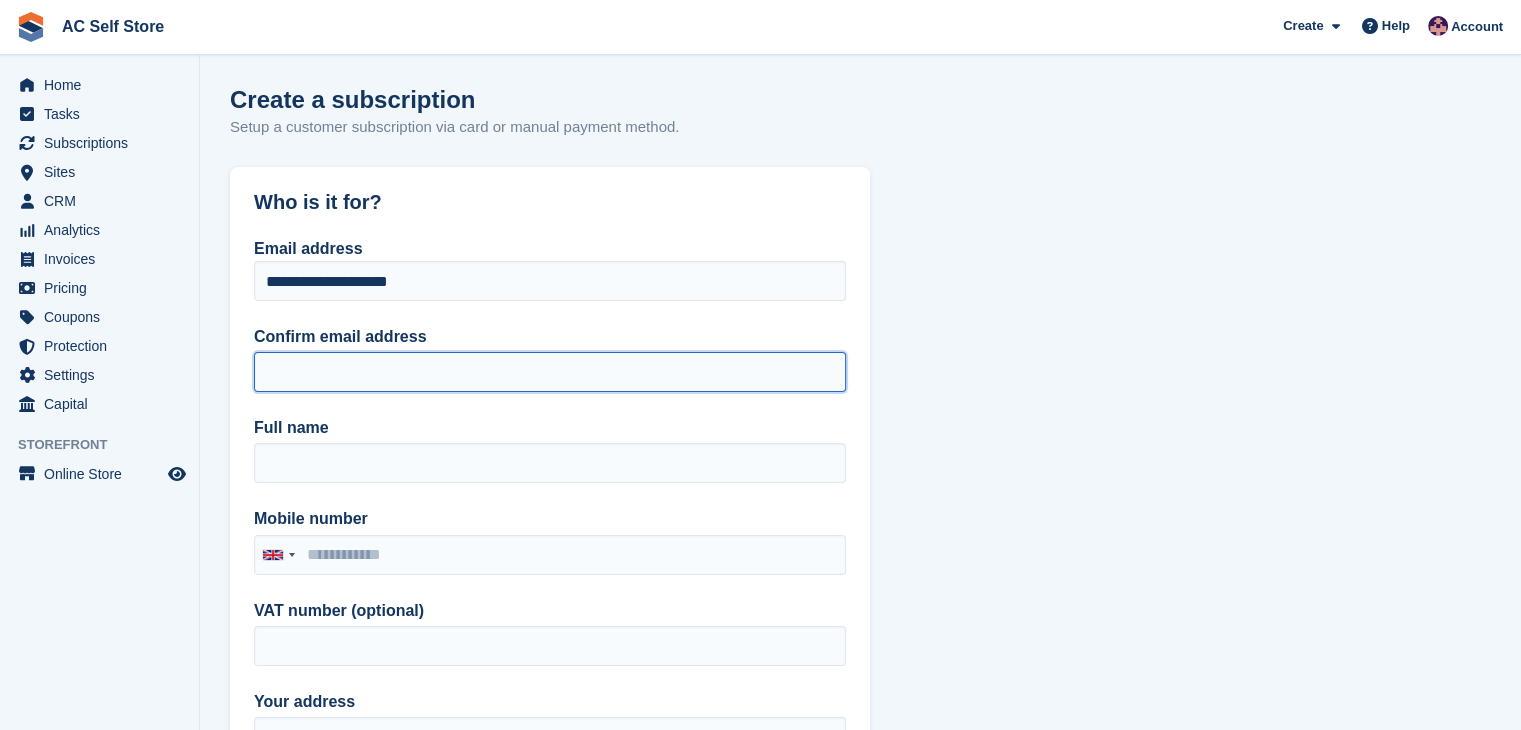 click on "Confirm email address" at bounding box center (550, 372) 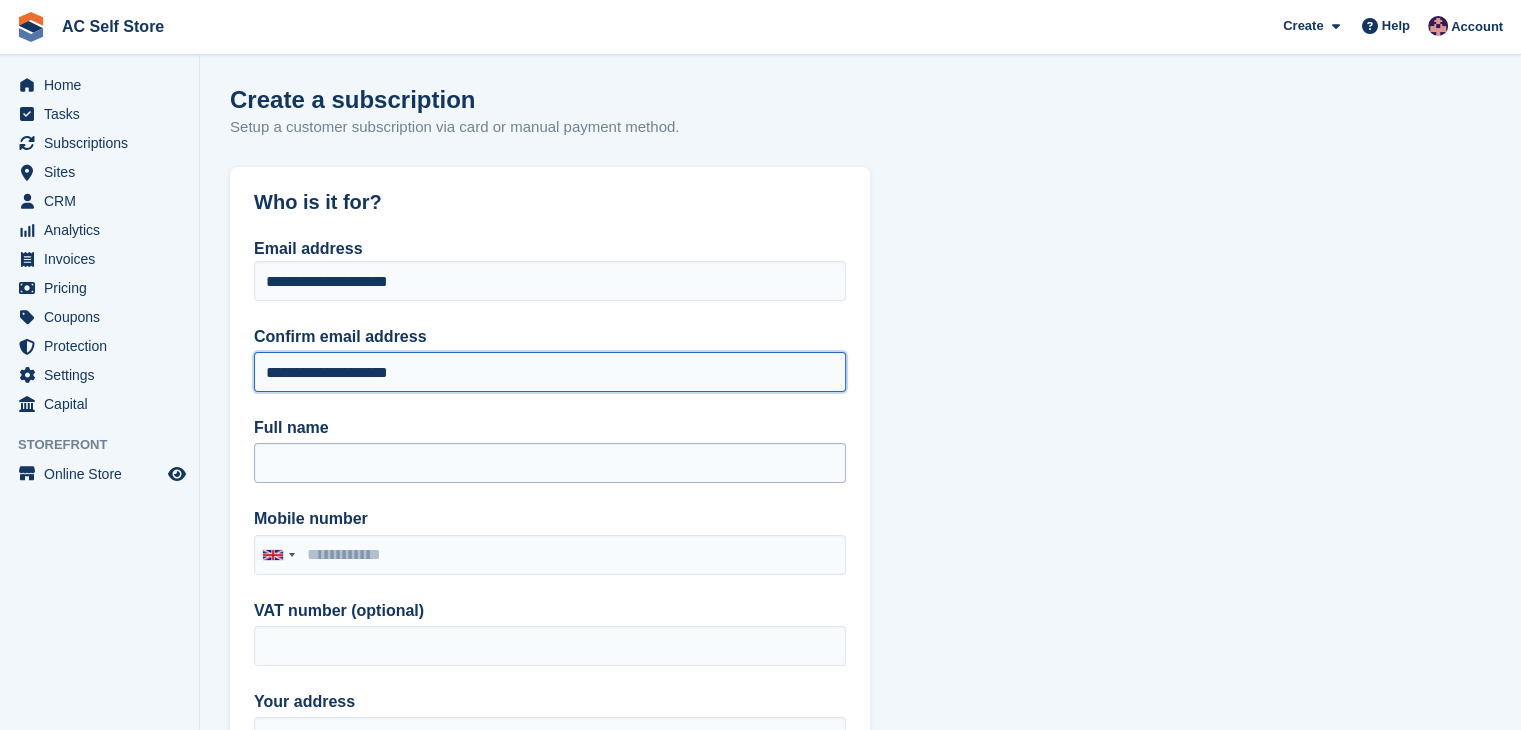 type on "**********" 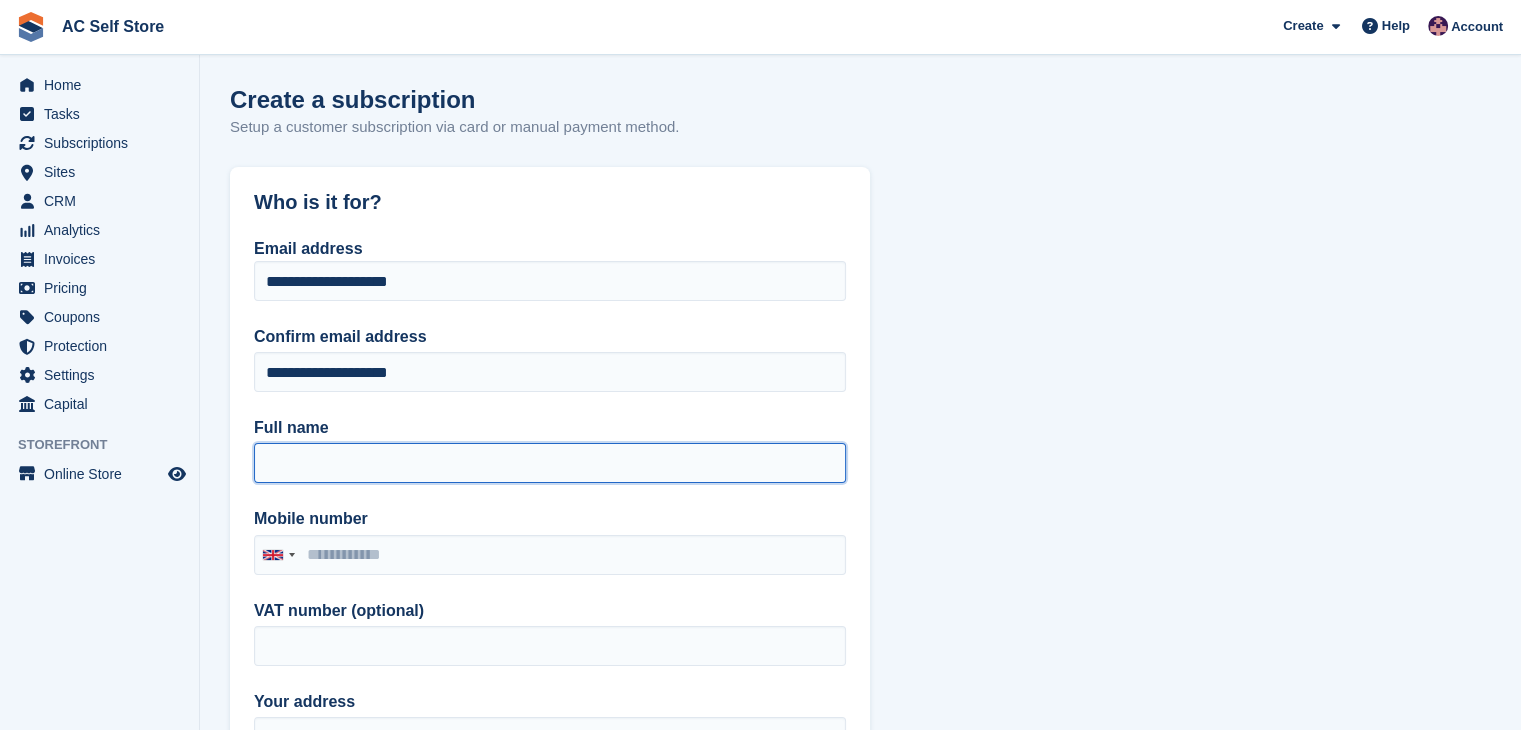 click on "Full name" at bounding box center (550, 463) 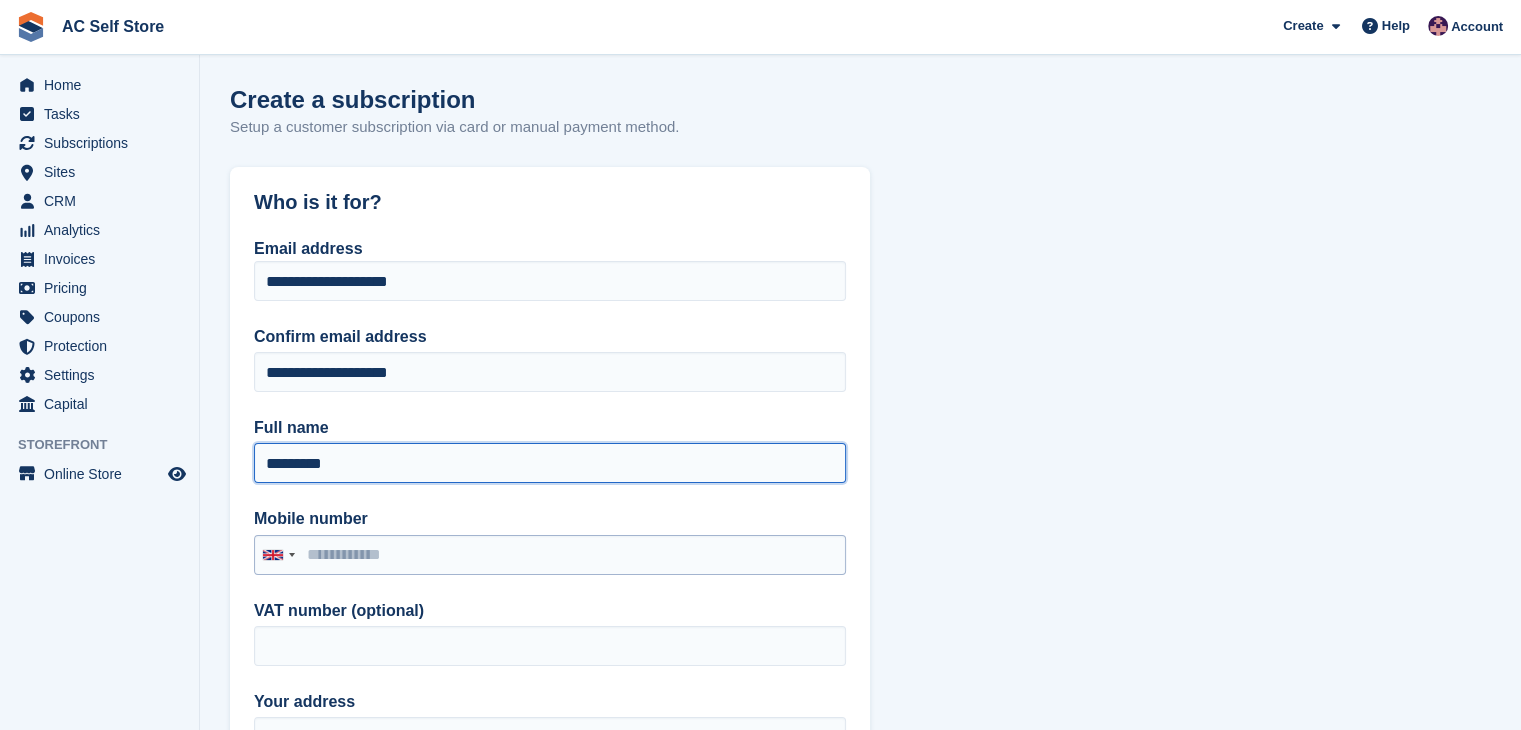 type on "*********" 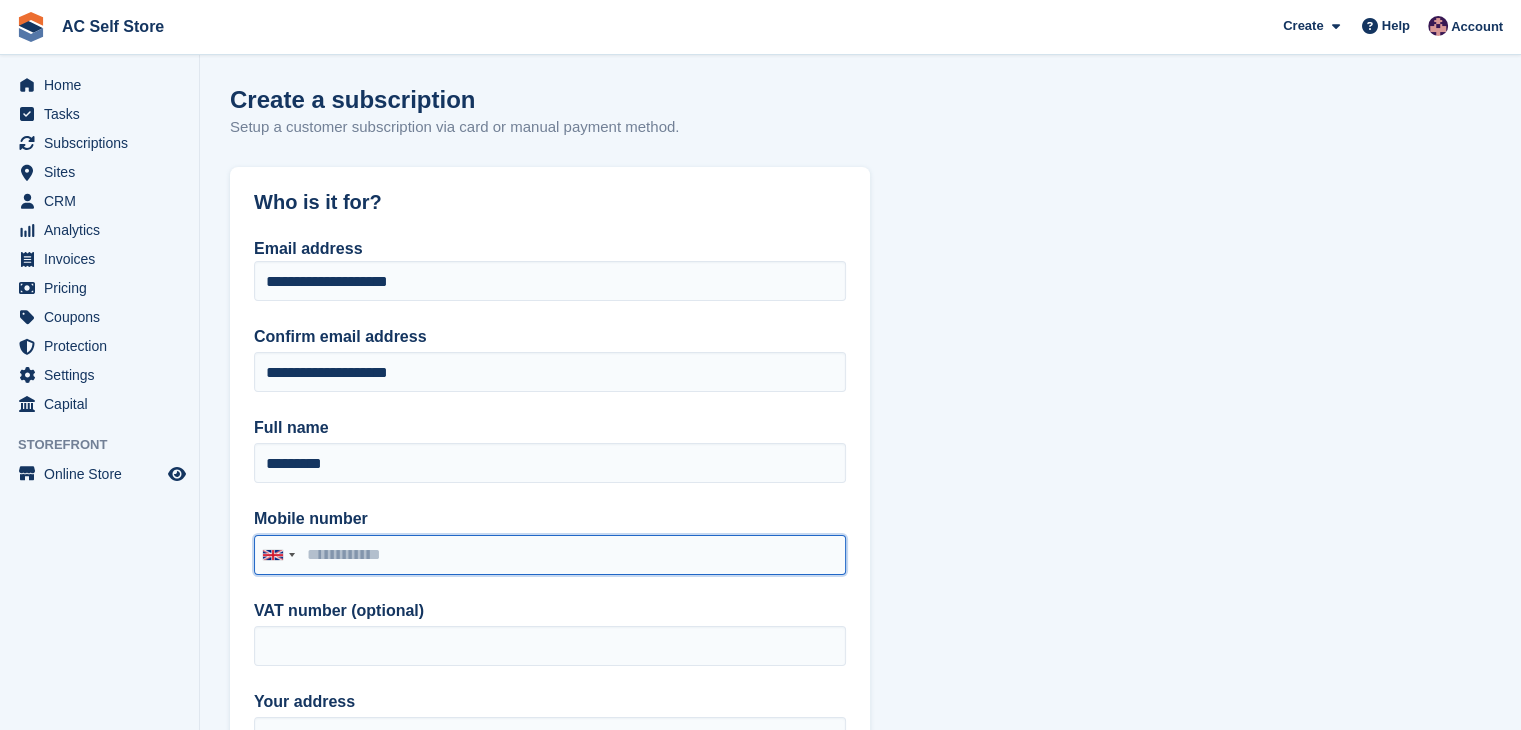 click on "Mobile number" at bounding box center [550, 555] 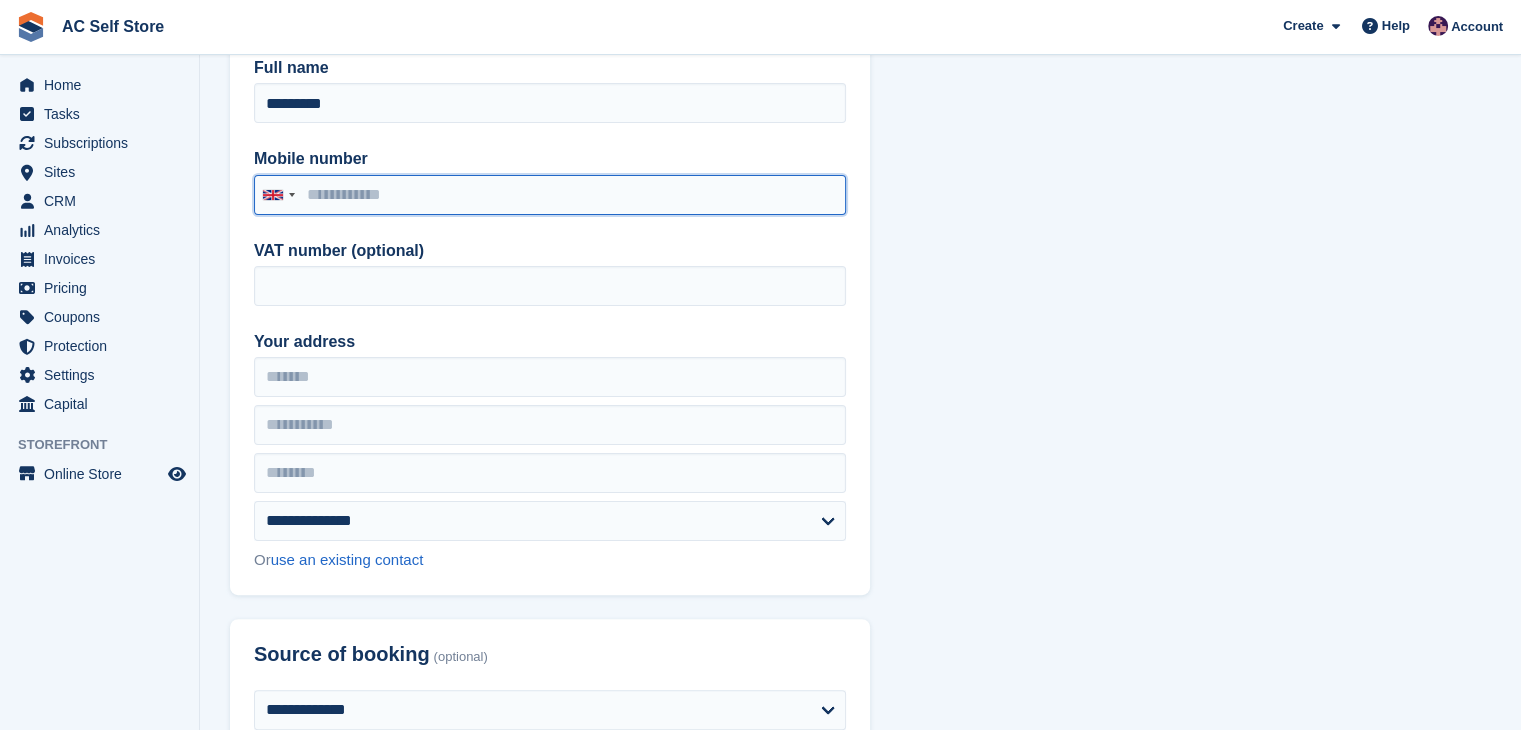scroll, scrollTop: 366, scrollLeft: 0, axis: vertical 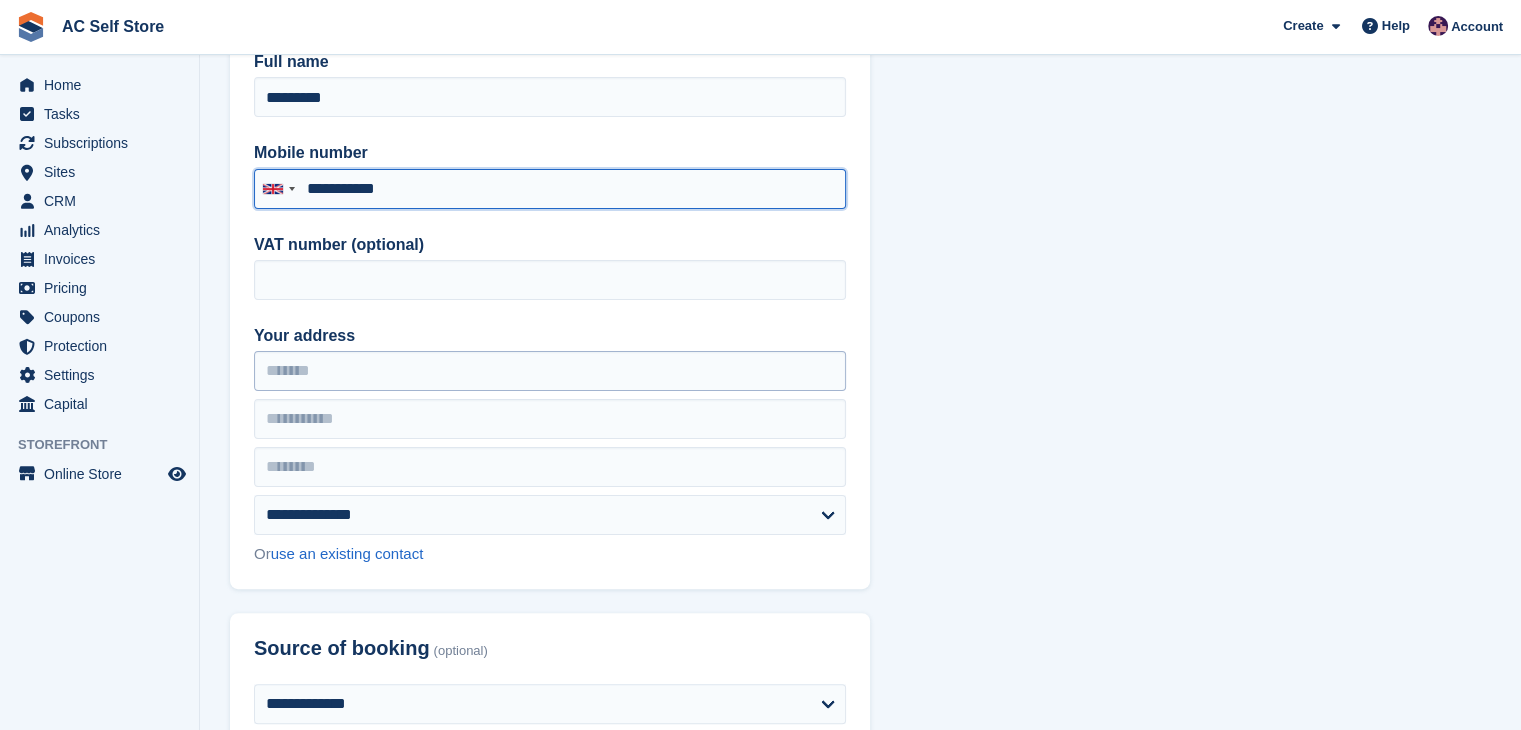 type on "**********" 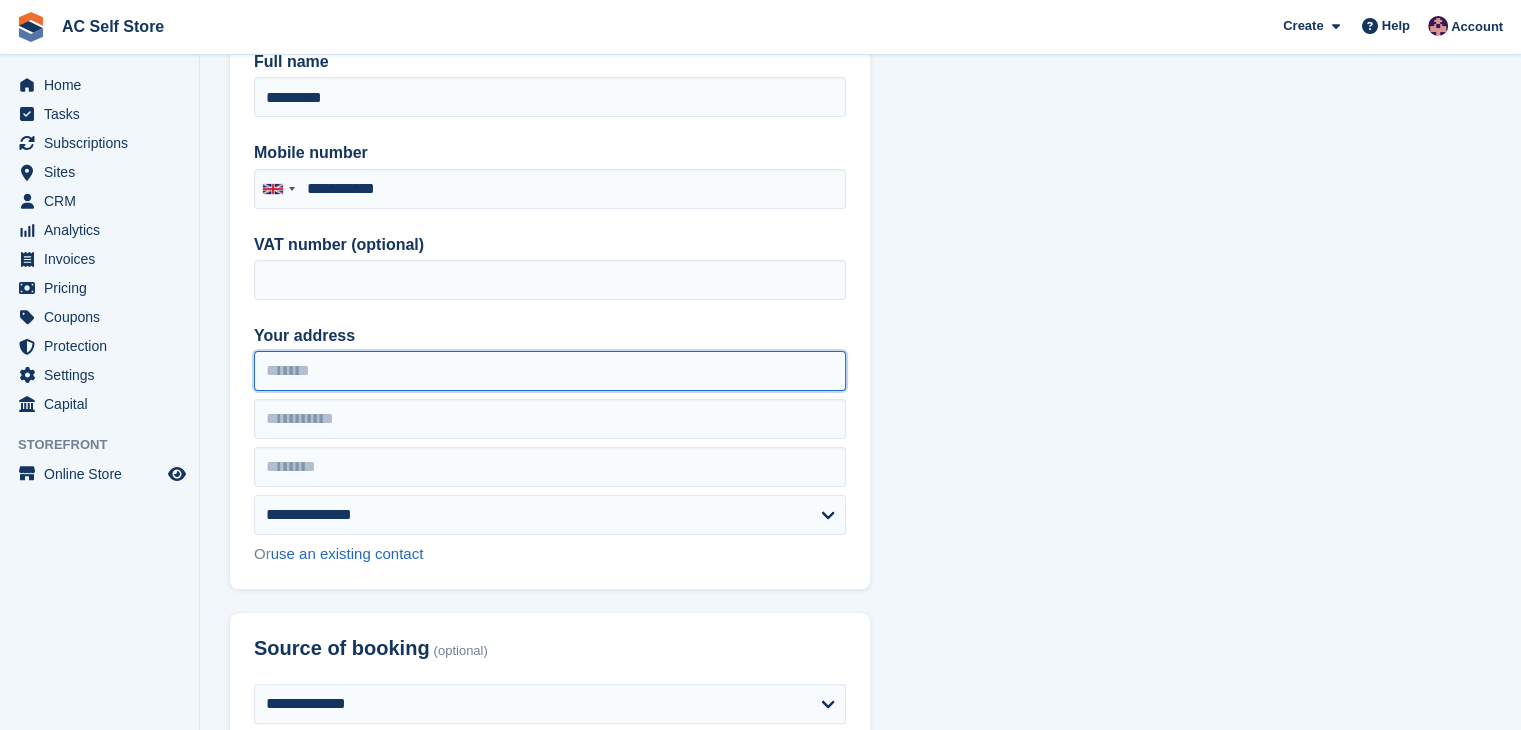 click on "Your address" at bounding box center [550, 371] 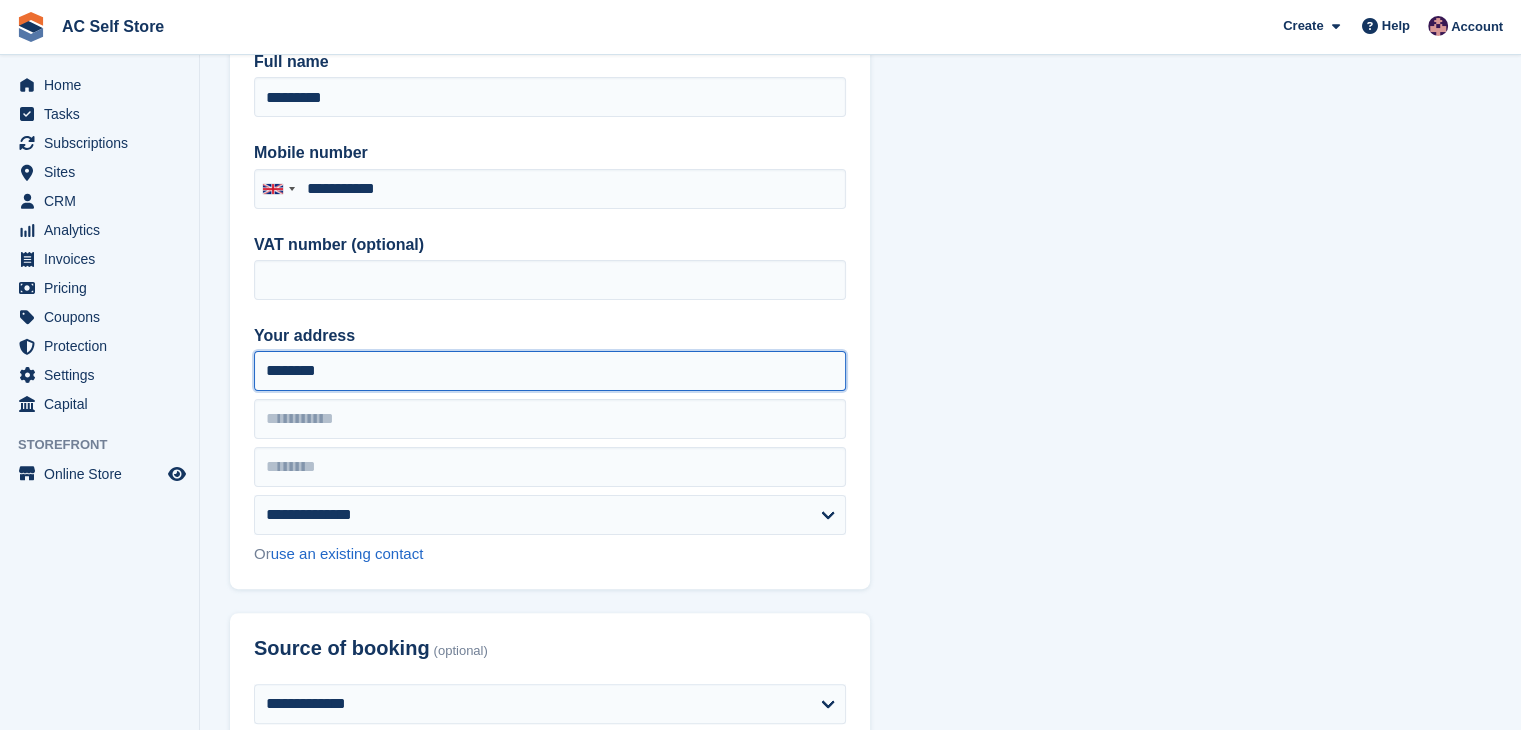 click on "**********" at bounding box center (327, 3107) 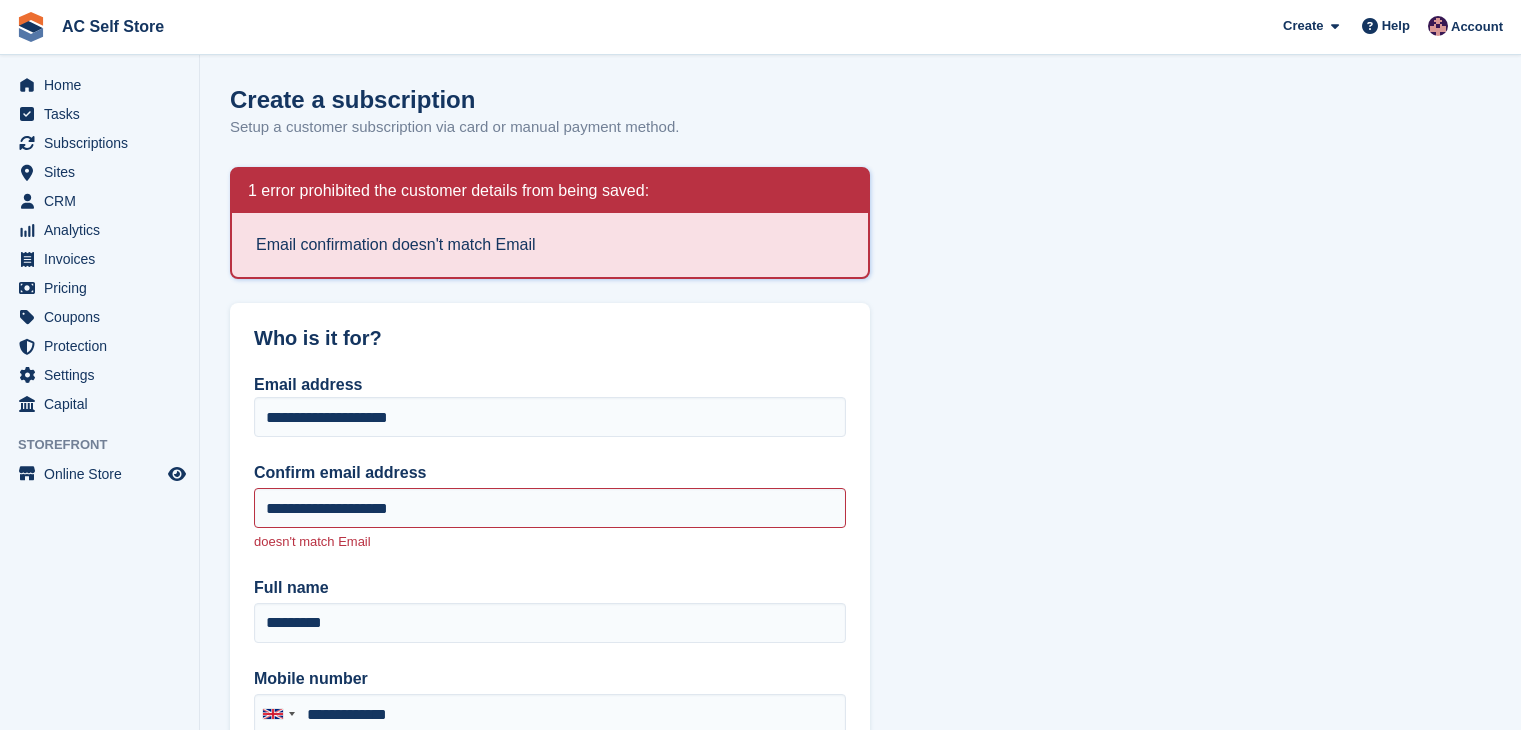 type on "**********" 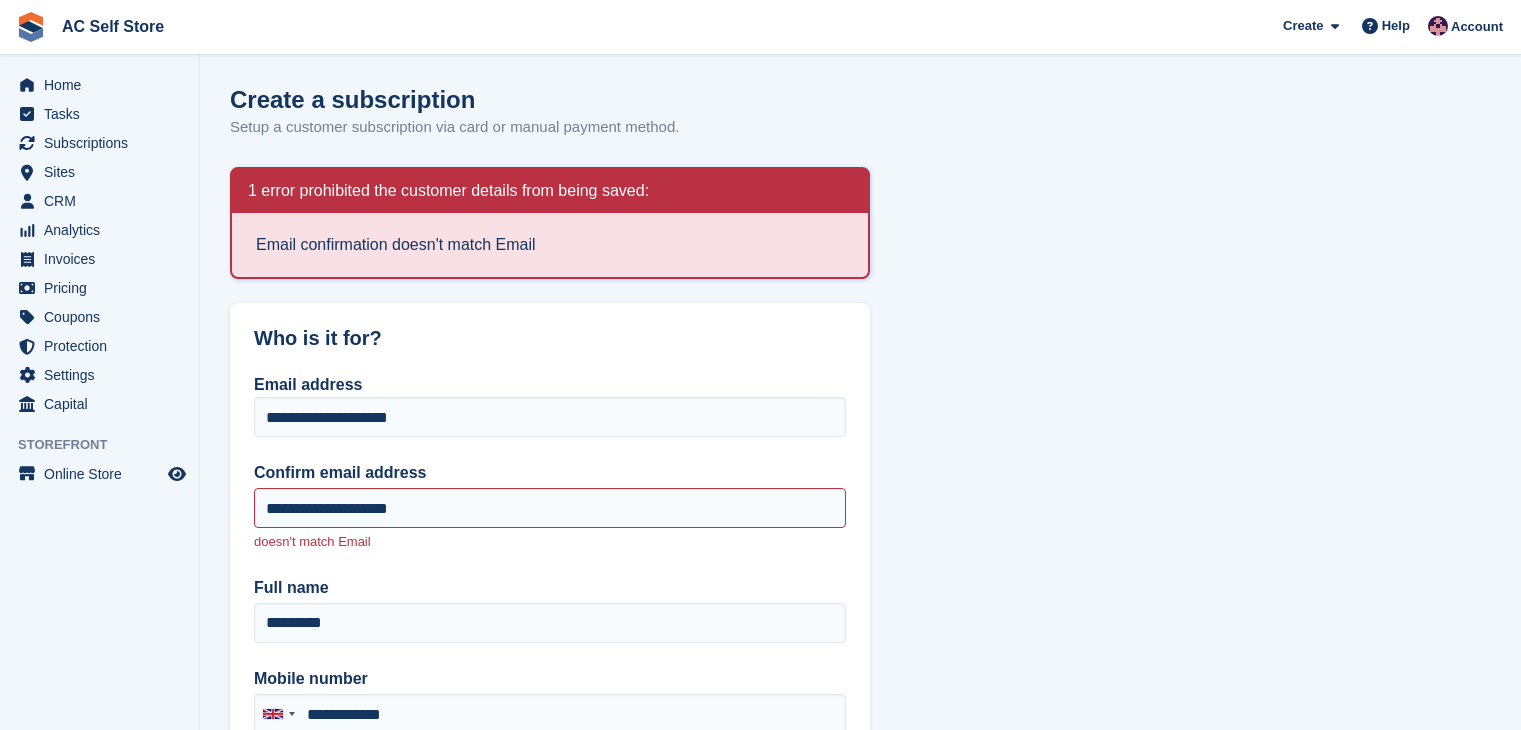 scroll, scrollTop: 0, scrollLeft: 0, axis: both 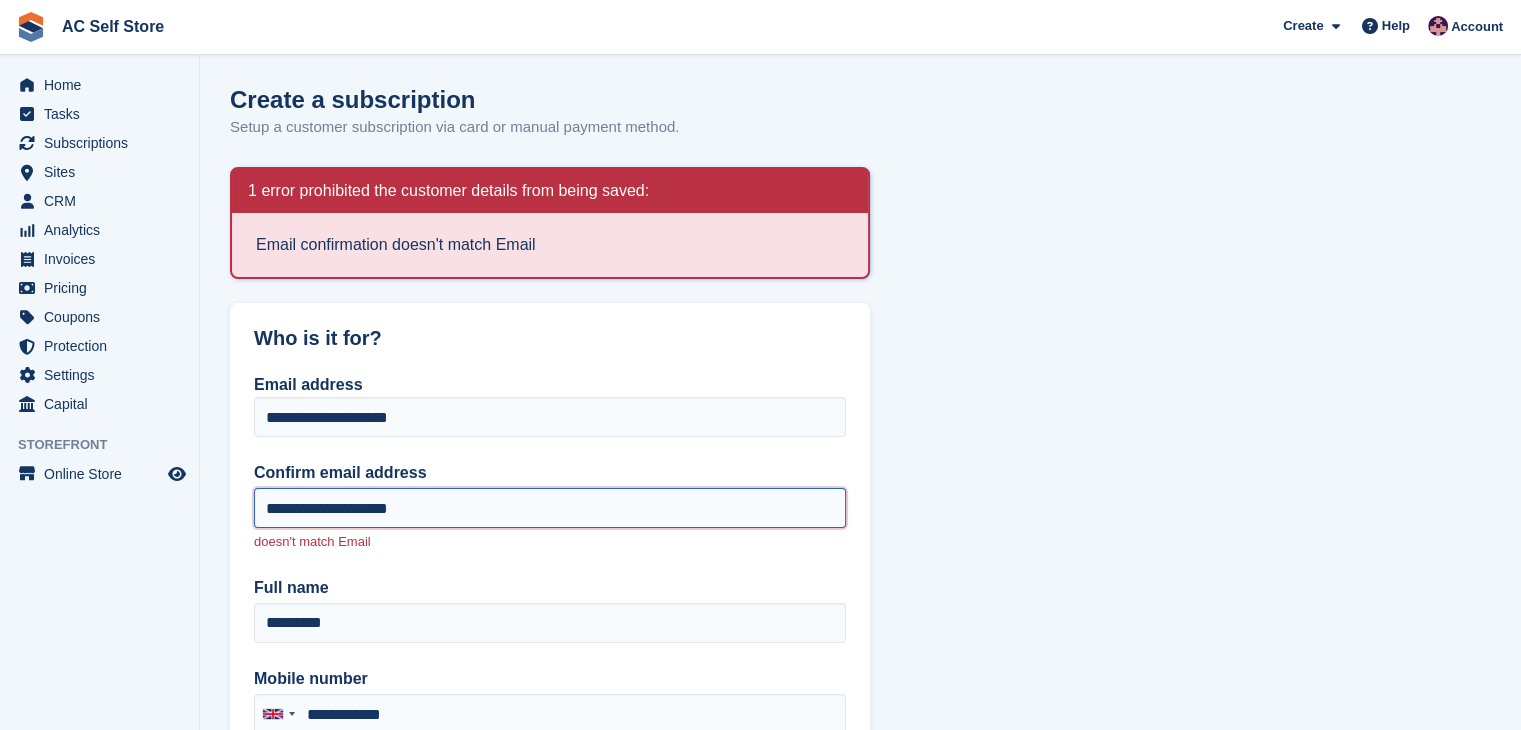 click on "**********" at bounding box center [550, 508] 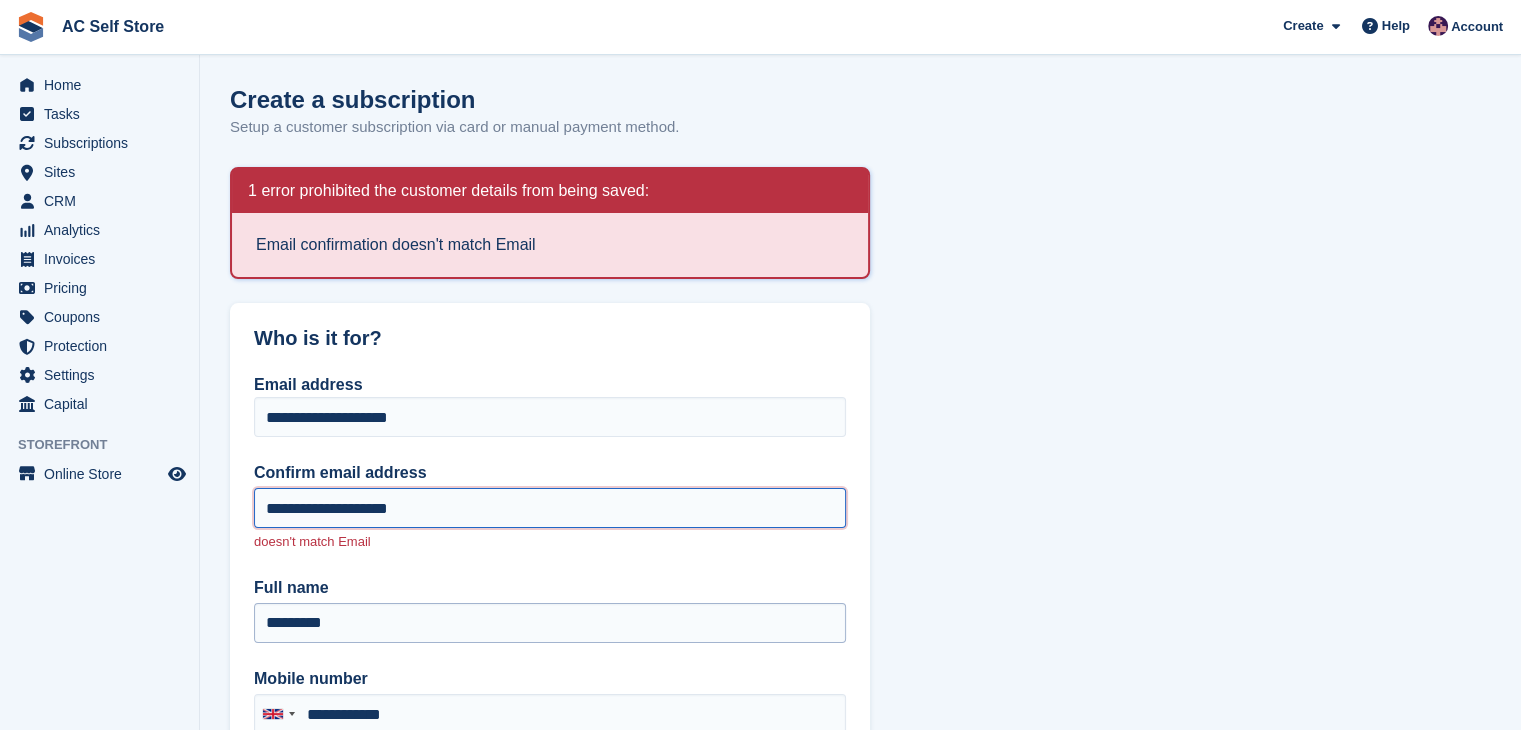 type on "**********" 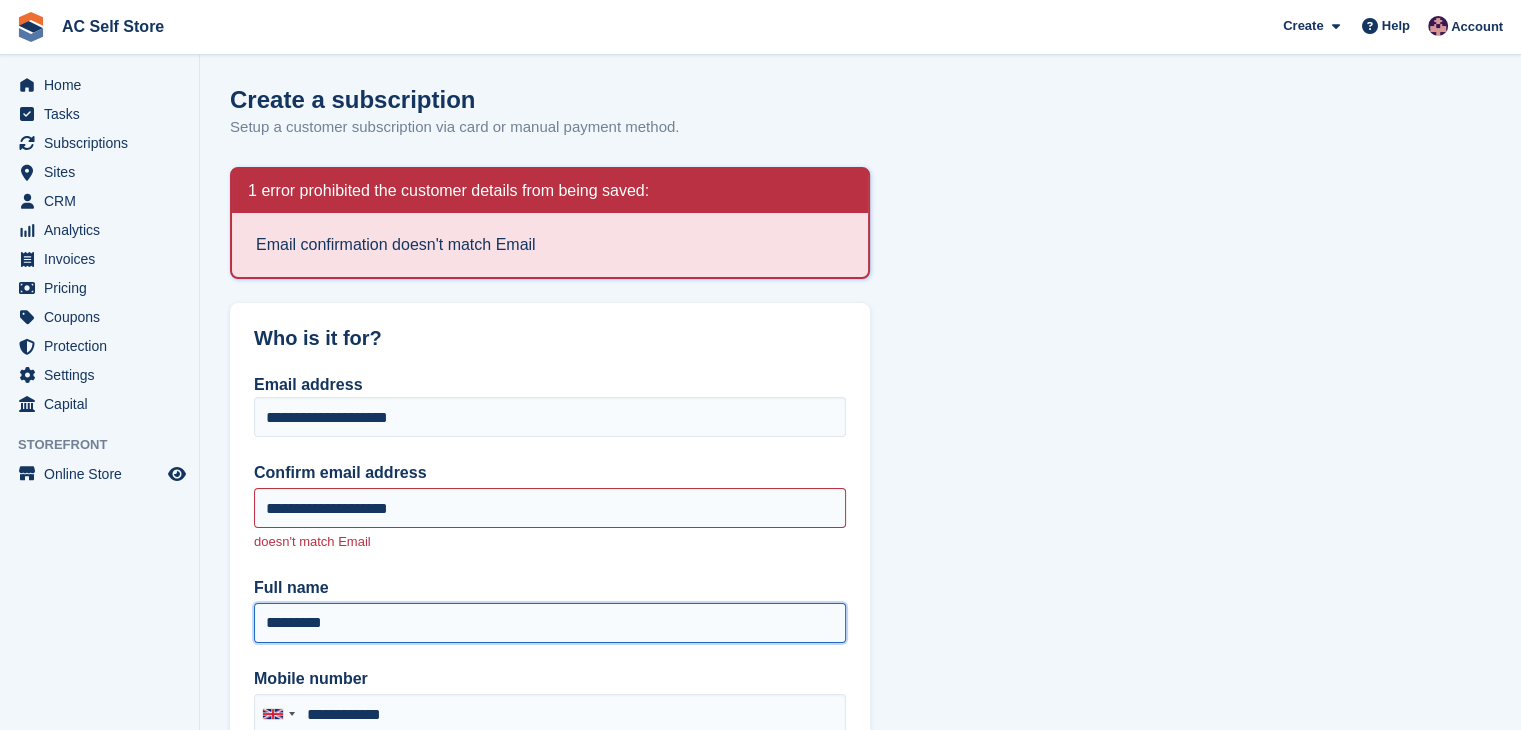 click on "*********" at bounding box center [550, 623] 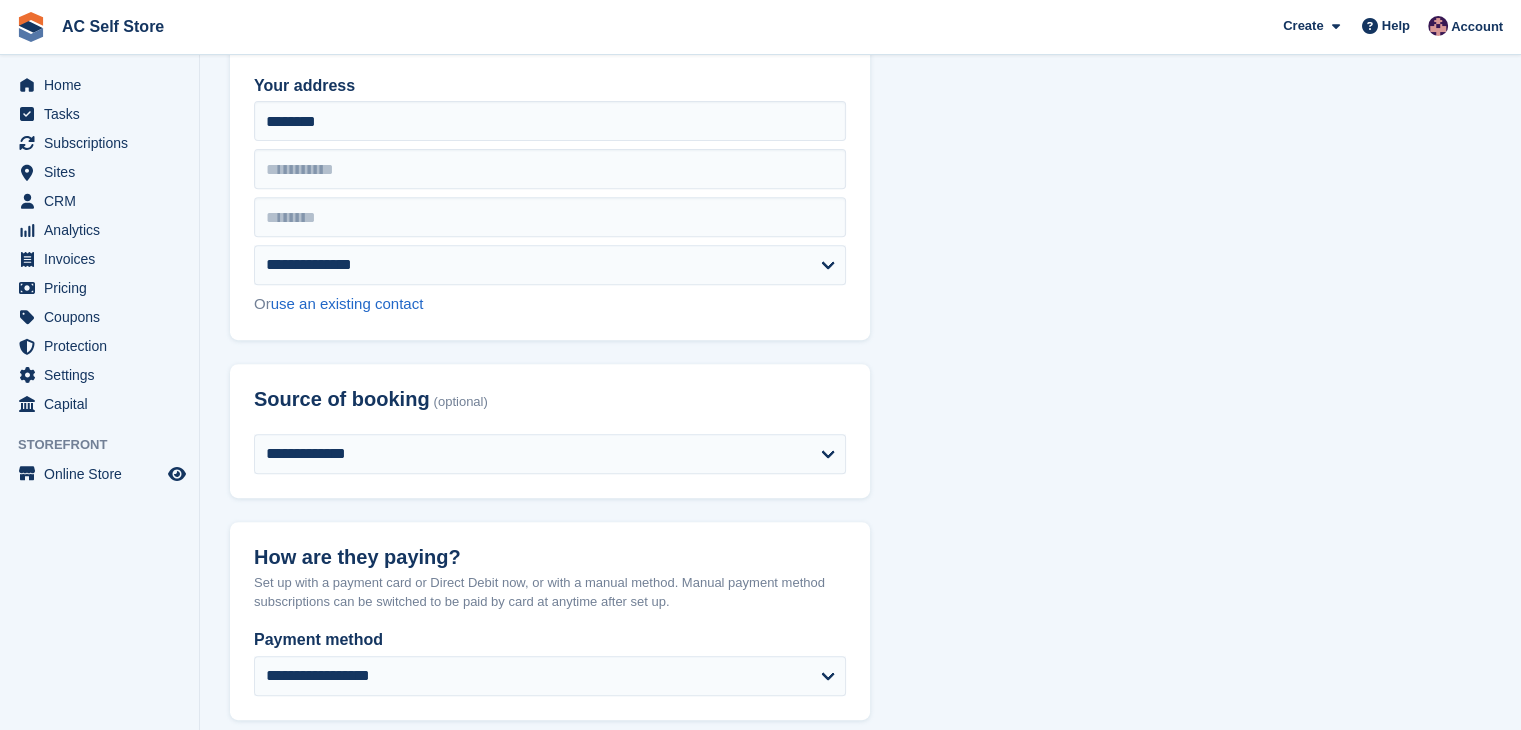 scroll, scrollTop: 732, scrollLeft: 0, axis: vertical 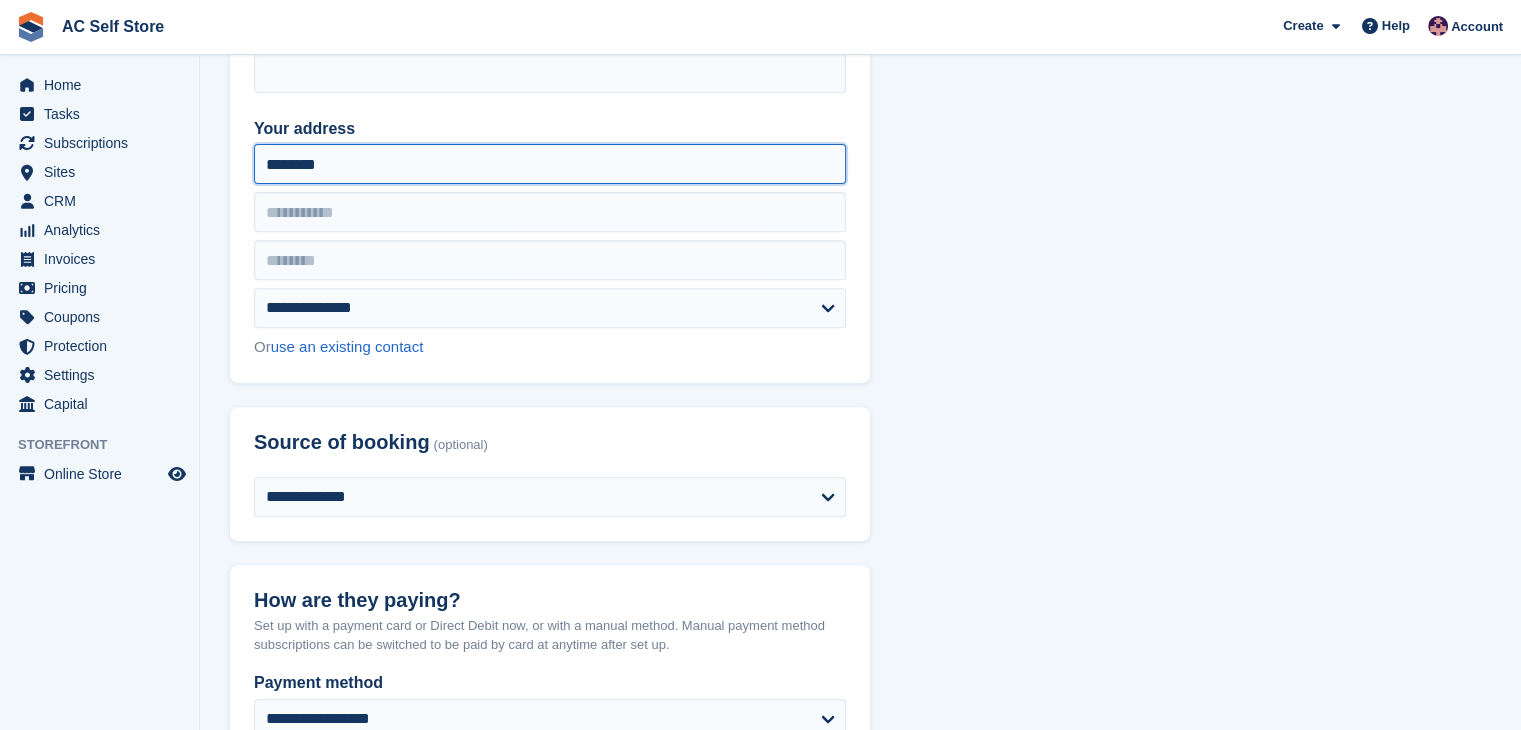 click on "********" at bounding box center [550, 164] 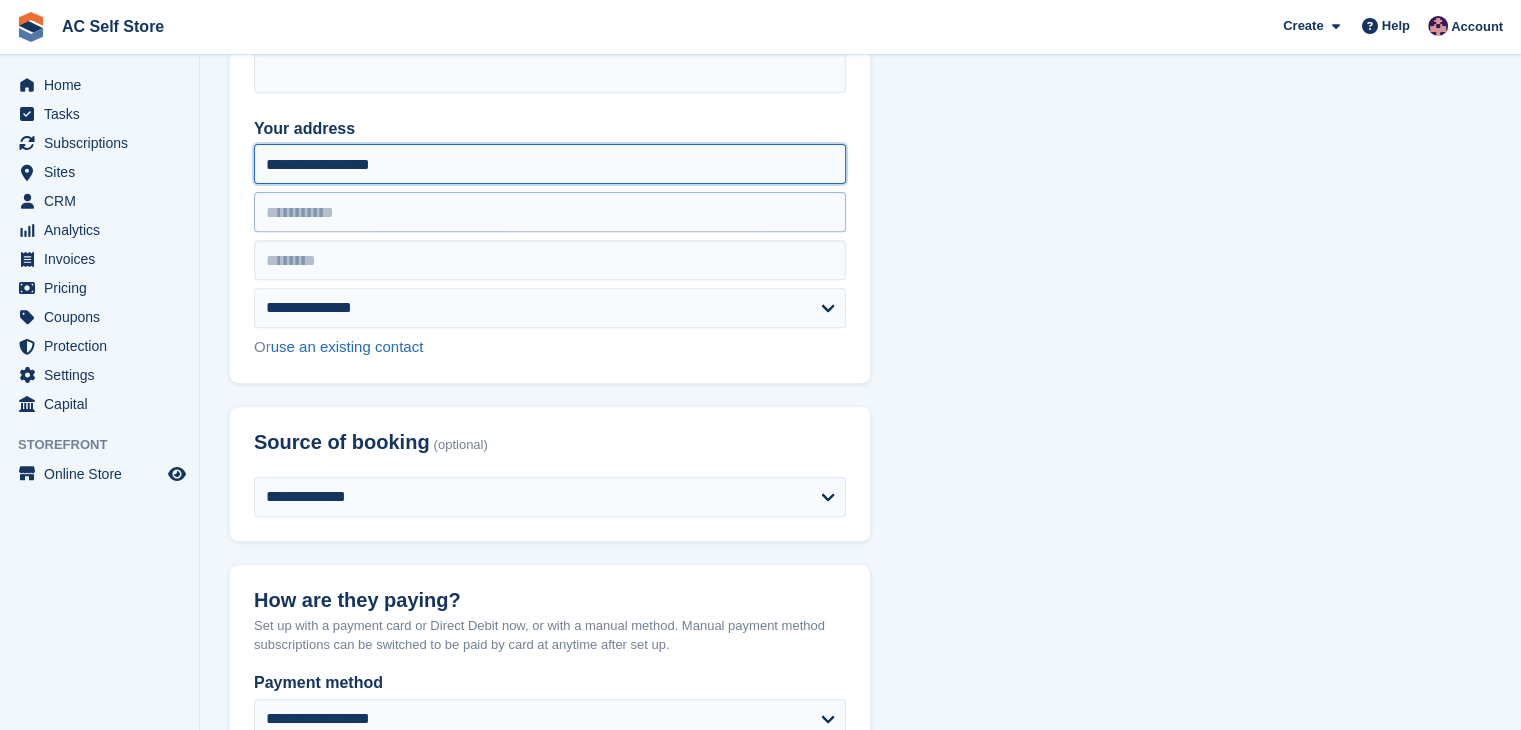type on "**********" 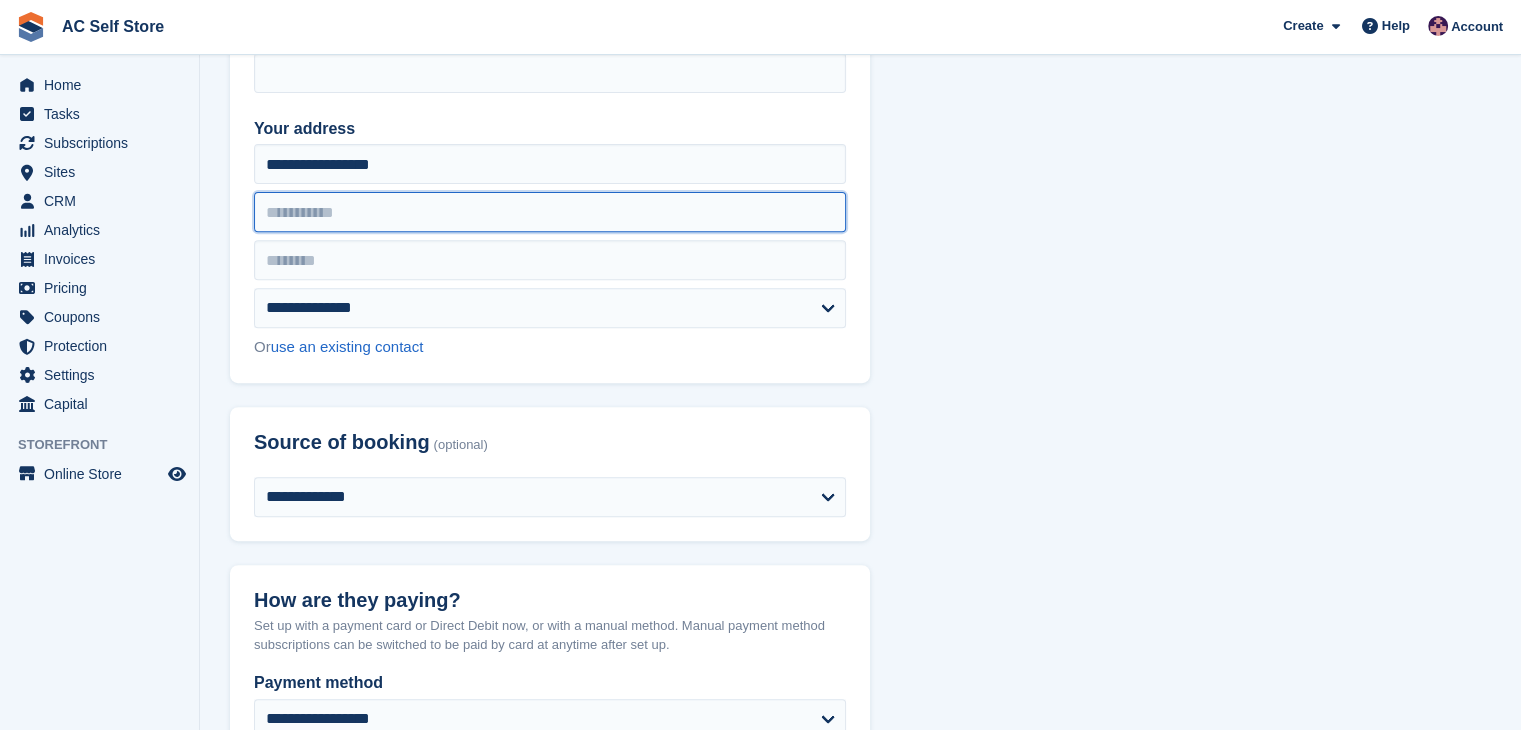 click at bounding box center (550, 212) 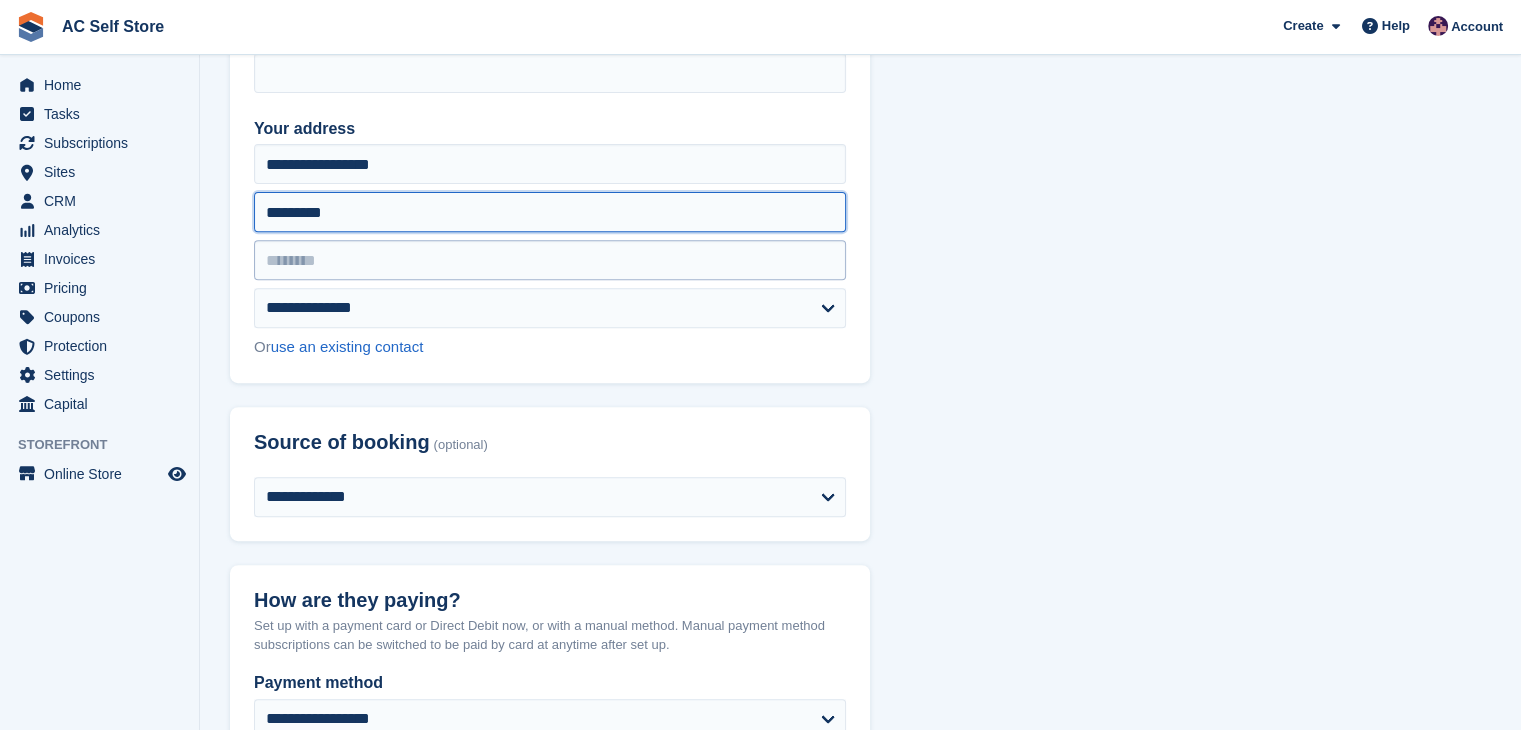 type on "*********" 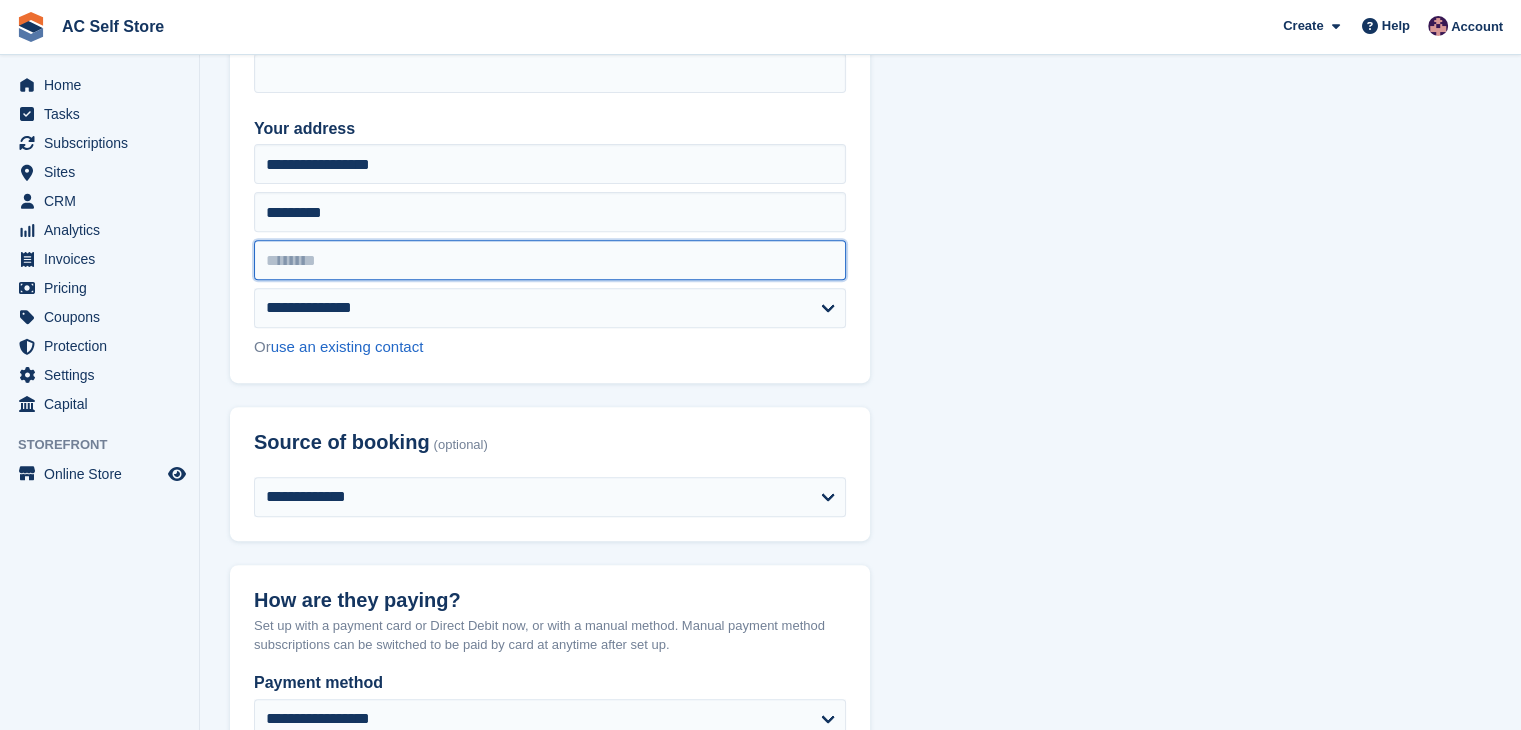 click at bounding box center [550, 260] 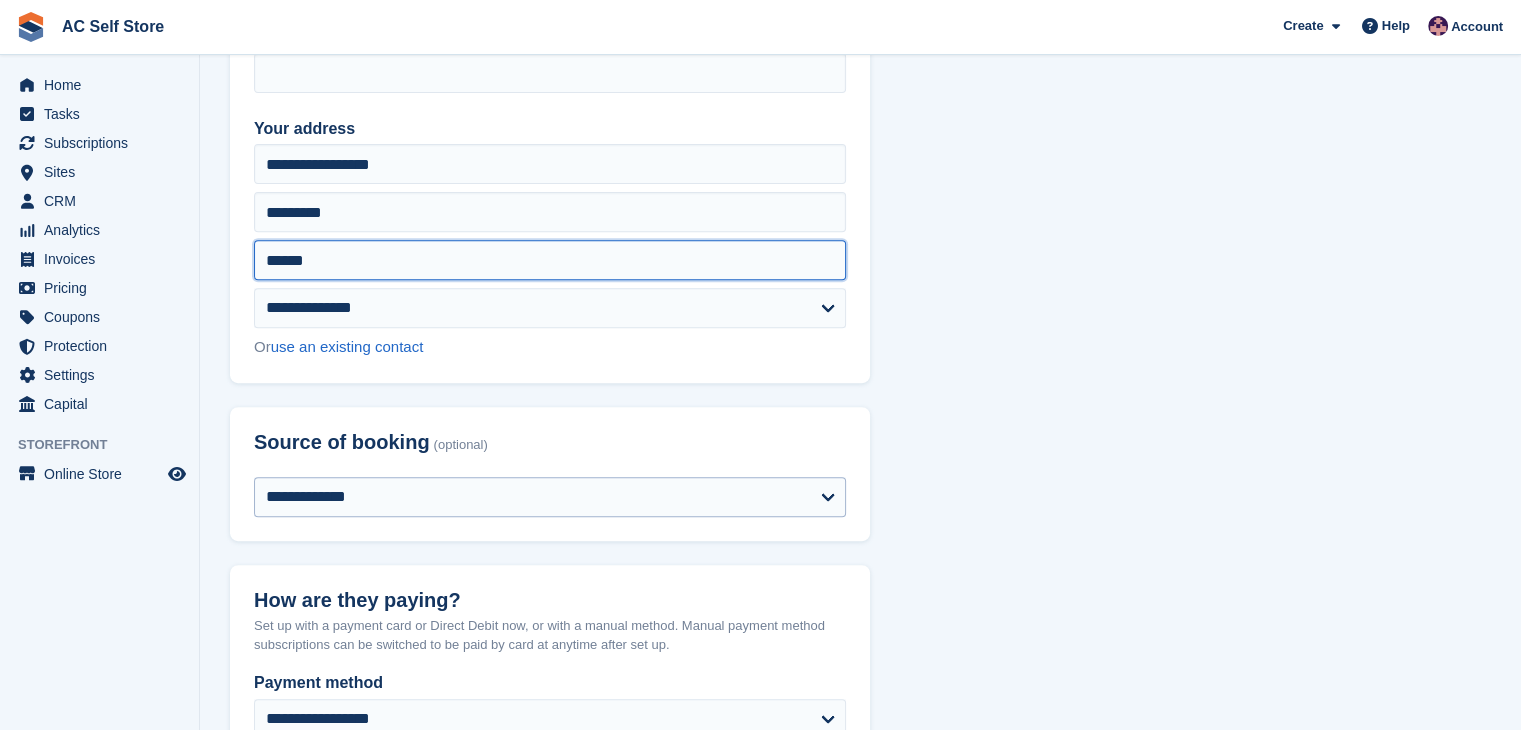 type on "******" 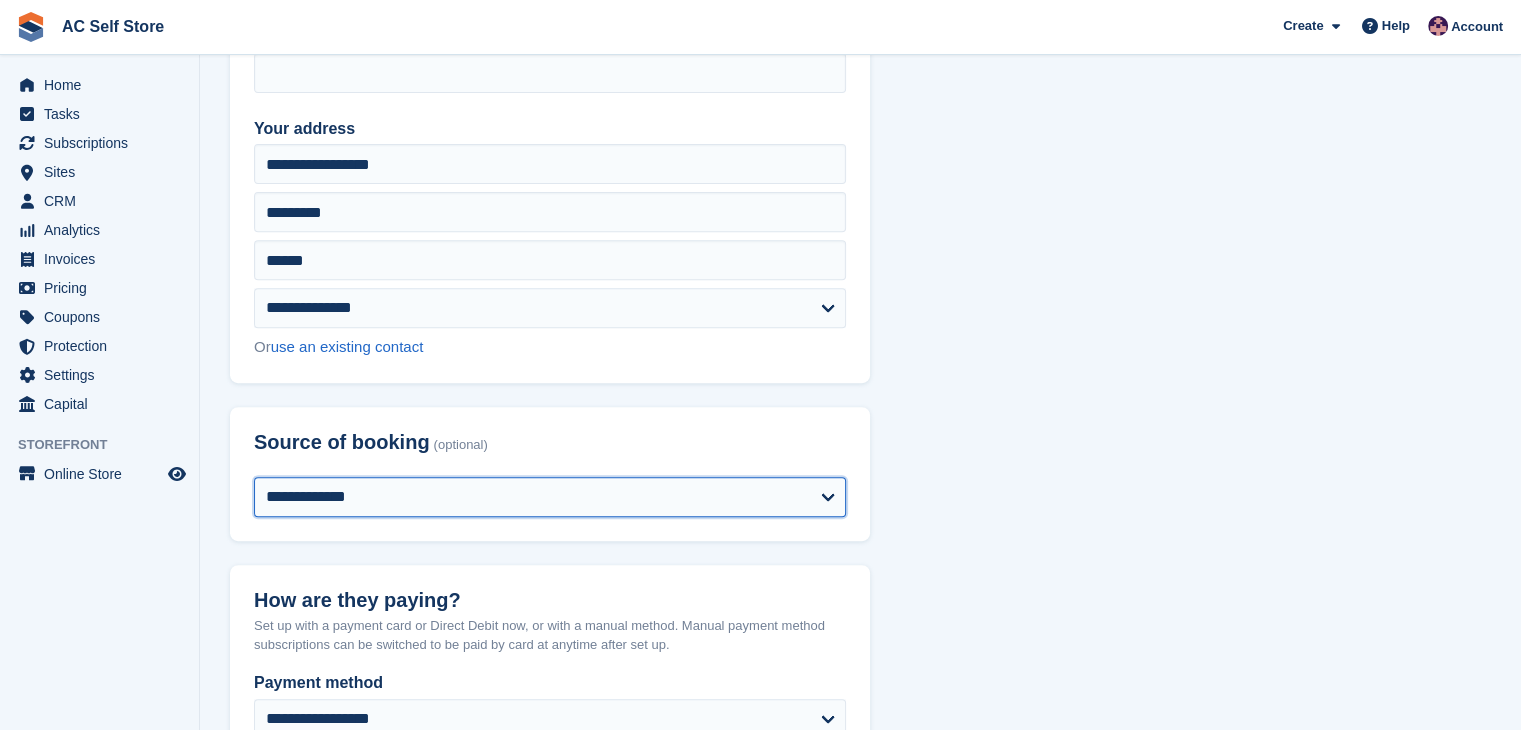 click on "**********" at bounding box center [550, 497] 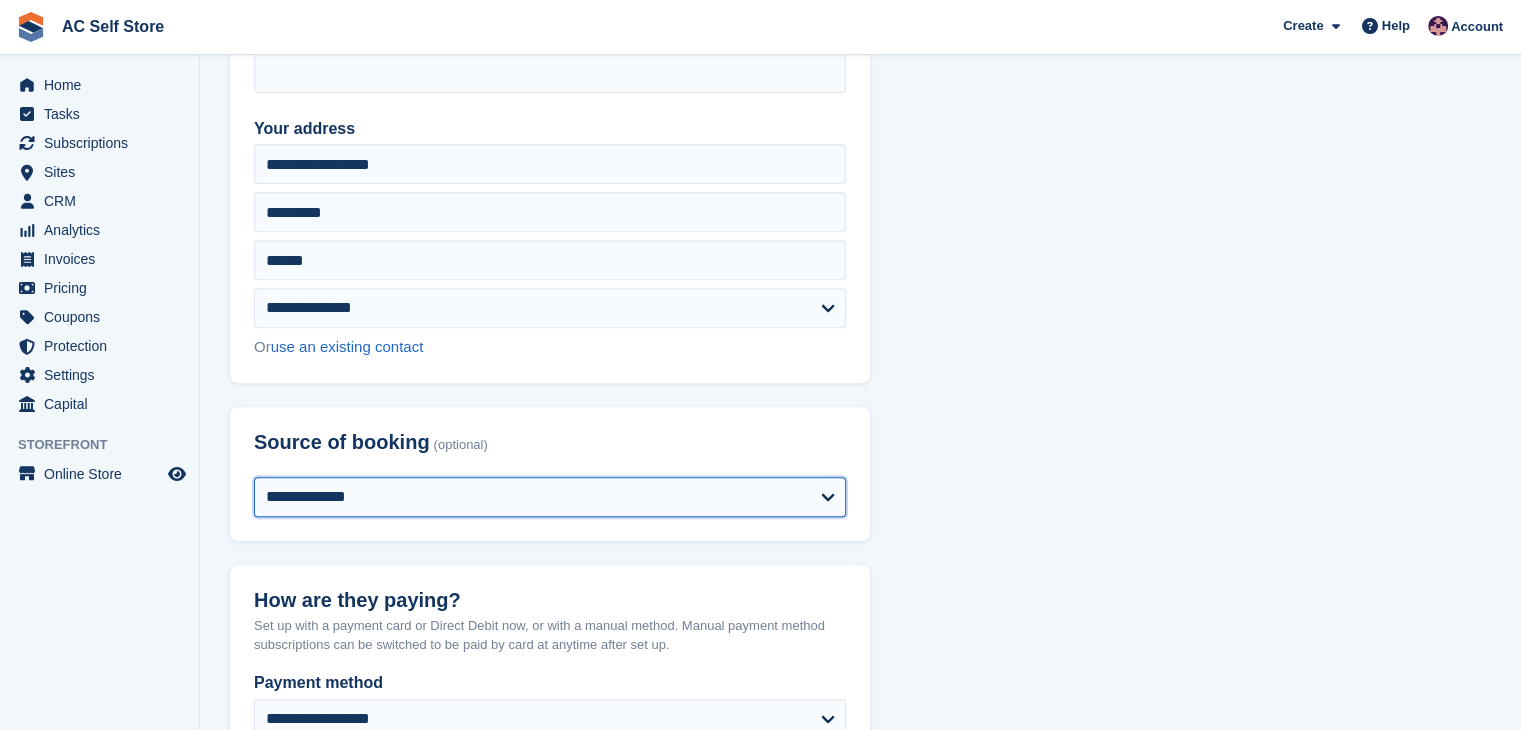 select on "*******" 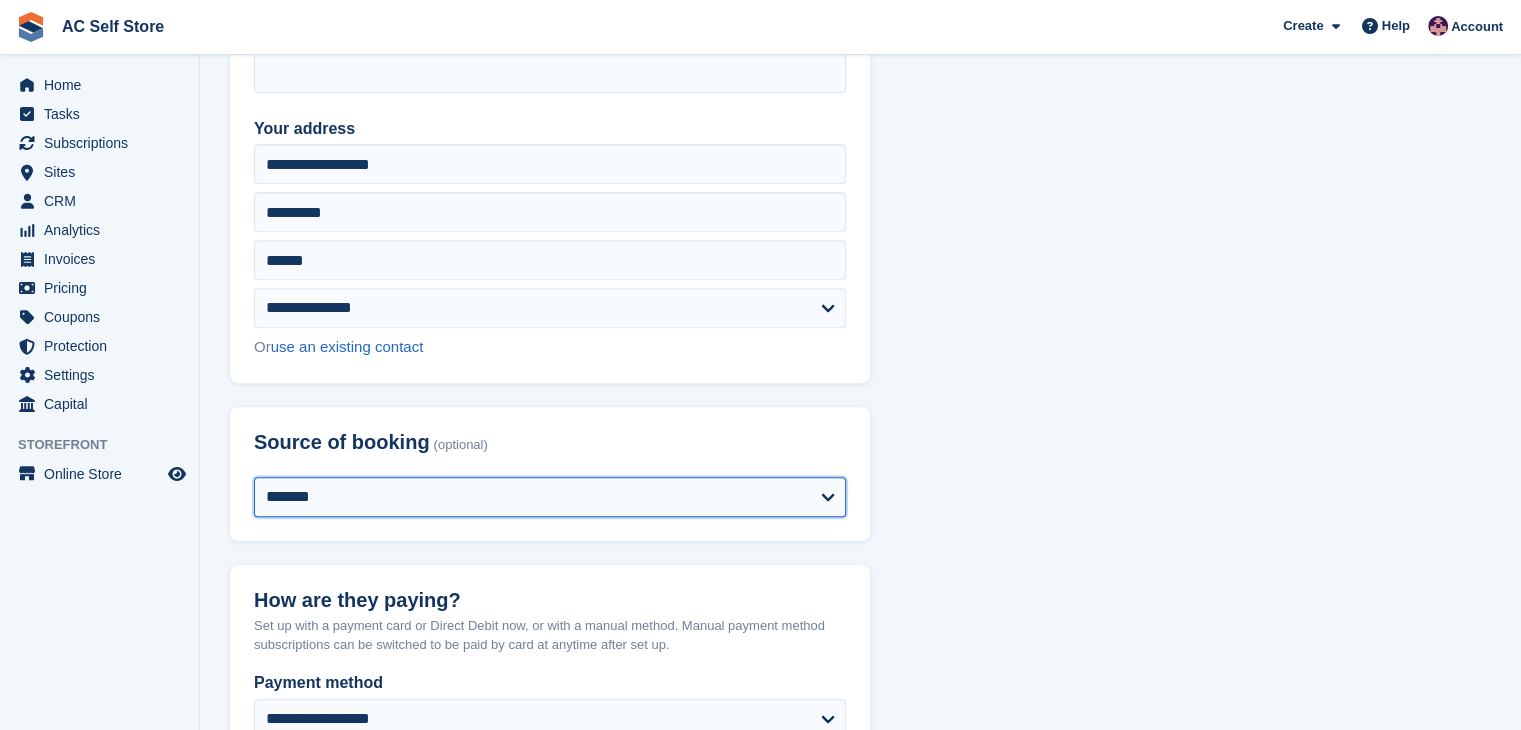 click on "**********" at bounding box center (550, 497) 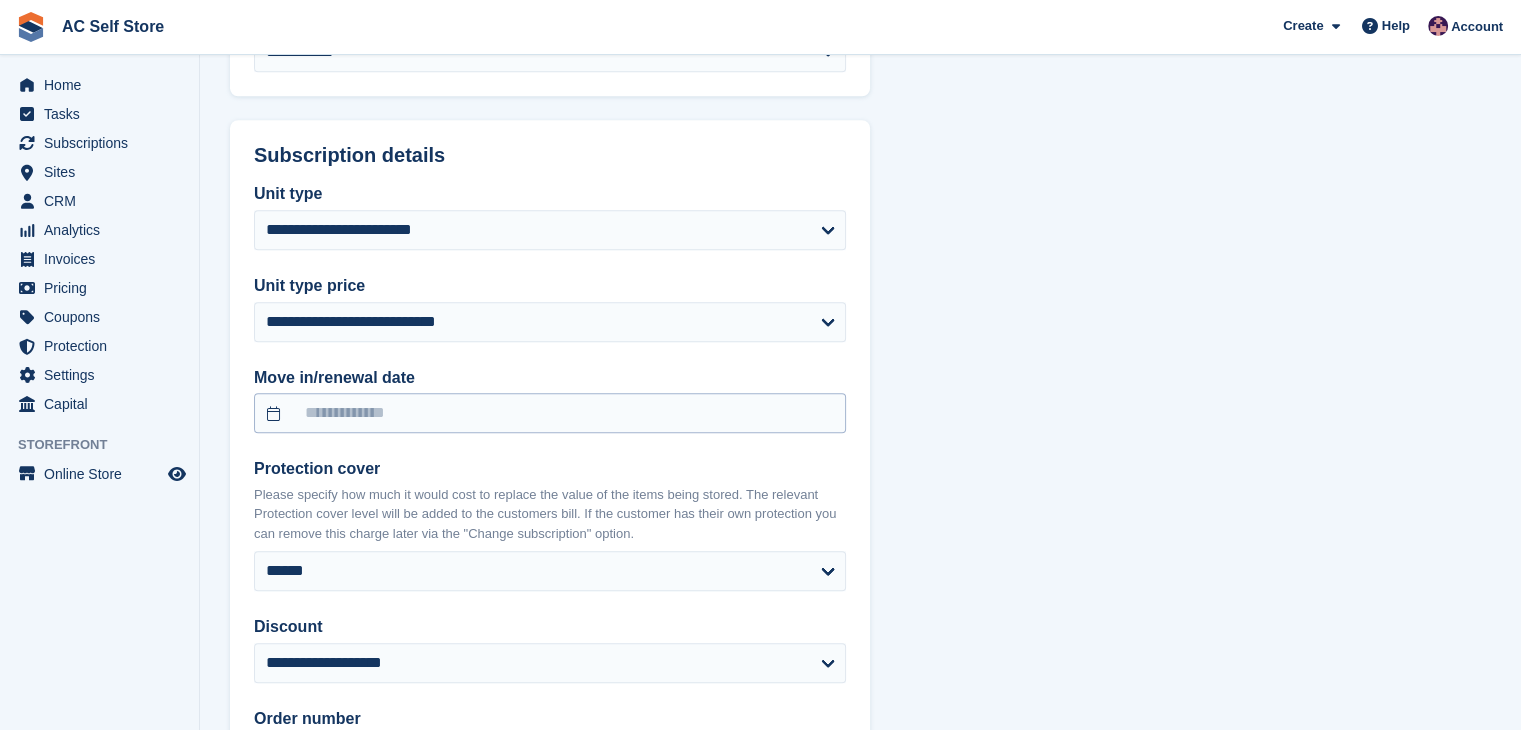 scroll, scrollTop: 1727, scrollLeft: 0, axis: vertical 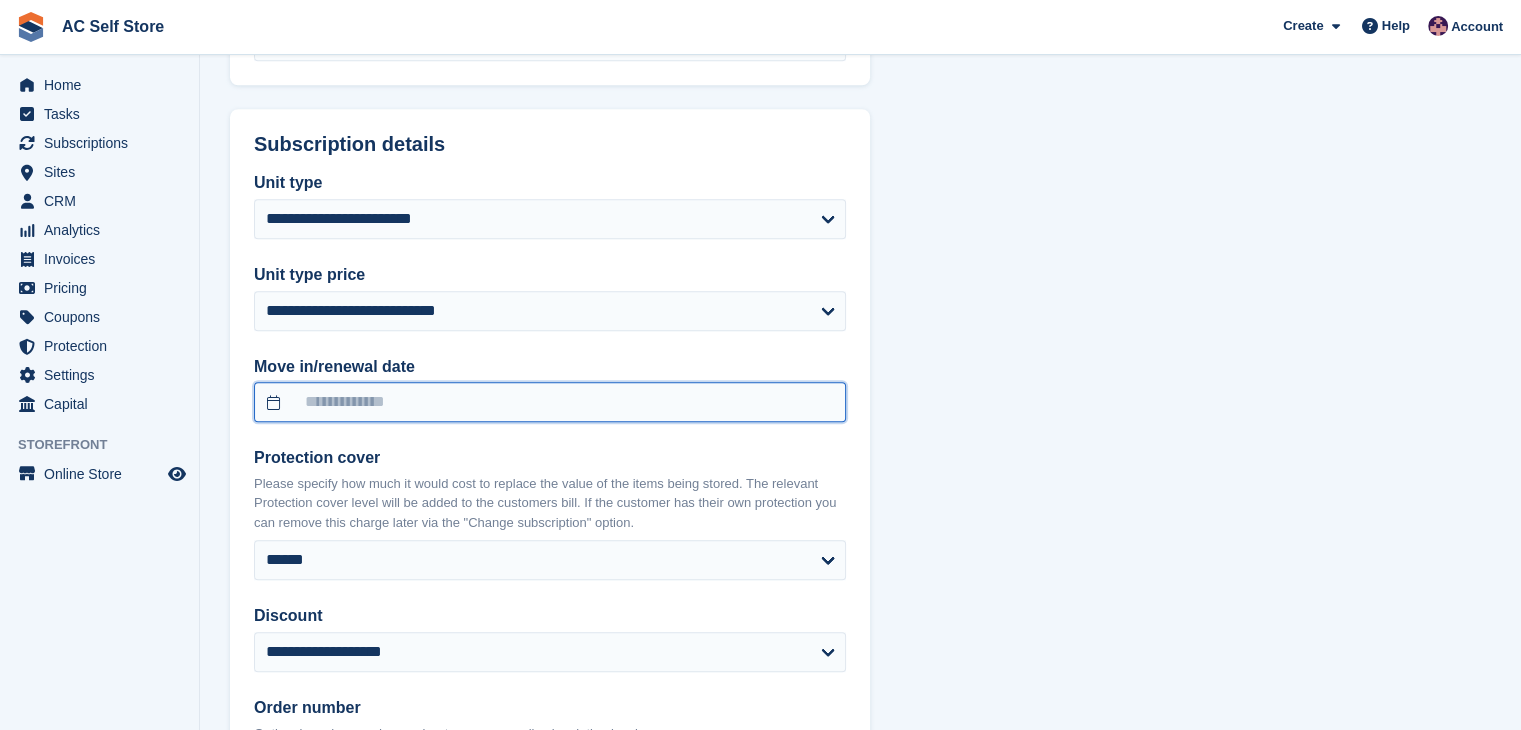 click at bounding box center [550, 402] 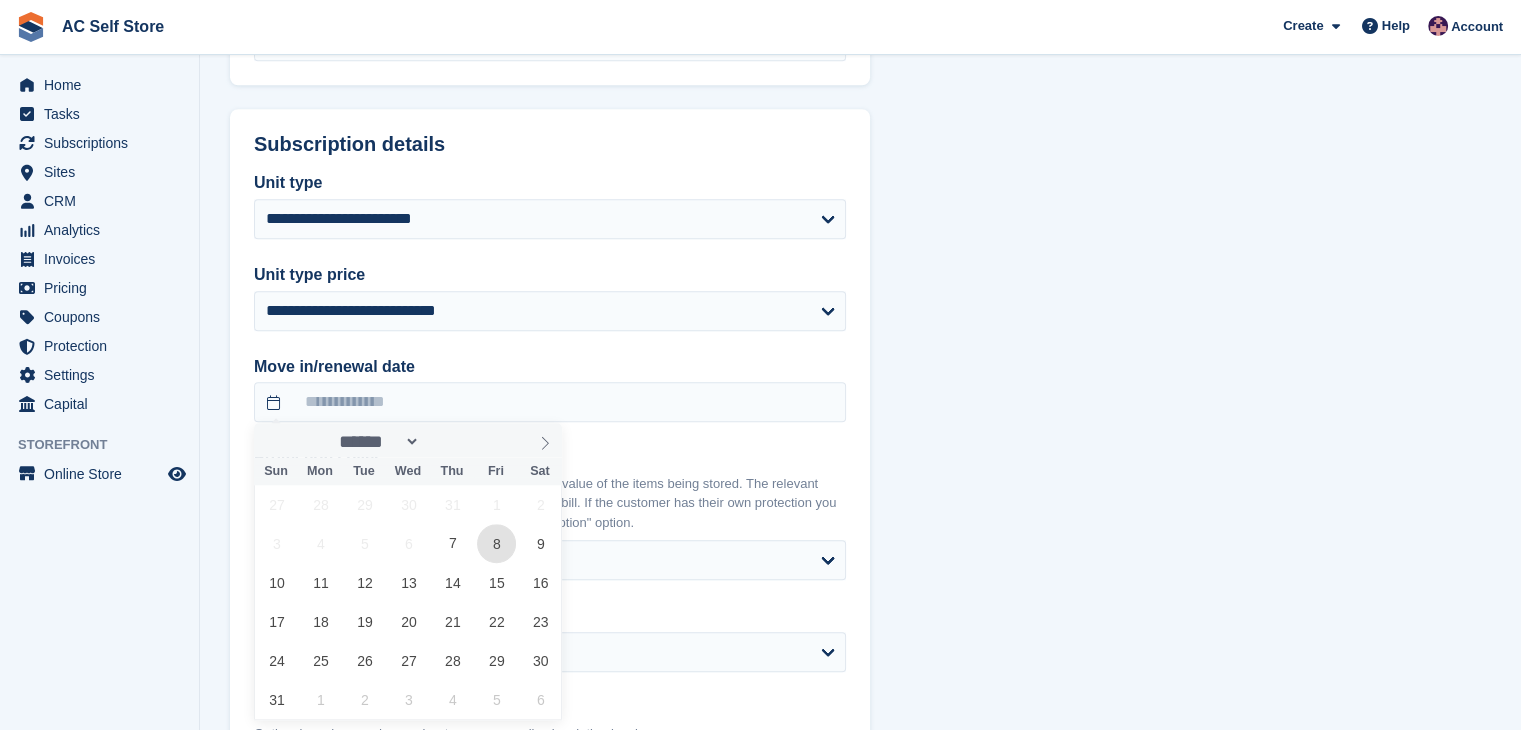 click on "8" at bounding box center (496, 543) 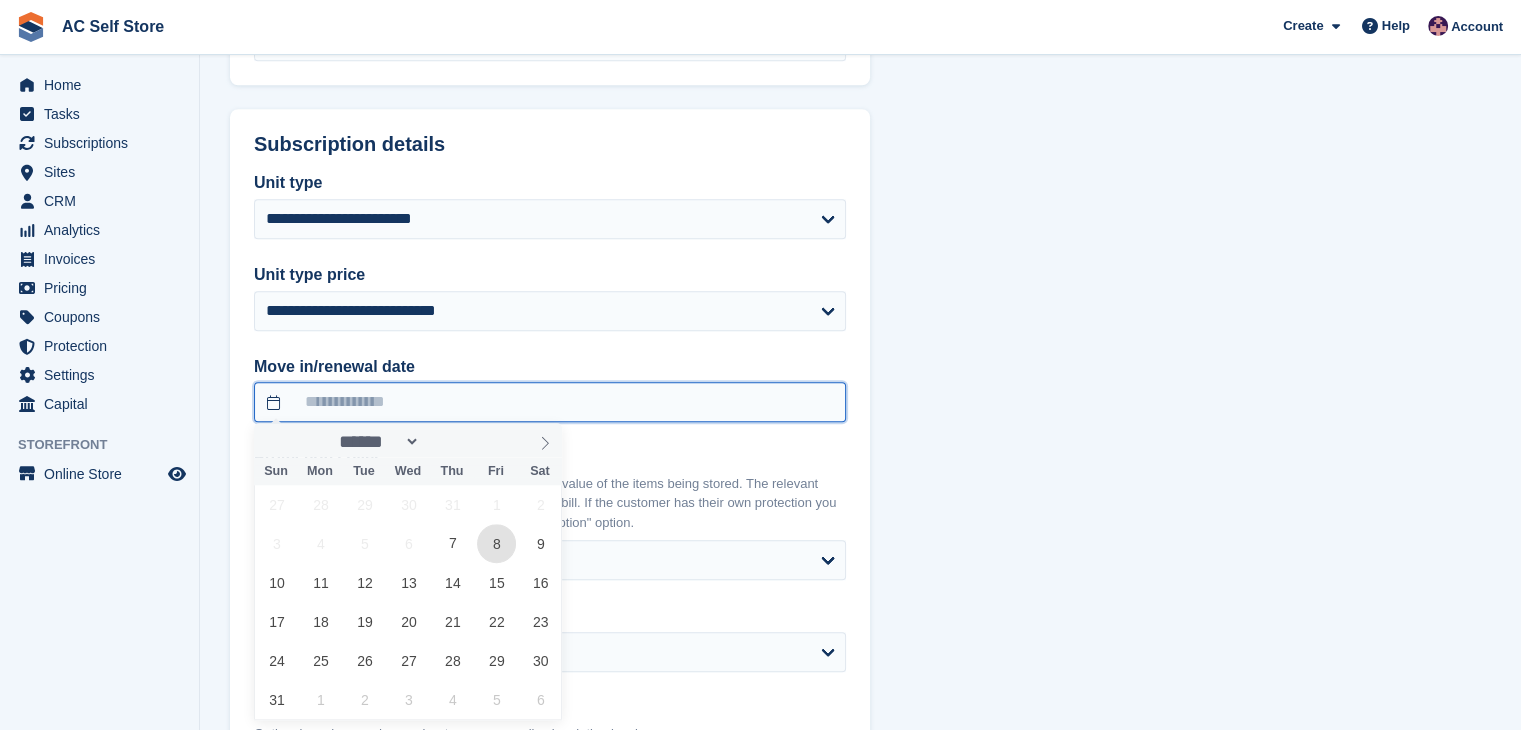 type on "**********" 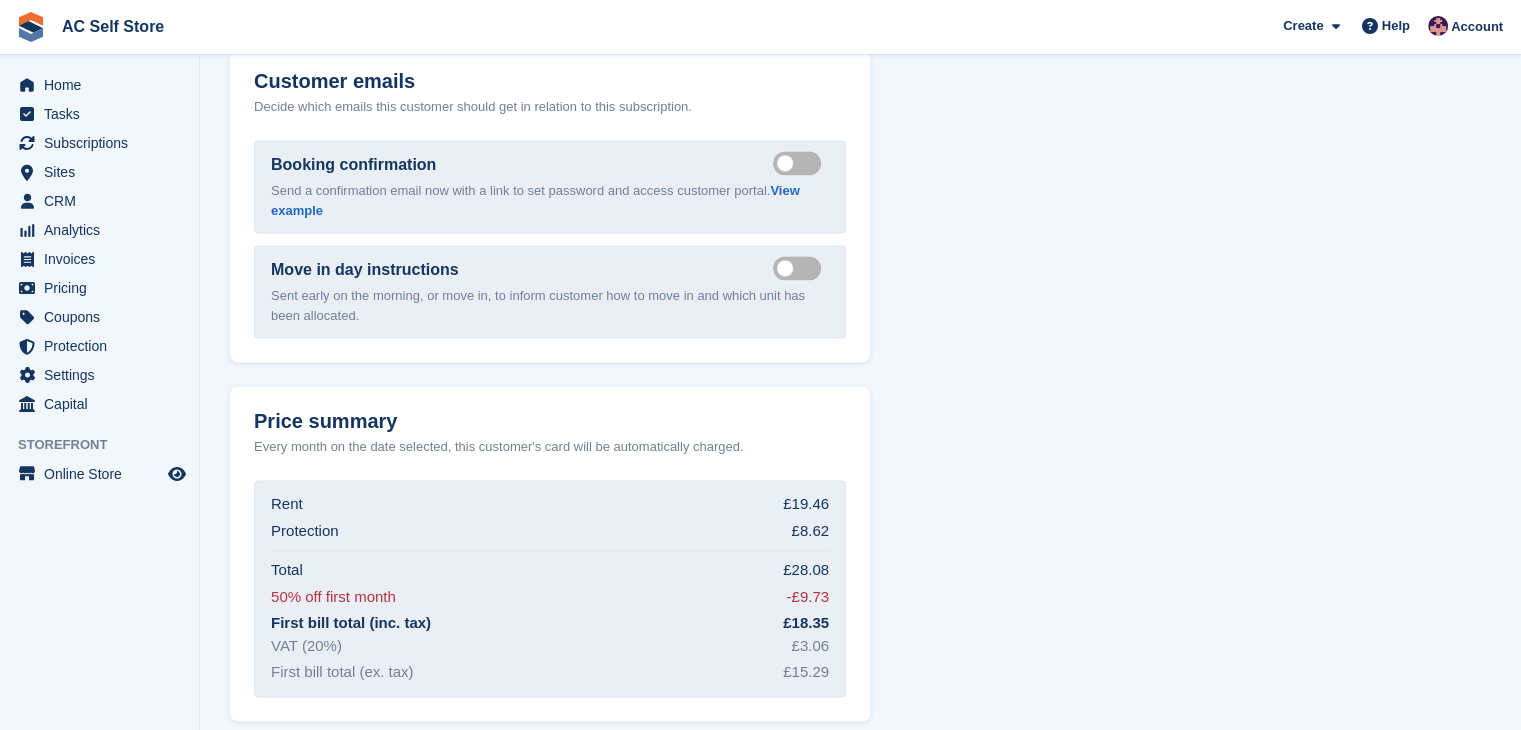 scroll, scrollTop: 2956, scrollLeft: 0, axis: vertical 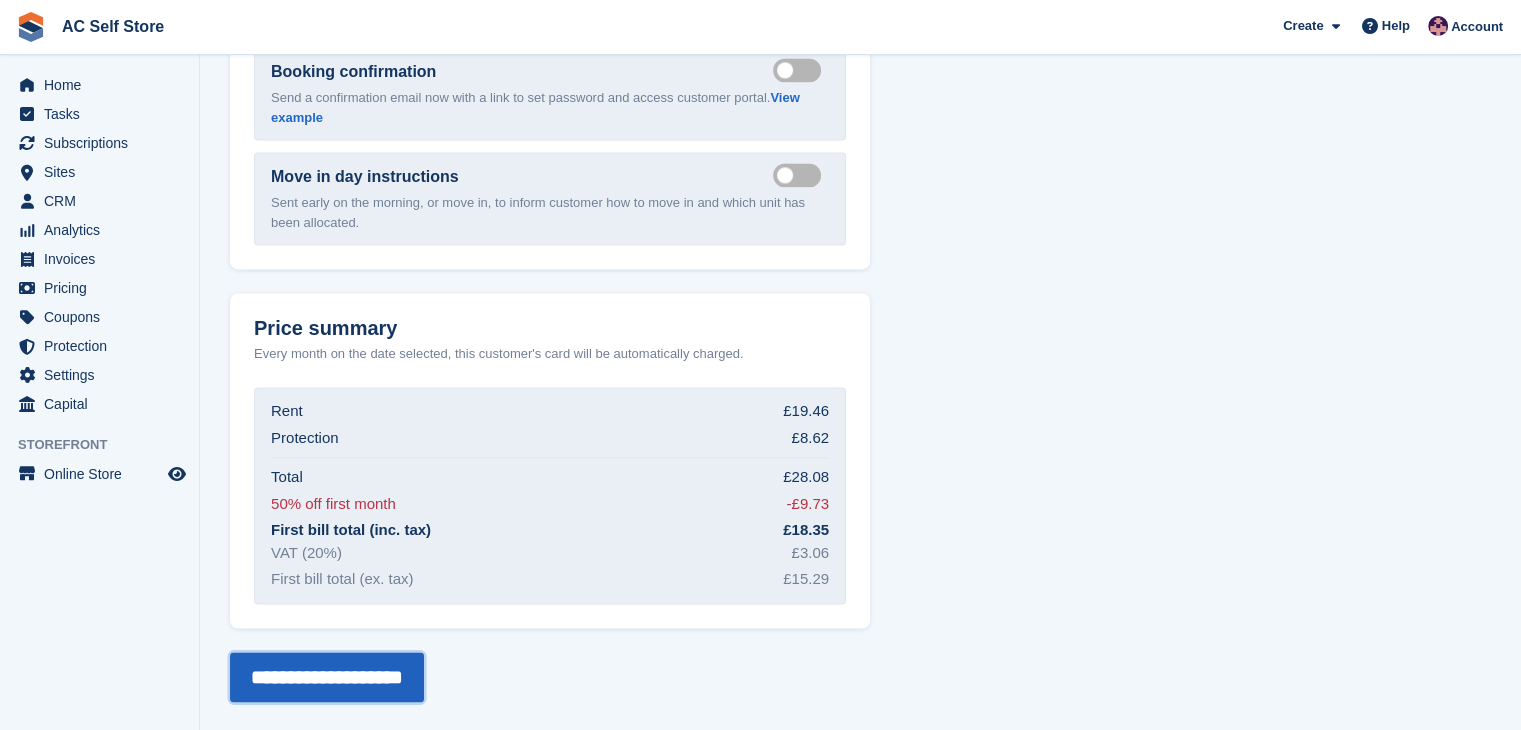 click on "**********" at bounding box center [327, 677] 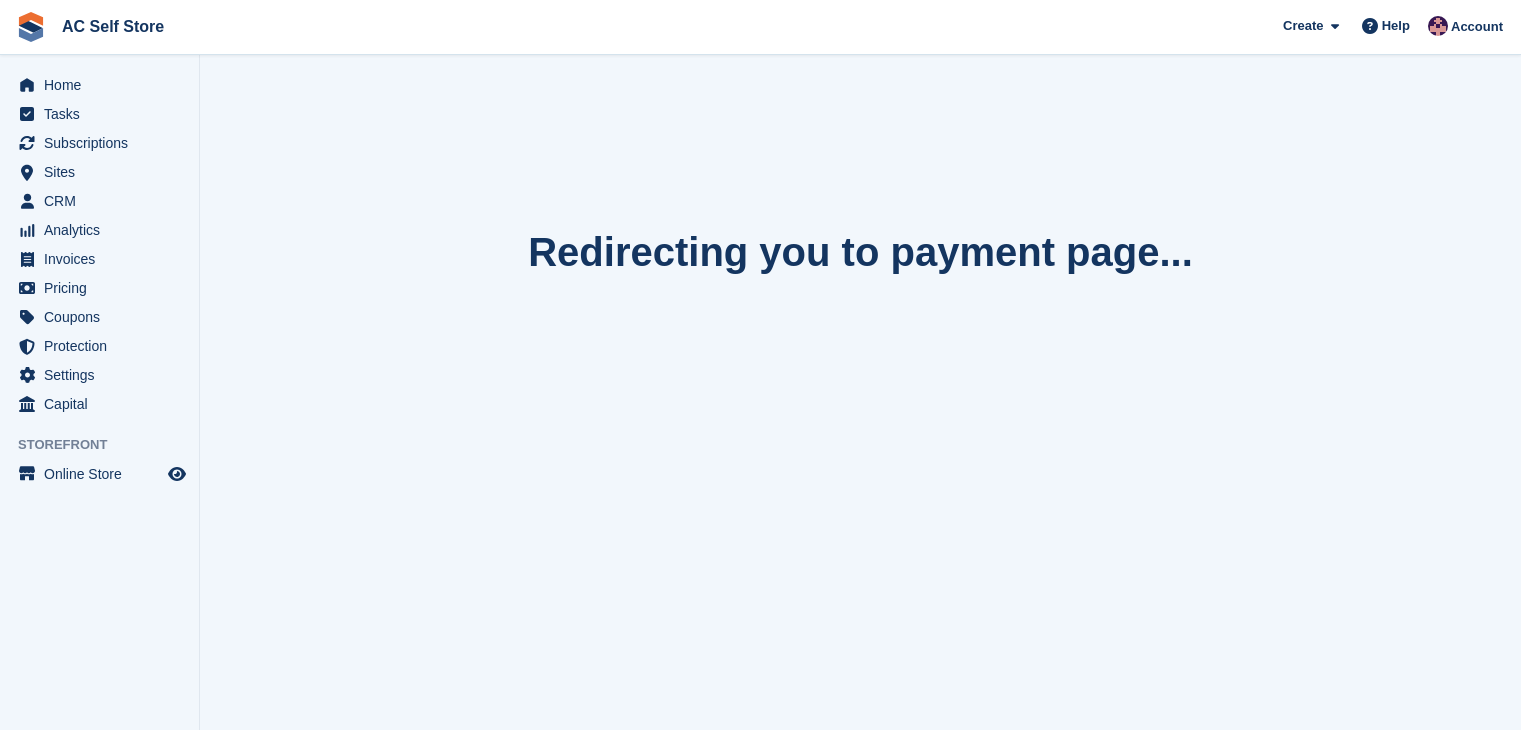 scroll, scrollTop: 0, scrollLeft: 0, axis: both 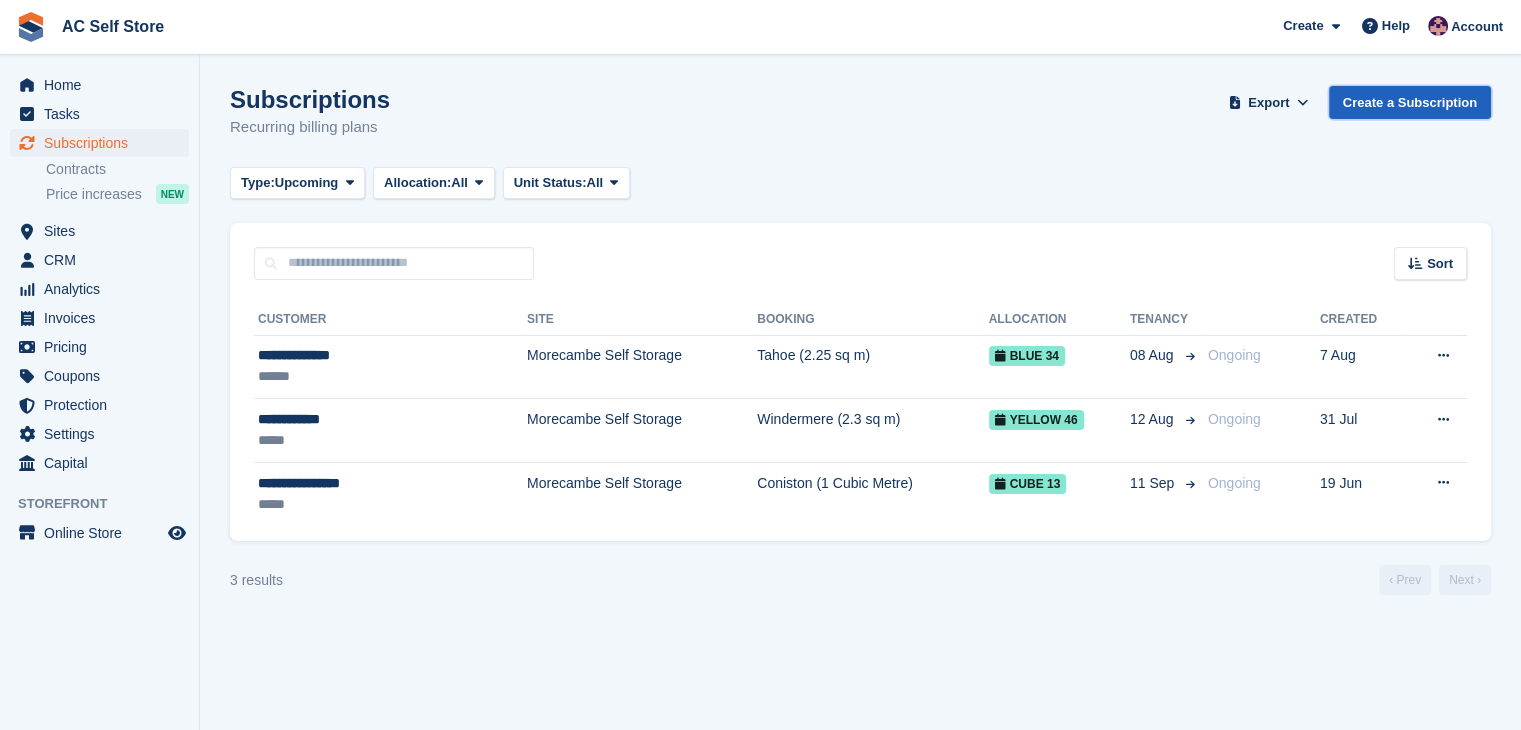 click on "Create a Subscription" at bounding box center [1410, 102] 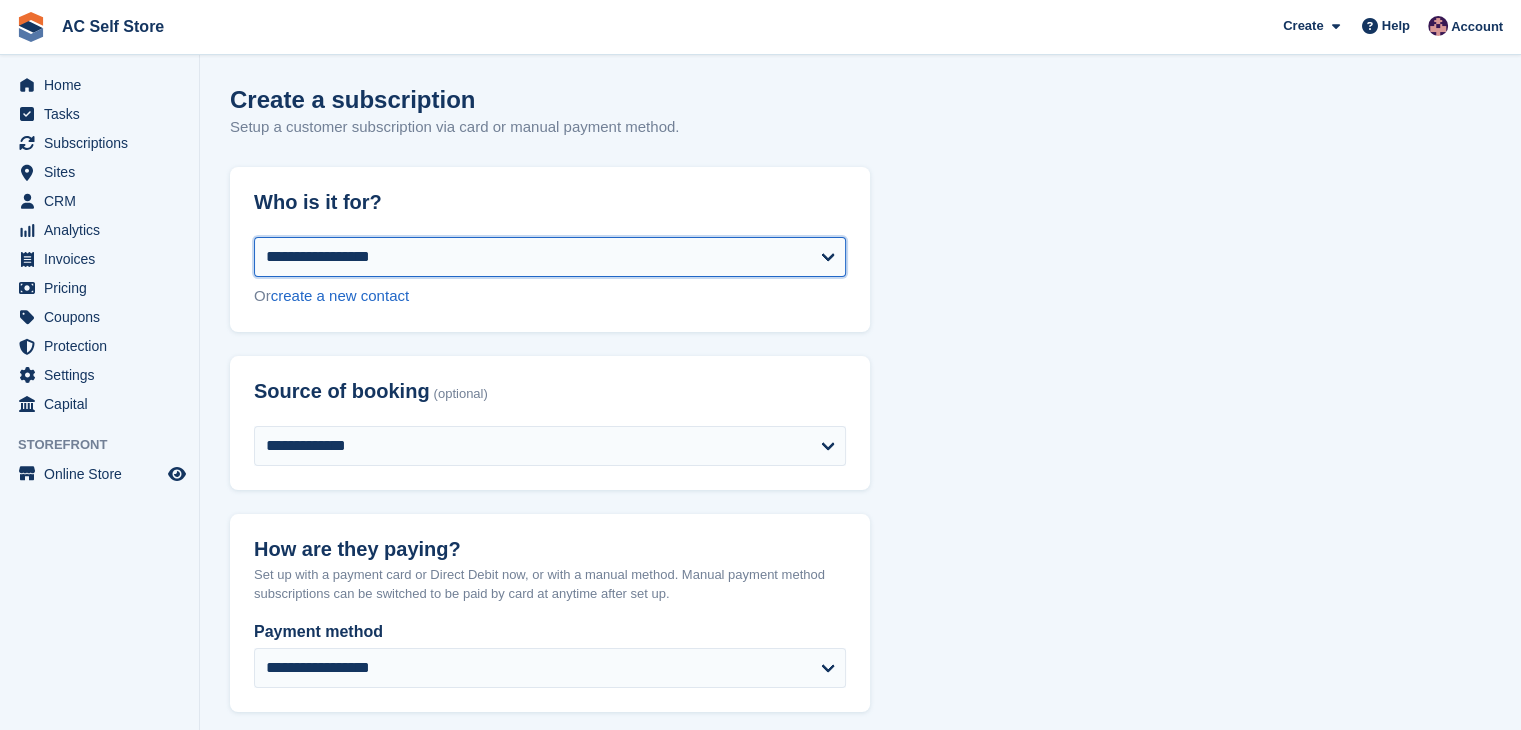 click on "**********" at bounding box center (550, 257) 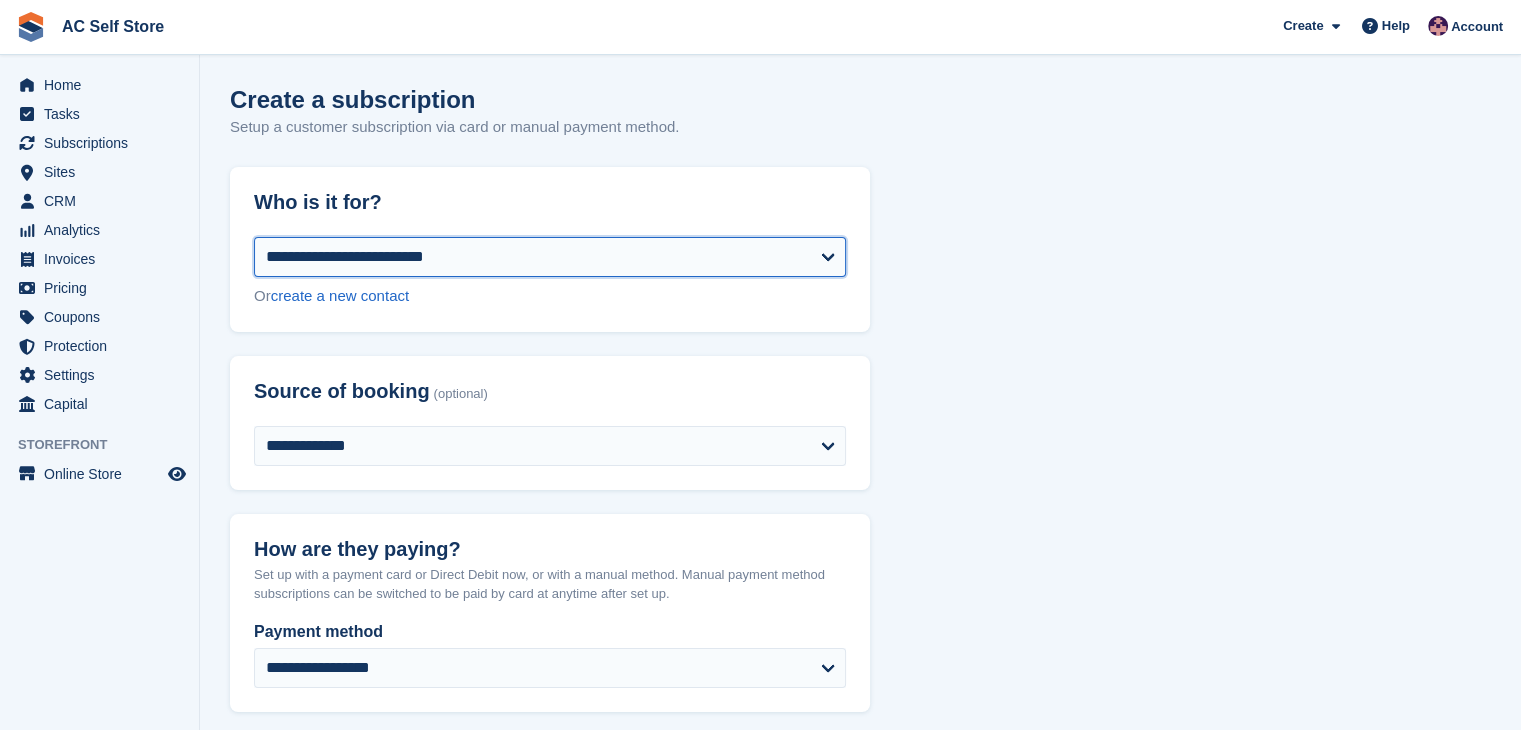 click on "**********" at bounding box center [550, 257] 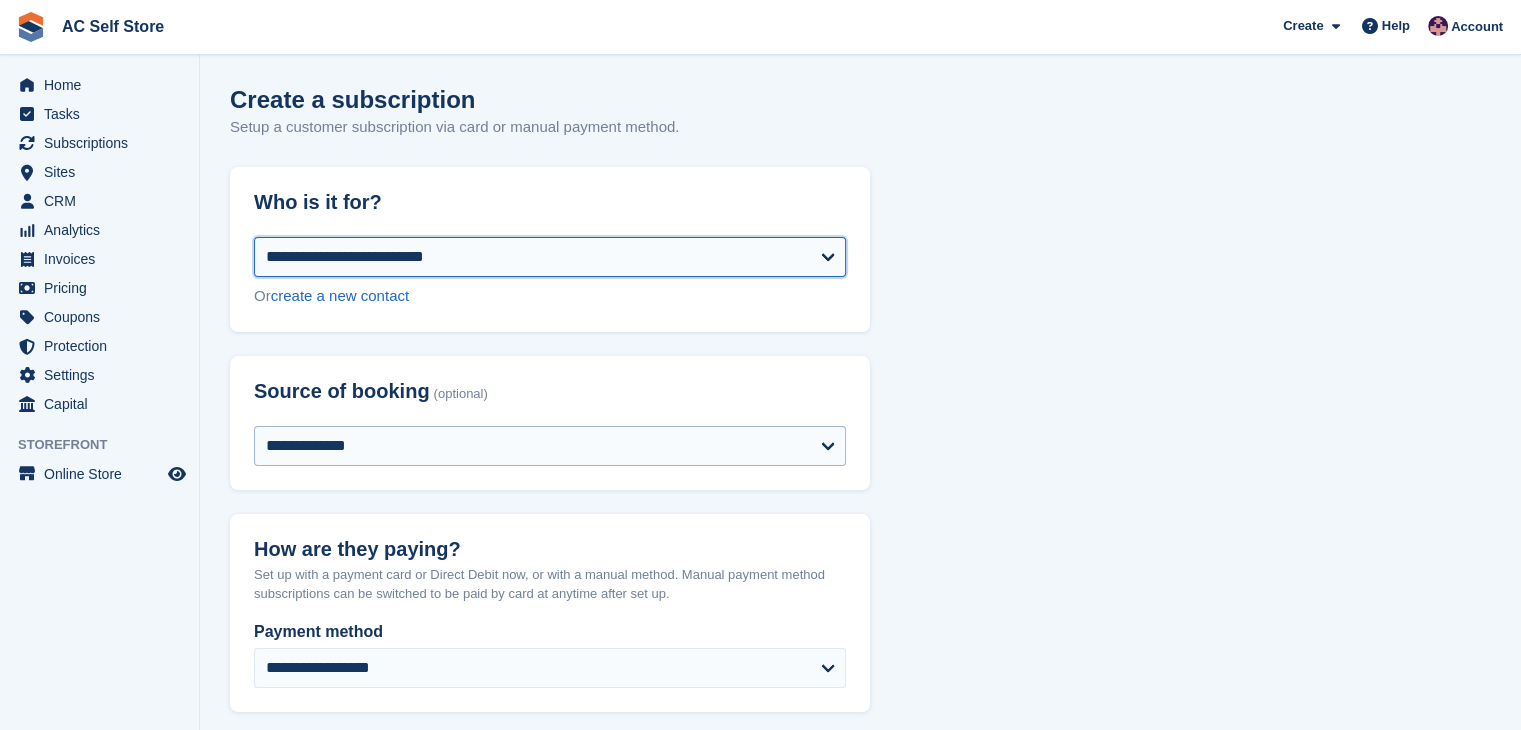 select on "**********" 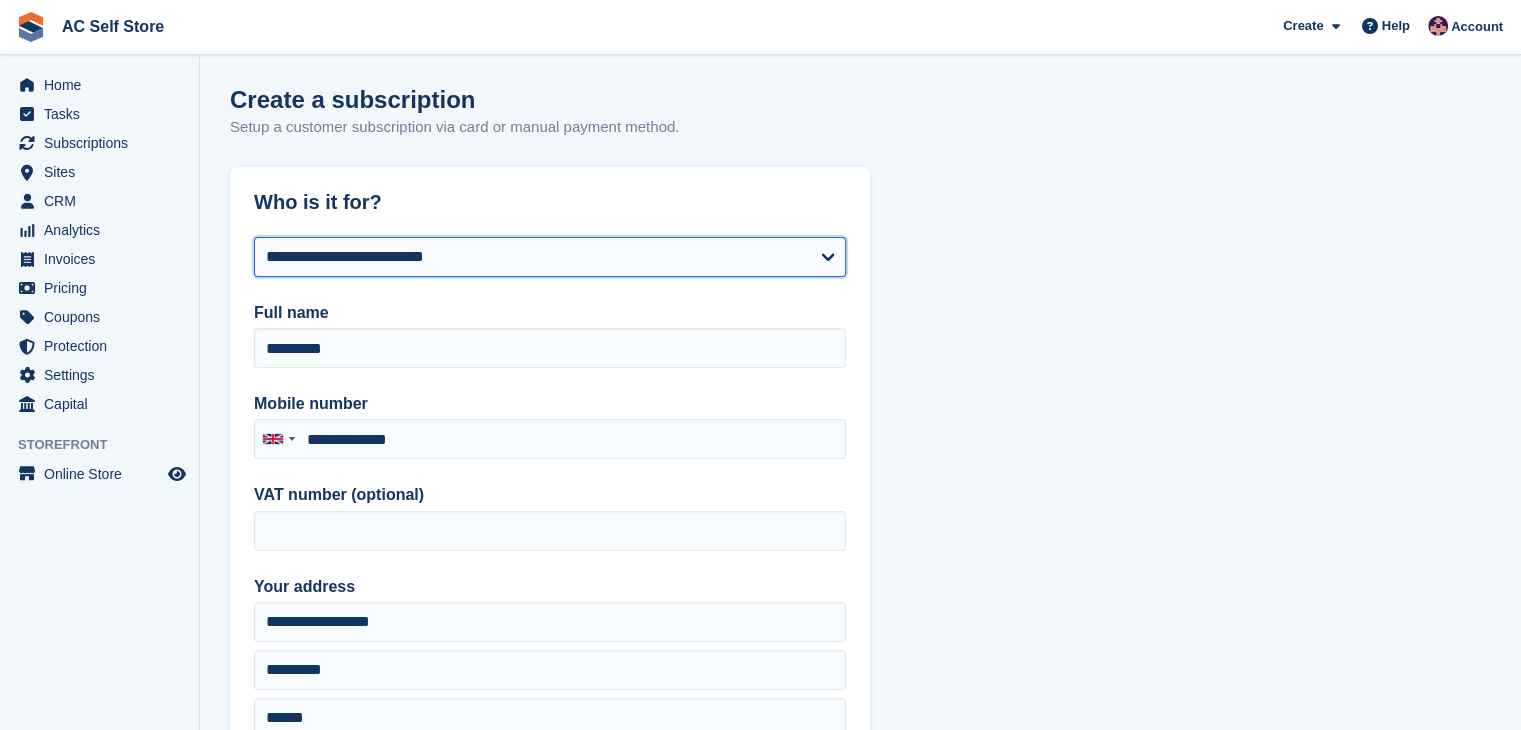 type on "**********" 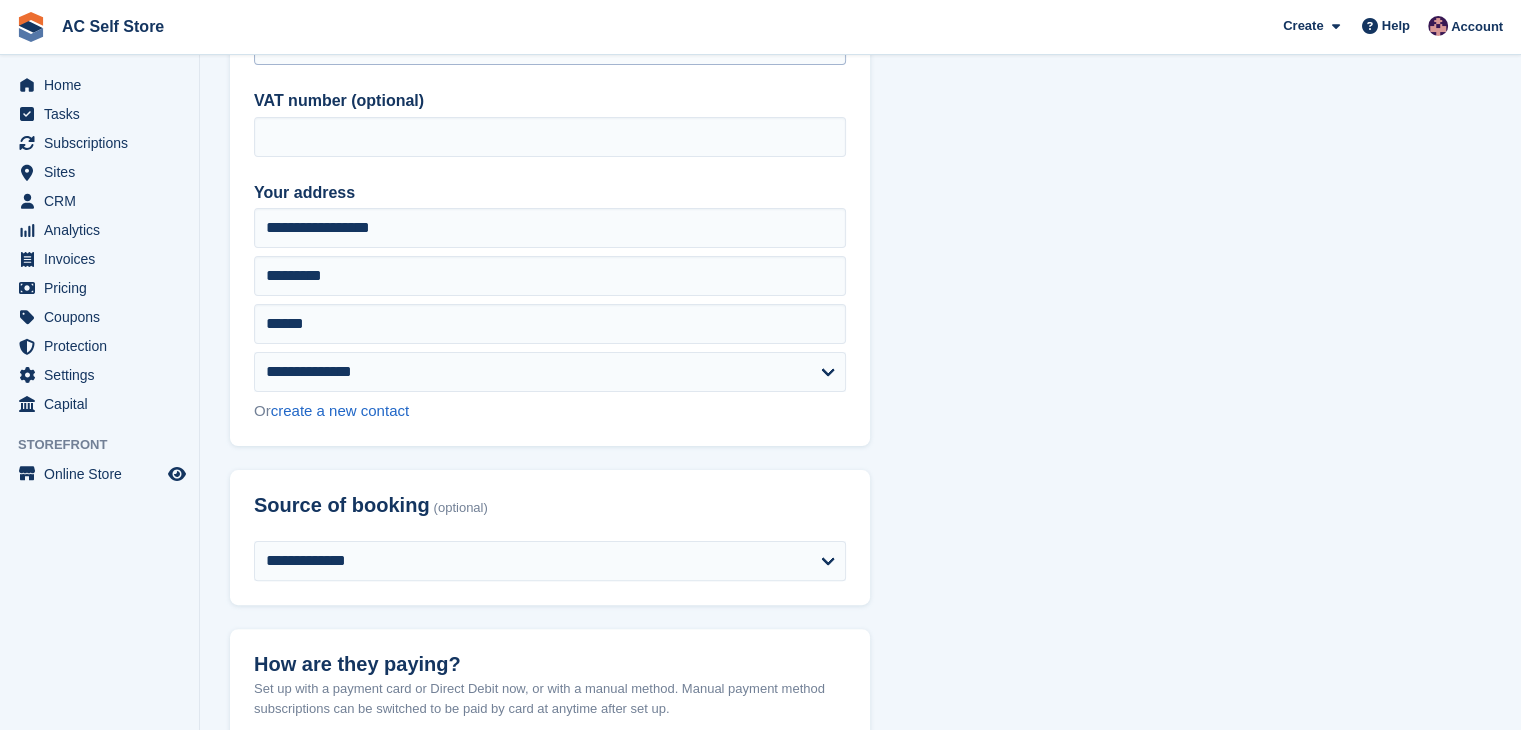 scroll, scrollTop: 695, scrollLeft: 0, axis: vertical 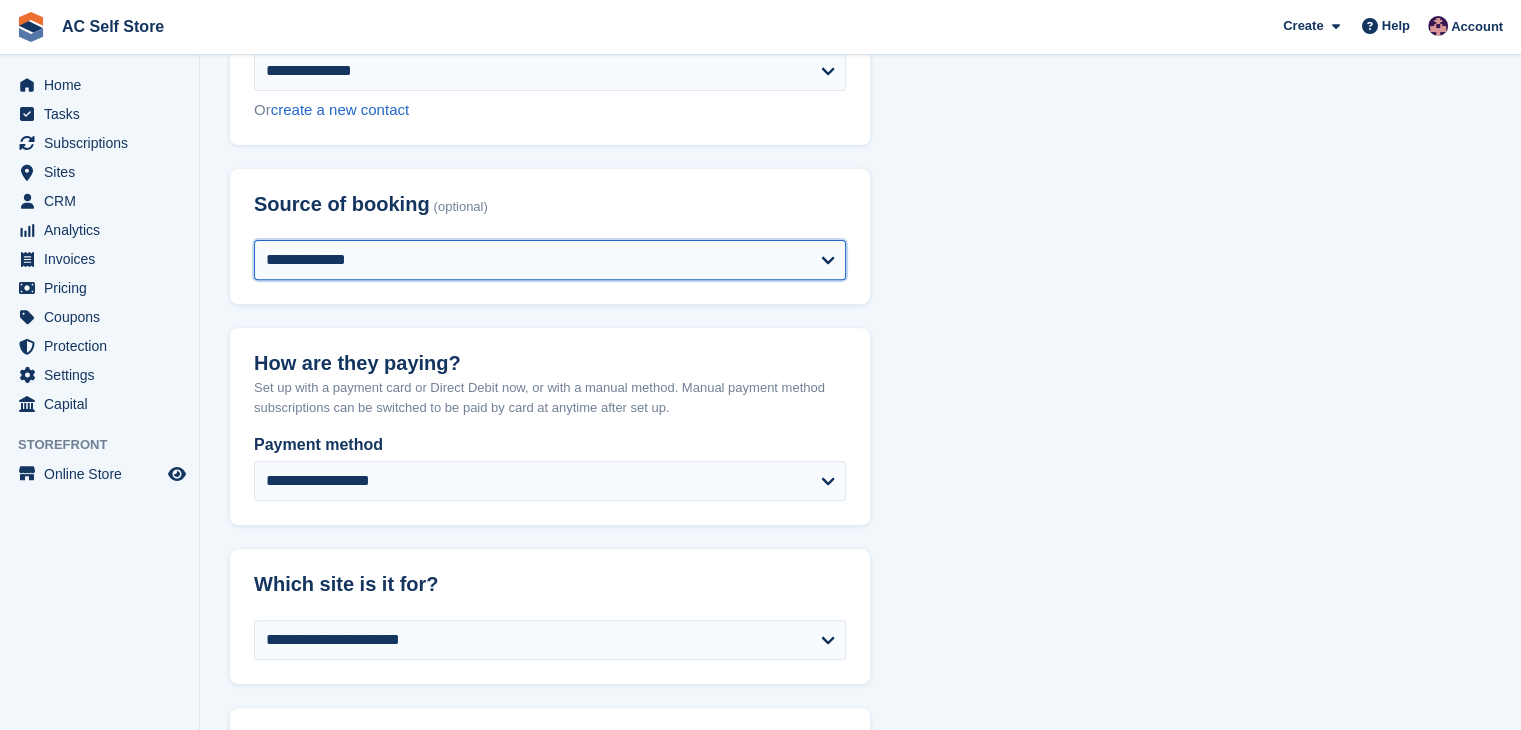 click on "**********" at bounding box center (550, 260) 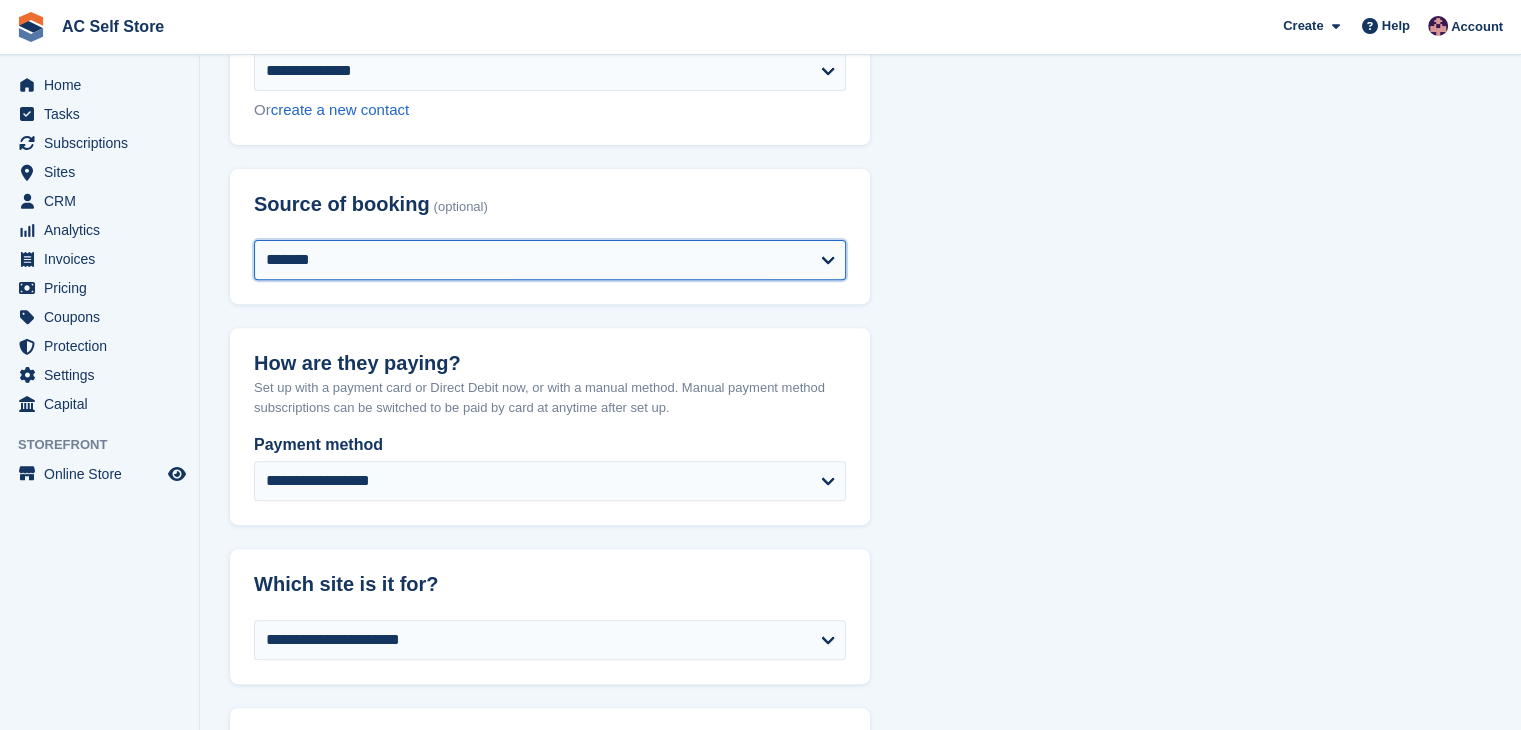 click on "**********" at bounding box center [550, 260] 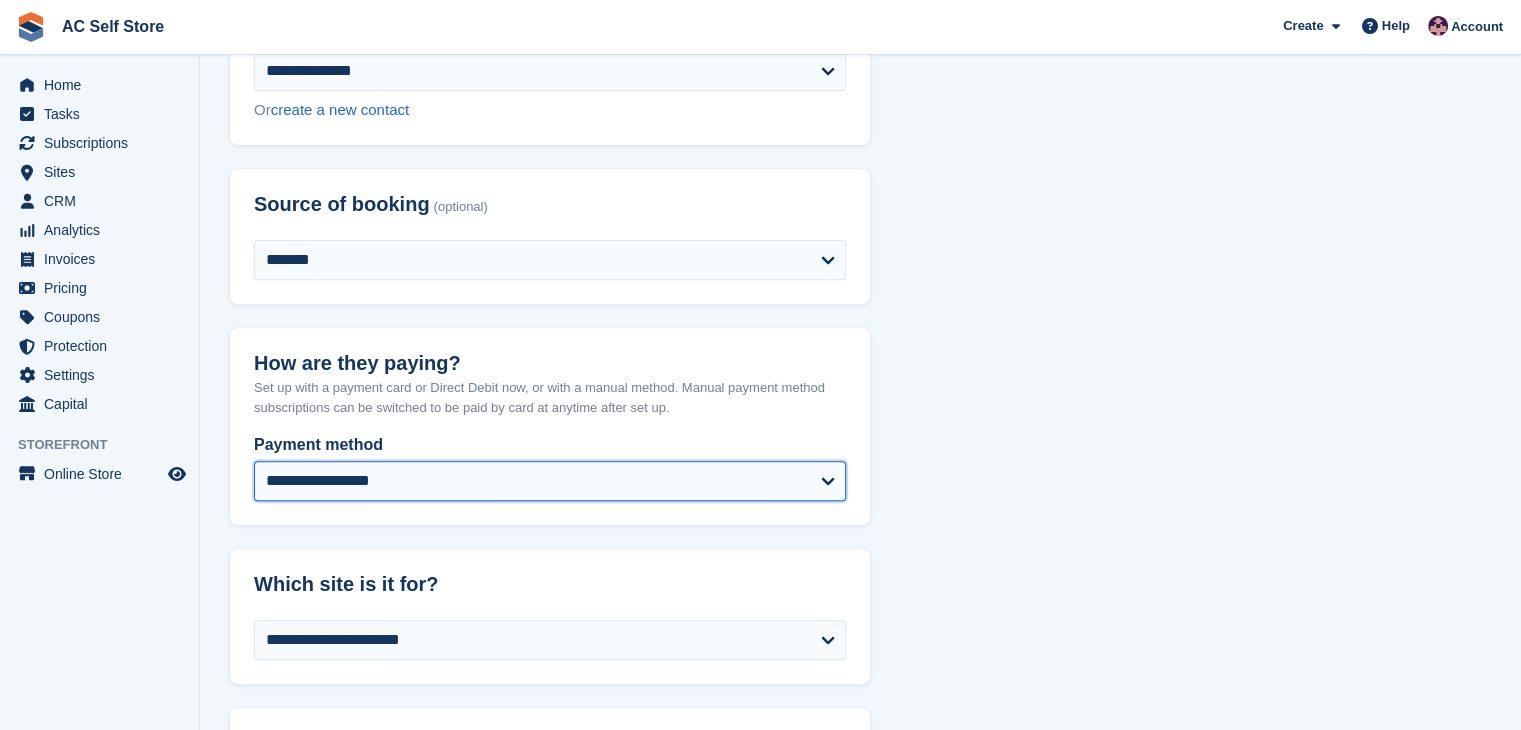 click on "**********" at bounding box center (550, 481) 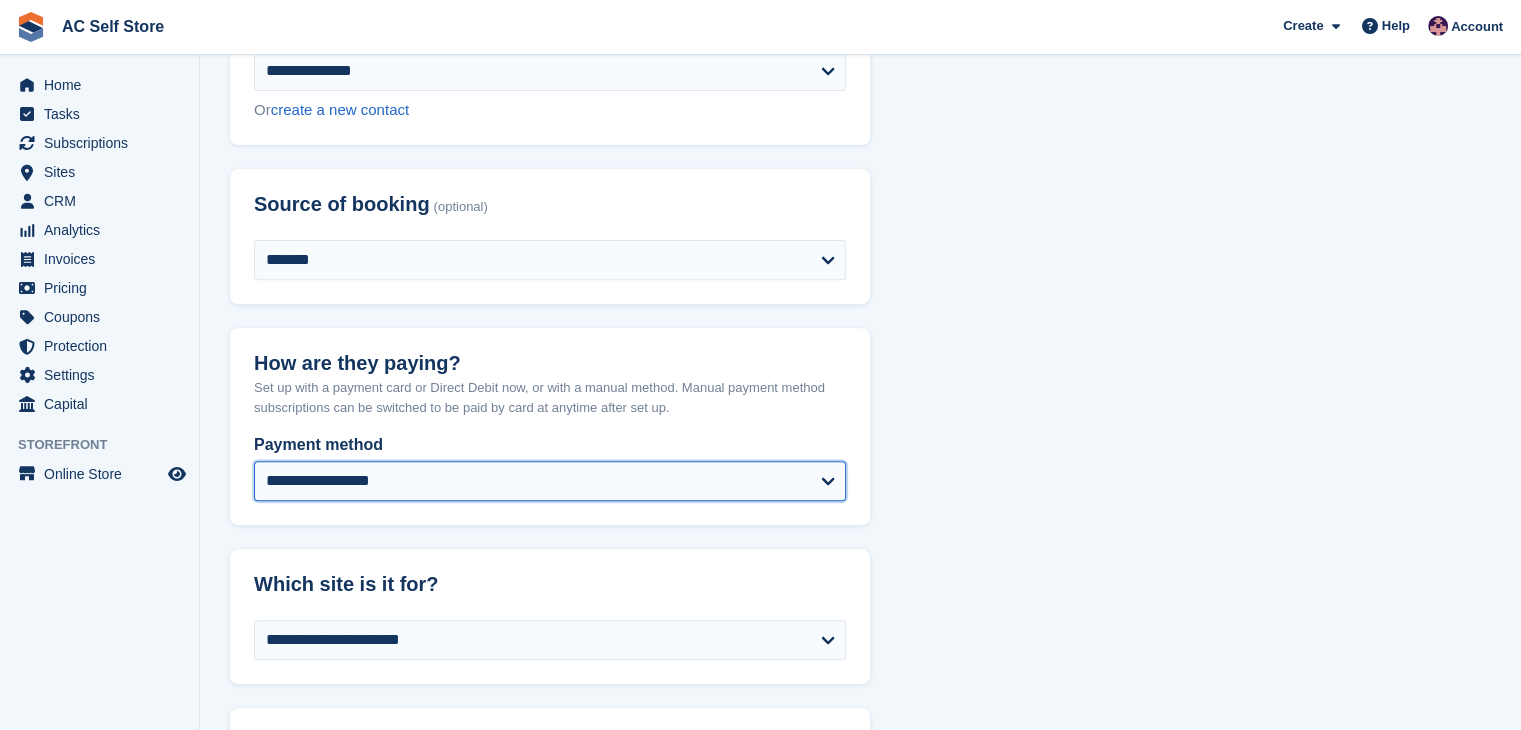 select on "**********" 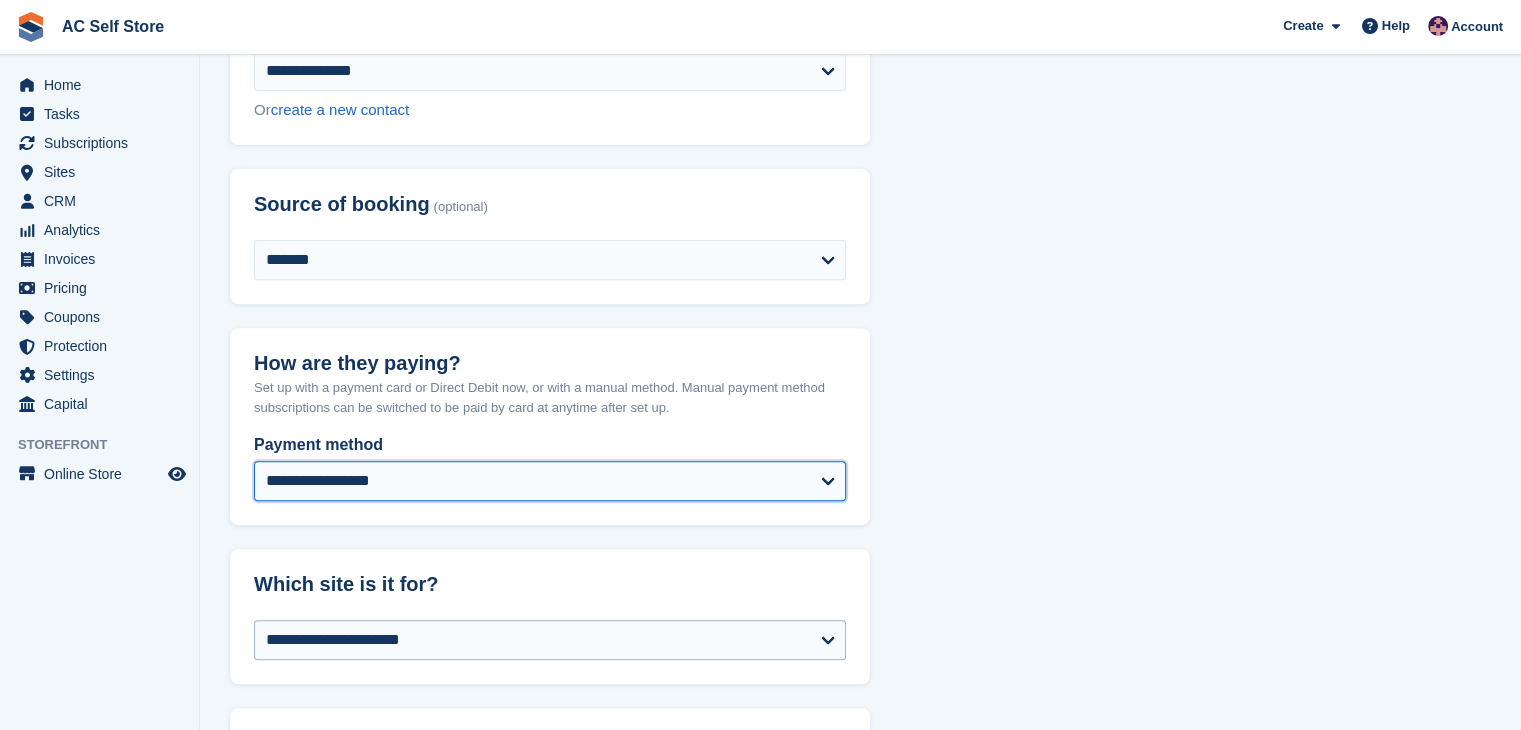 select on "******" 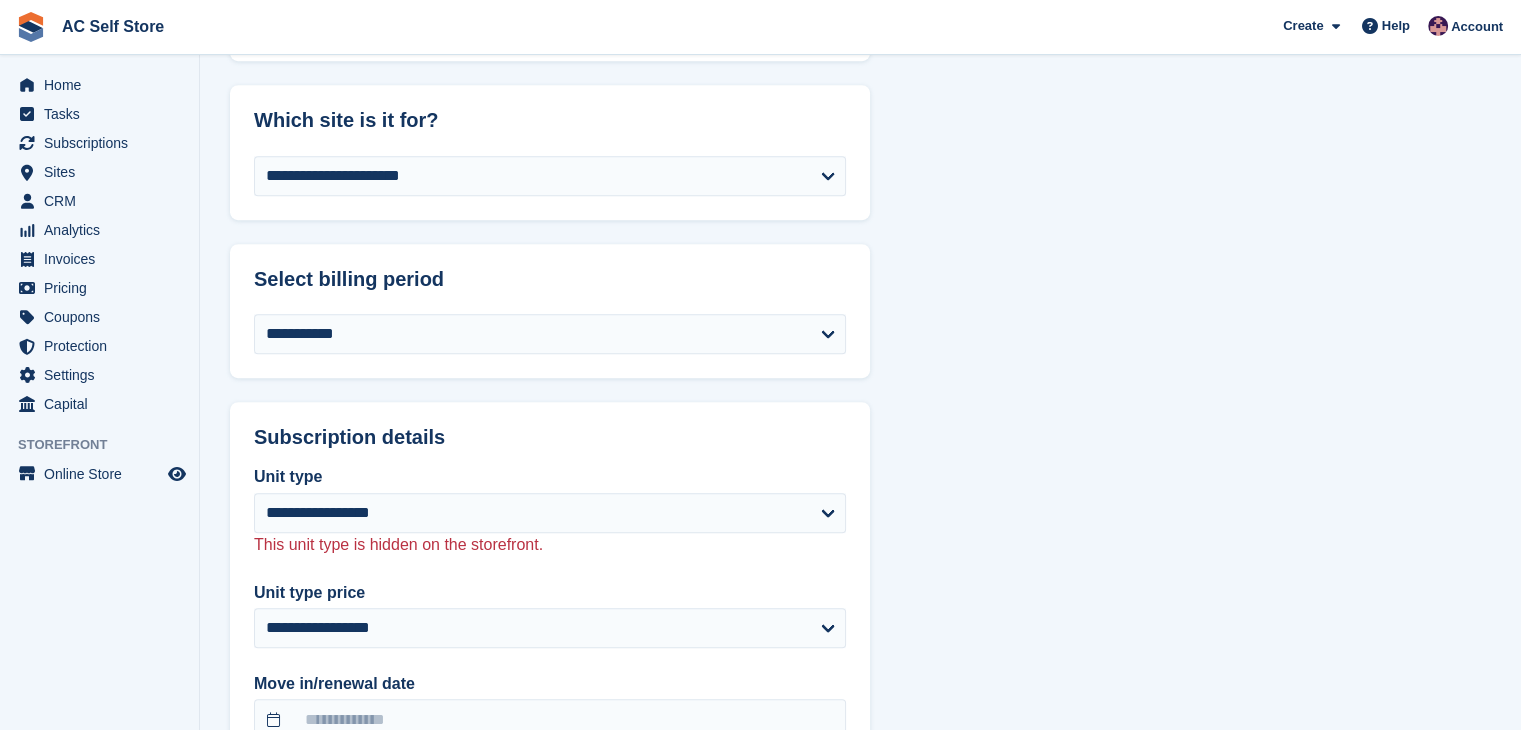 scroll, scrollTop: 1160, scrollLeft: 0, axis: vertical 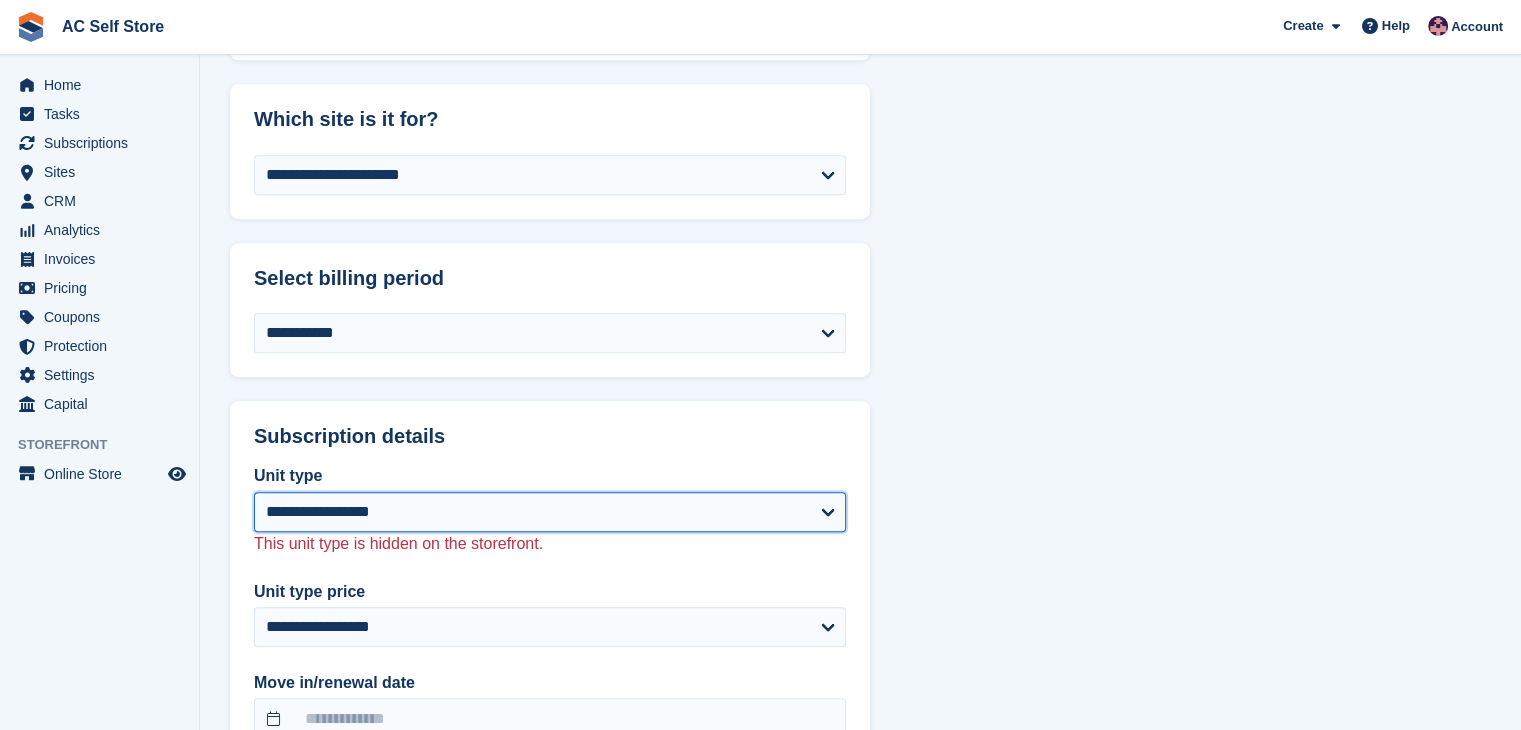 click on "**********" at bounding box center [550, 512] 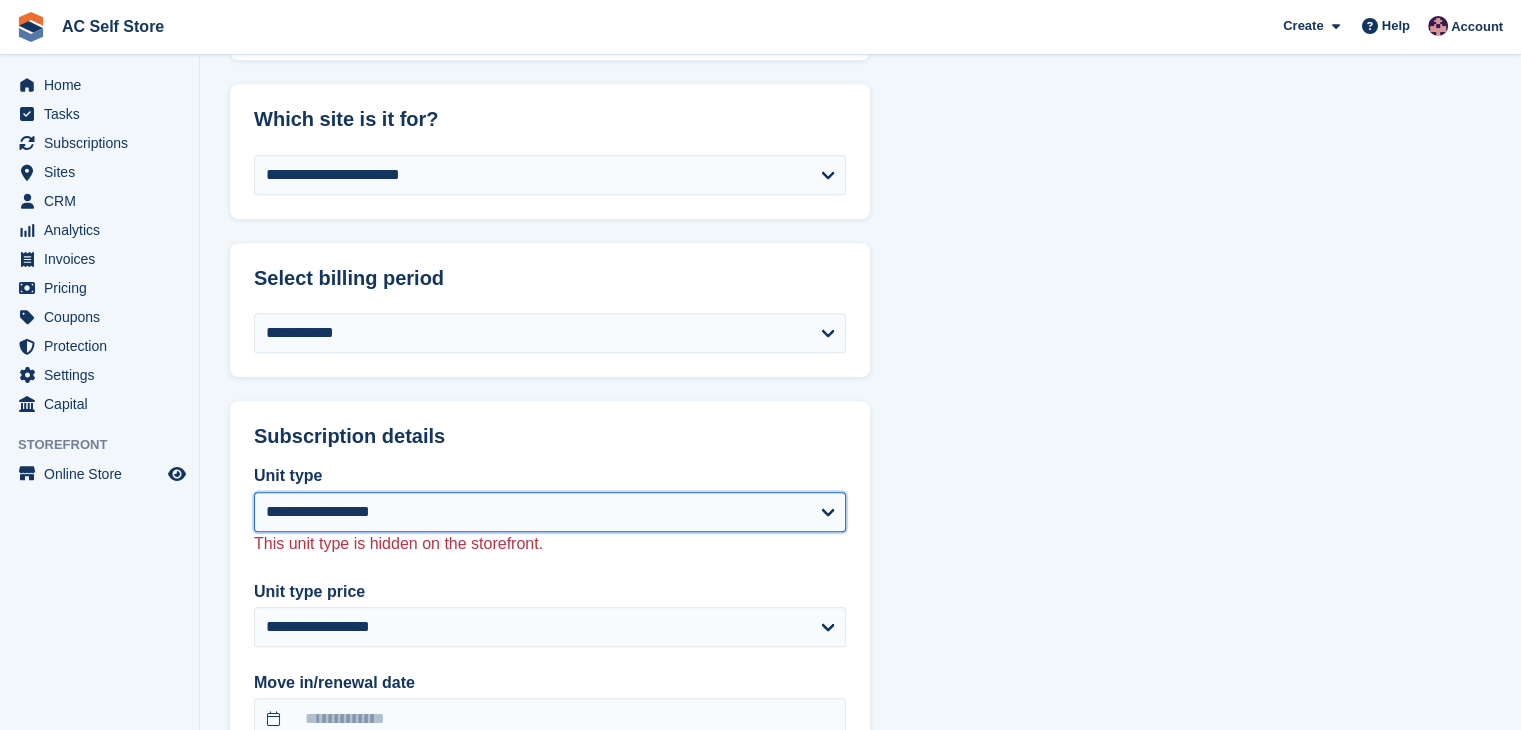 select on "*****" 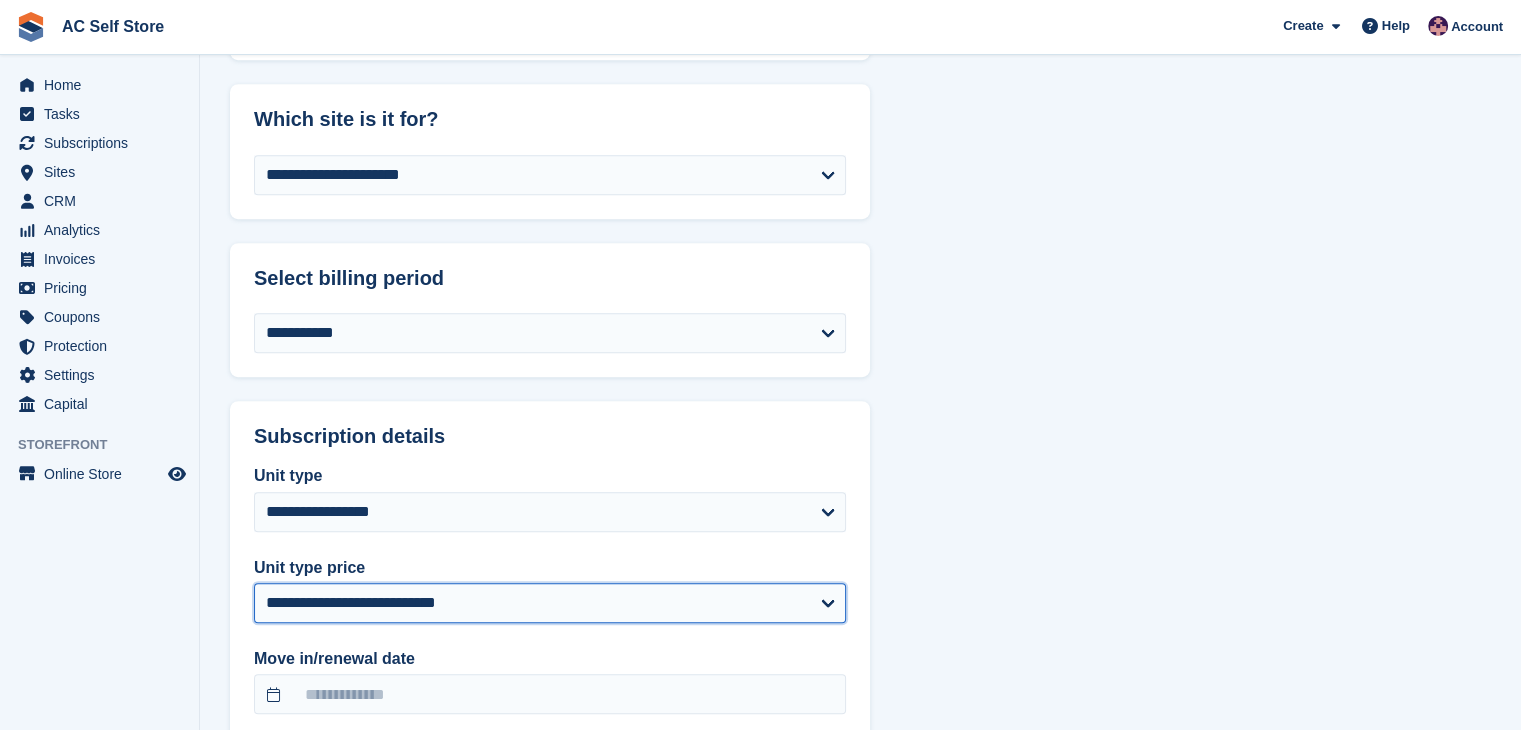 click on "**********" at bounding box center [550, 603] 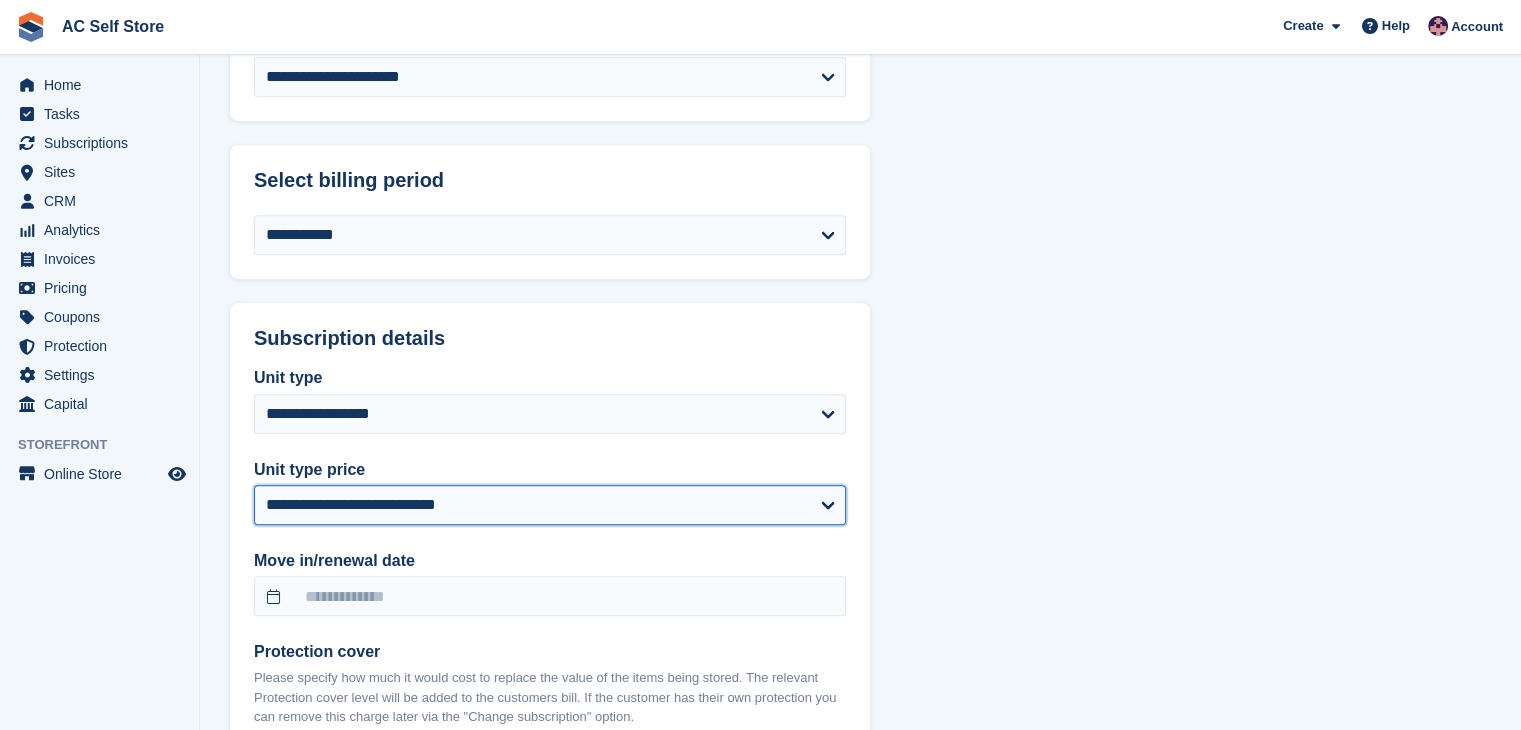 select on "******" 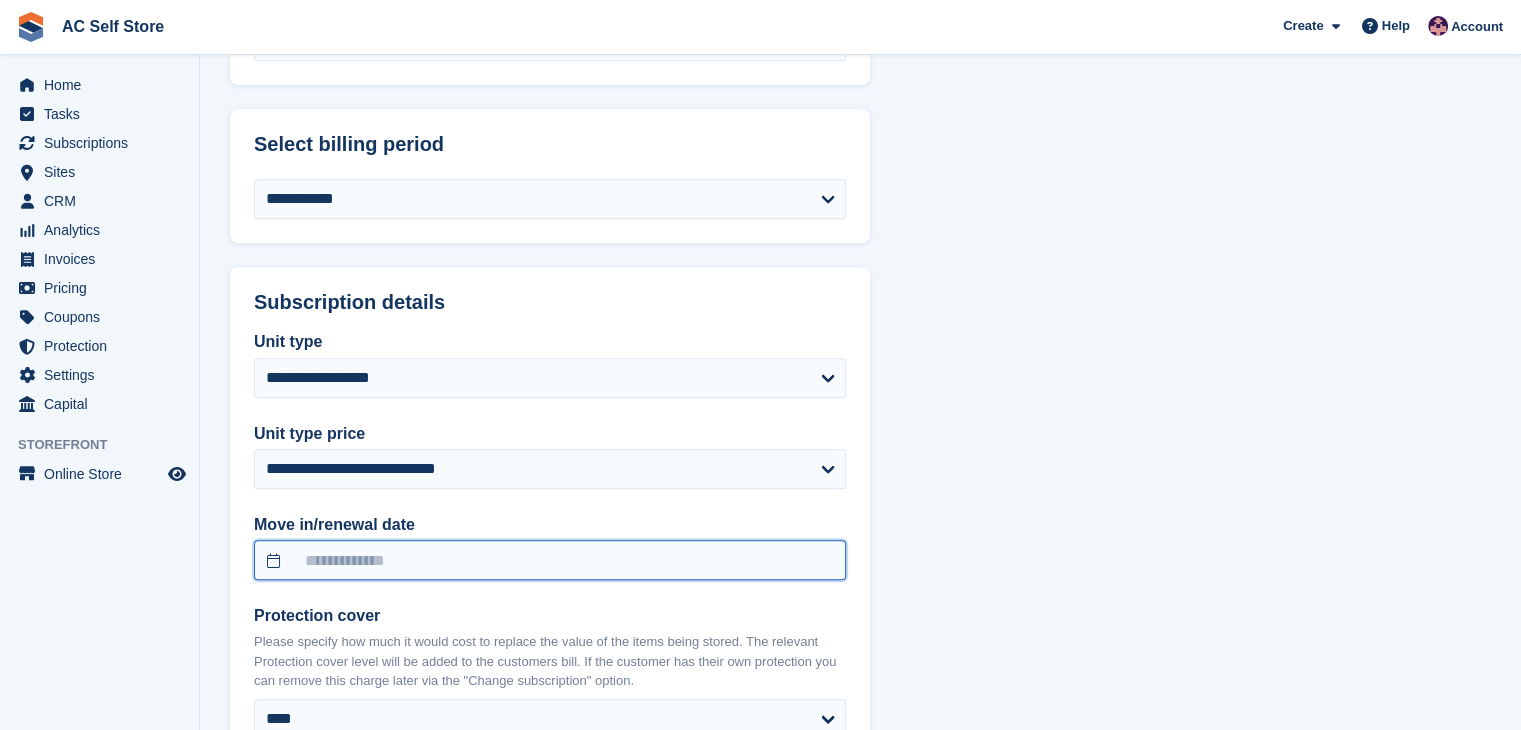 click at bounding box center [550, 560] 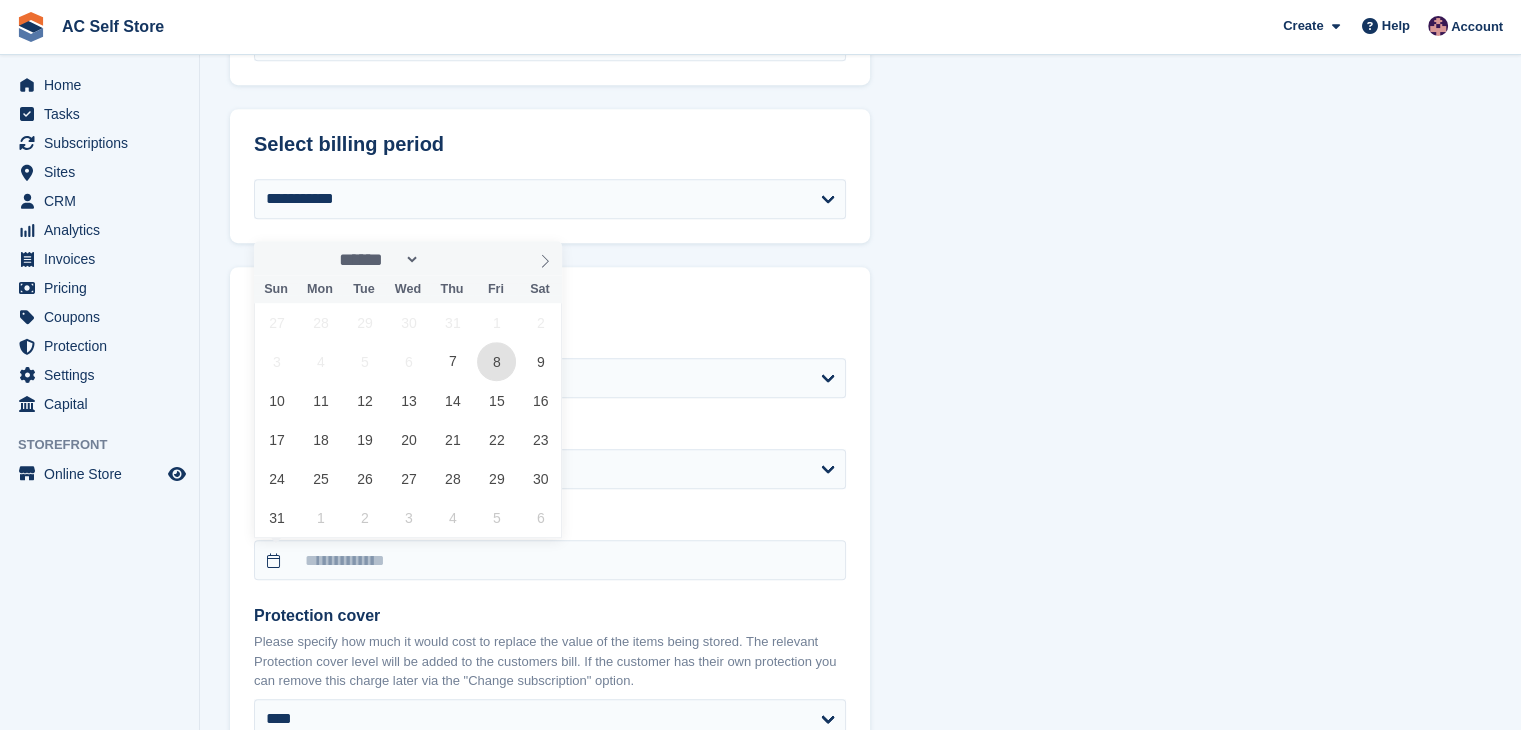 click on "8" at bounding box center [496, 361] 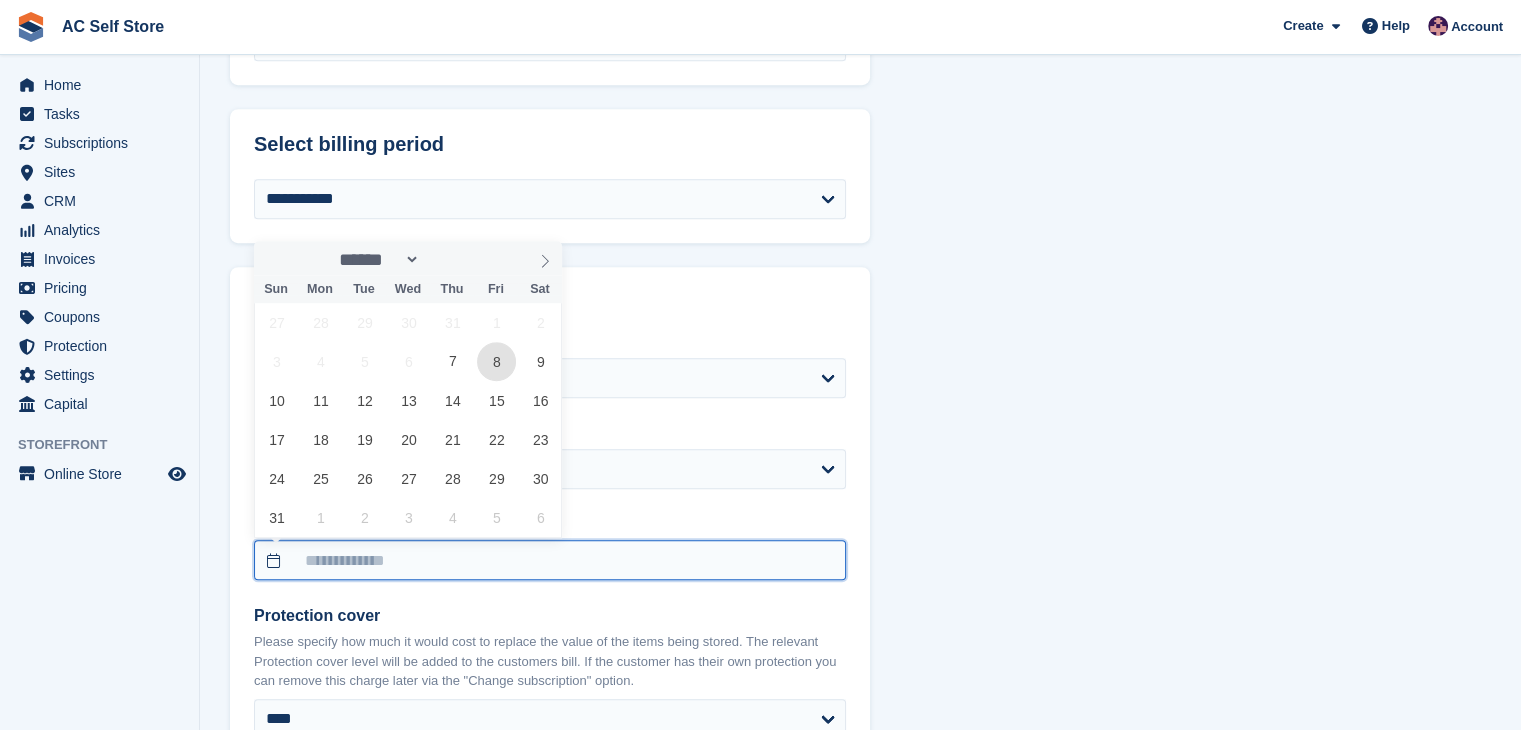 type on "**********" 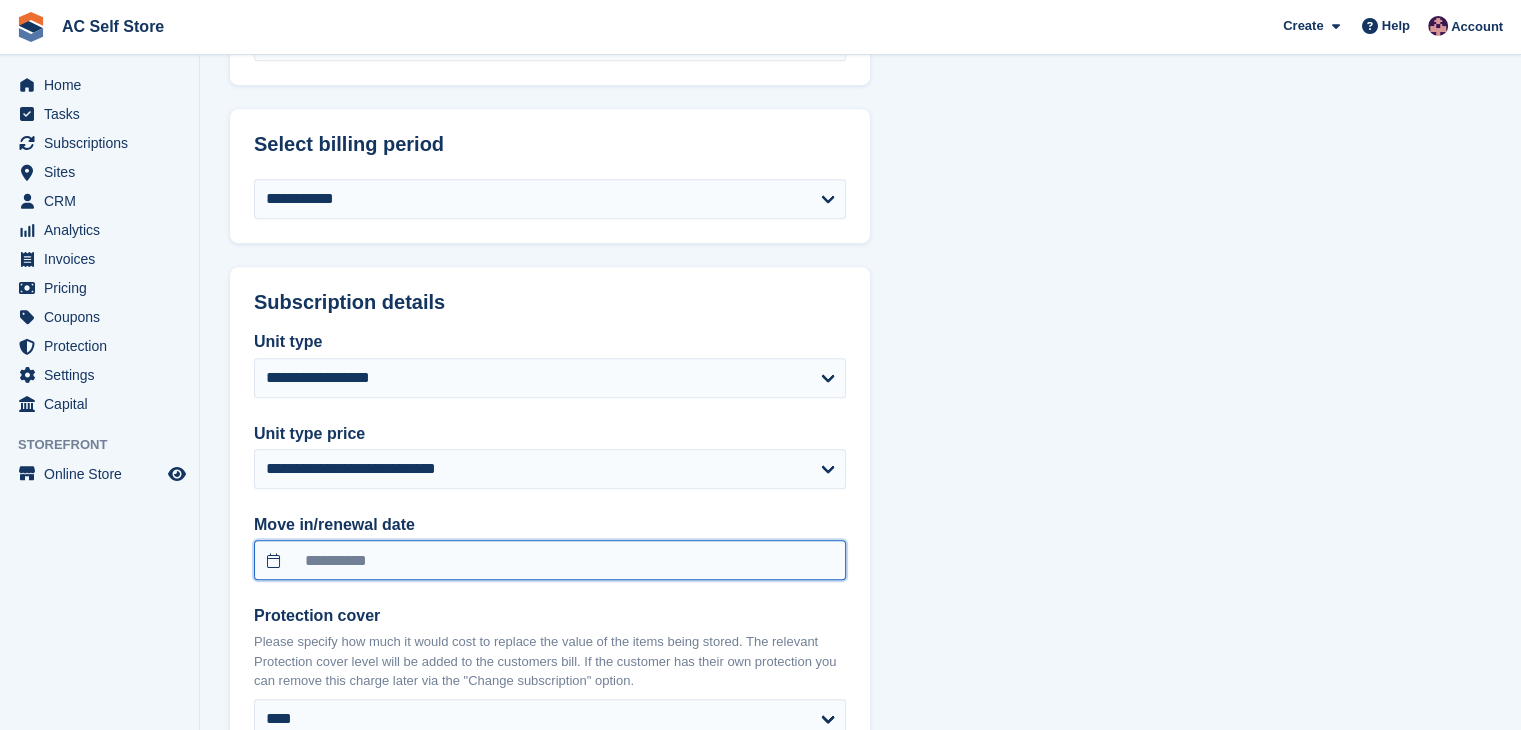 scroll, scrollTop: 1590, scrollLeft: 0, axis: vertical 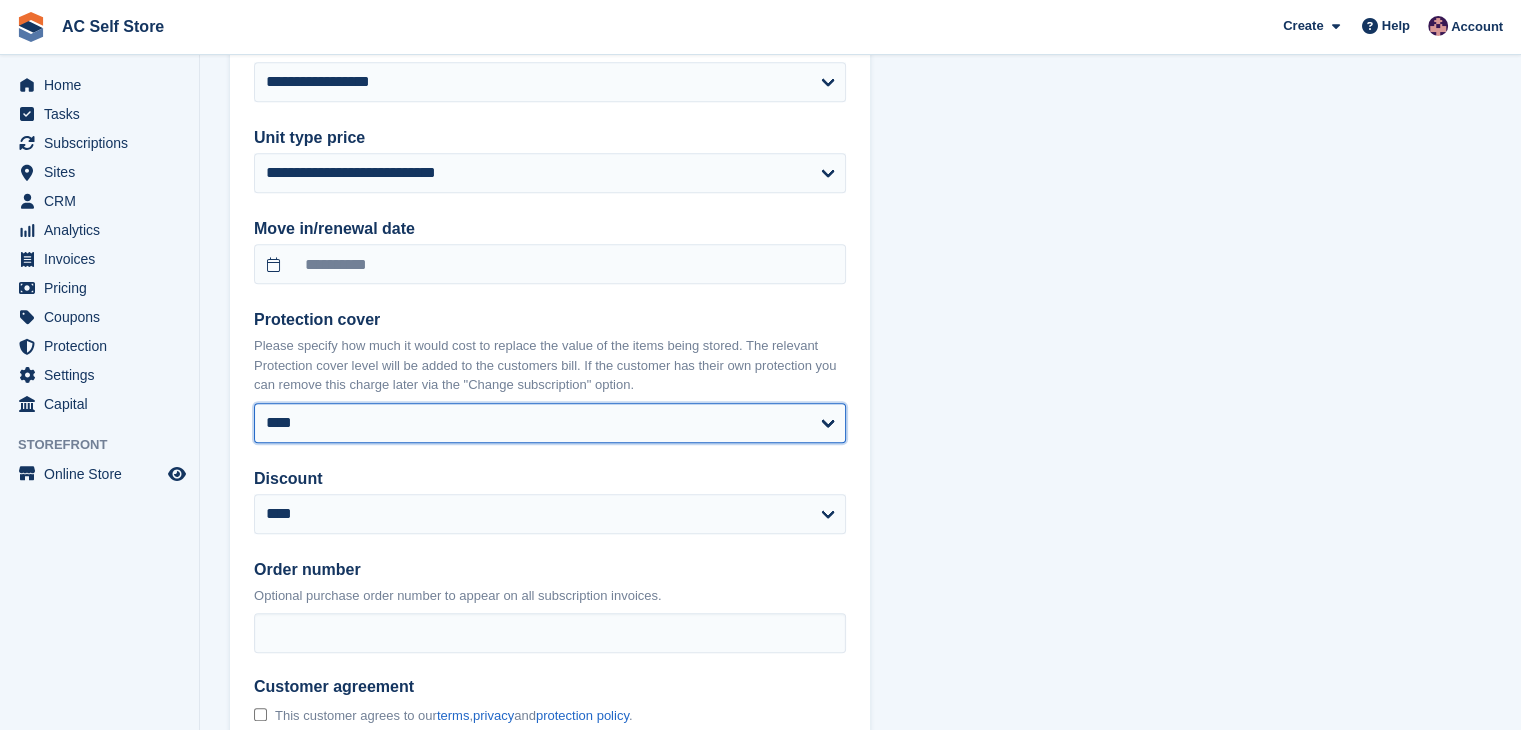 click on "****
******
******
*******
*******
*******
*******" at bounding box center (550, 423) 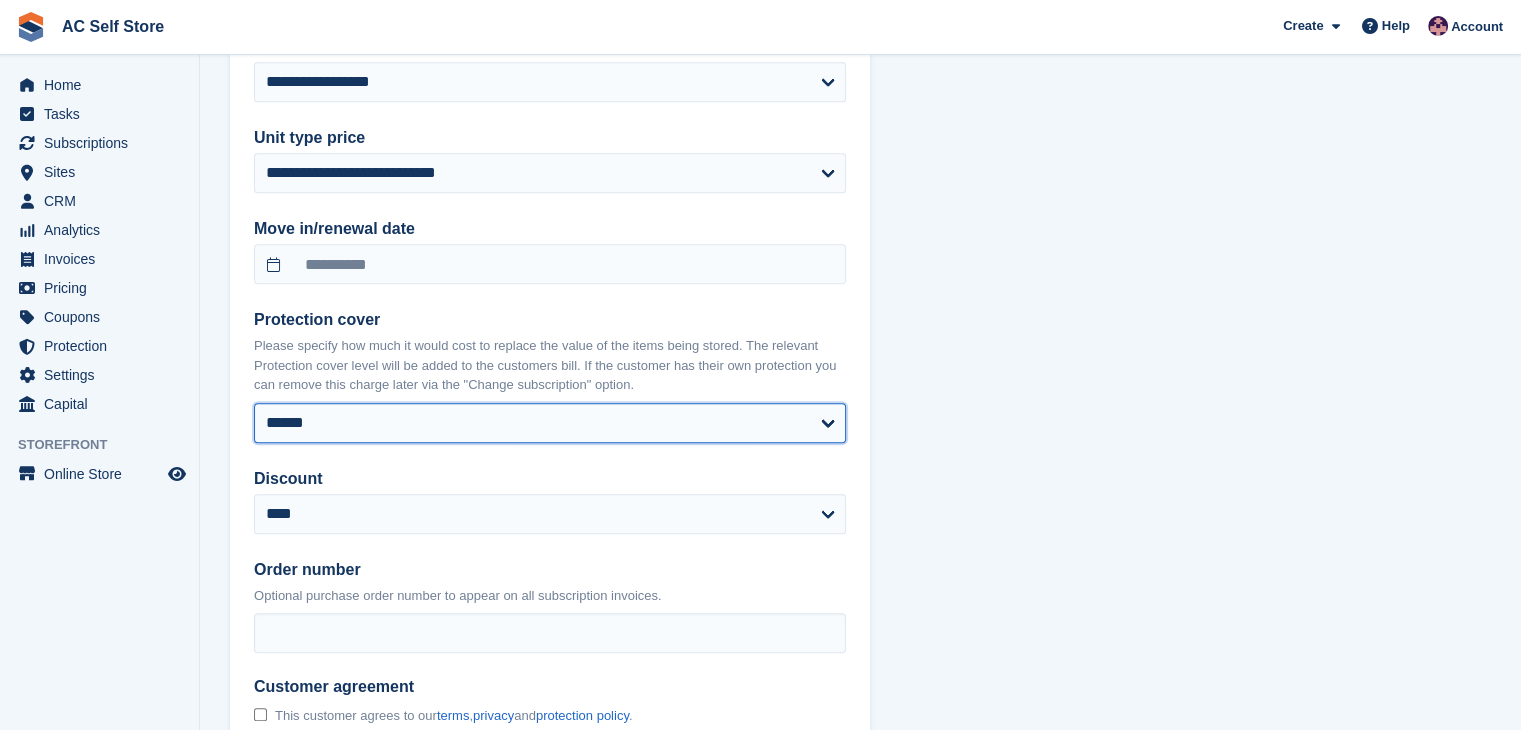 click on "****
******
******
*******
*******
*******
*******" at bounding box center [550, 423] 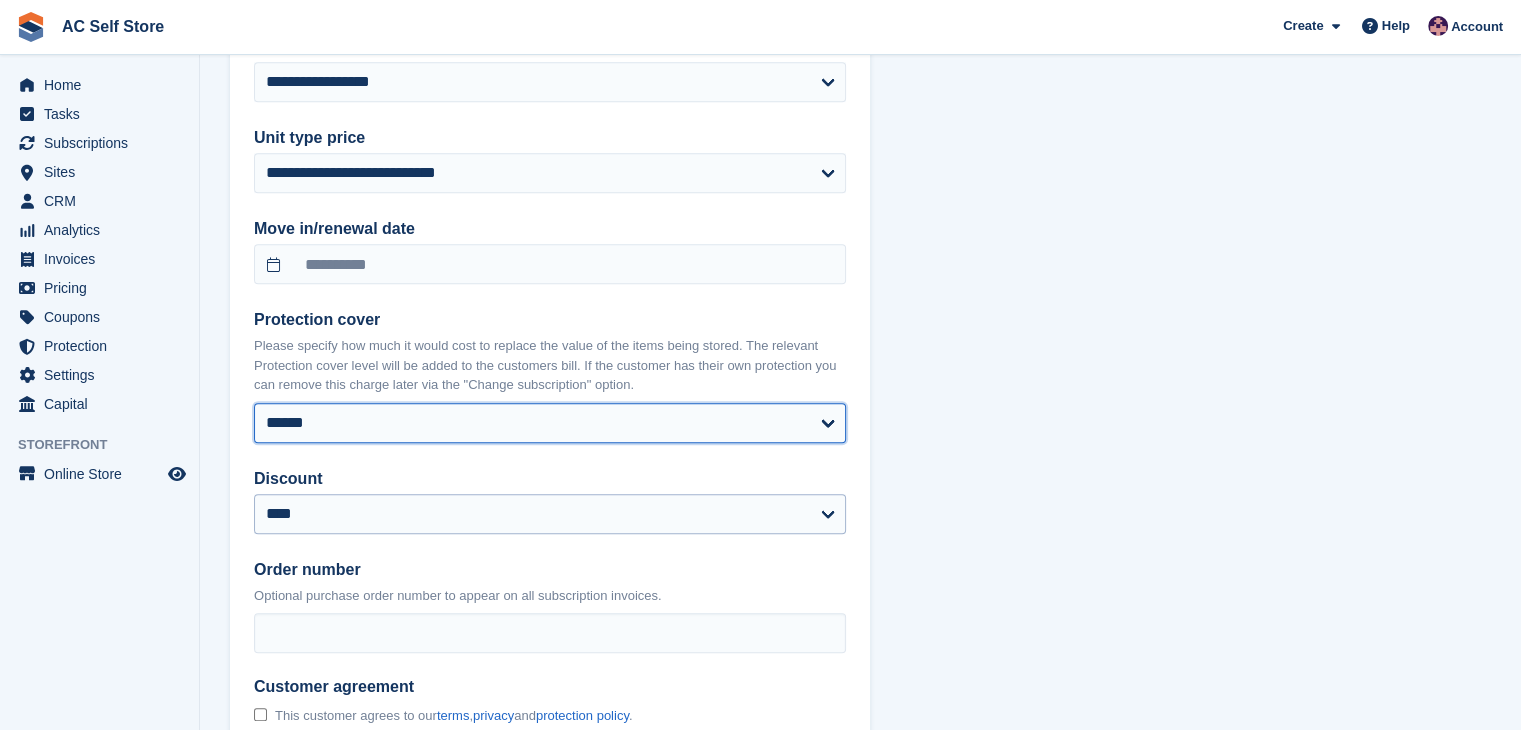select on "******" 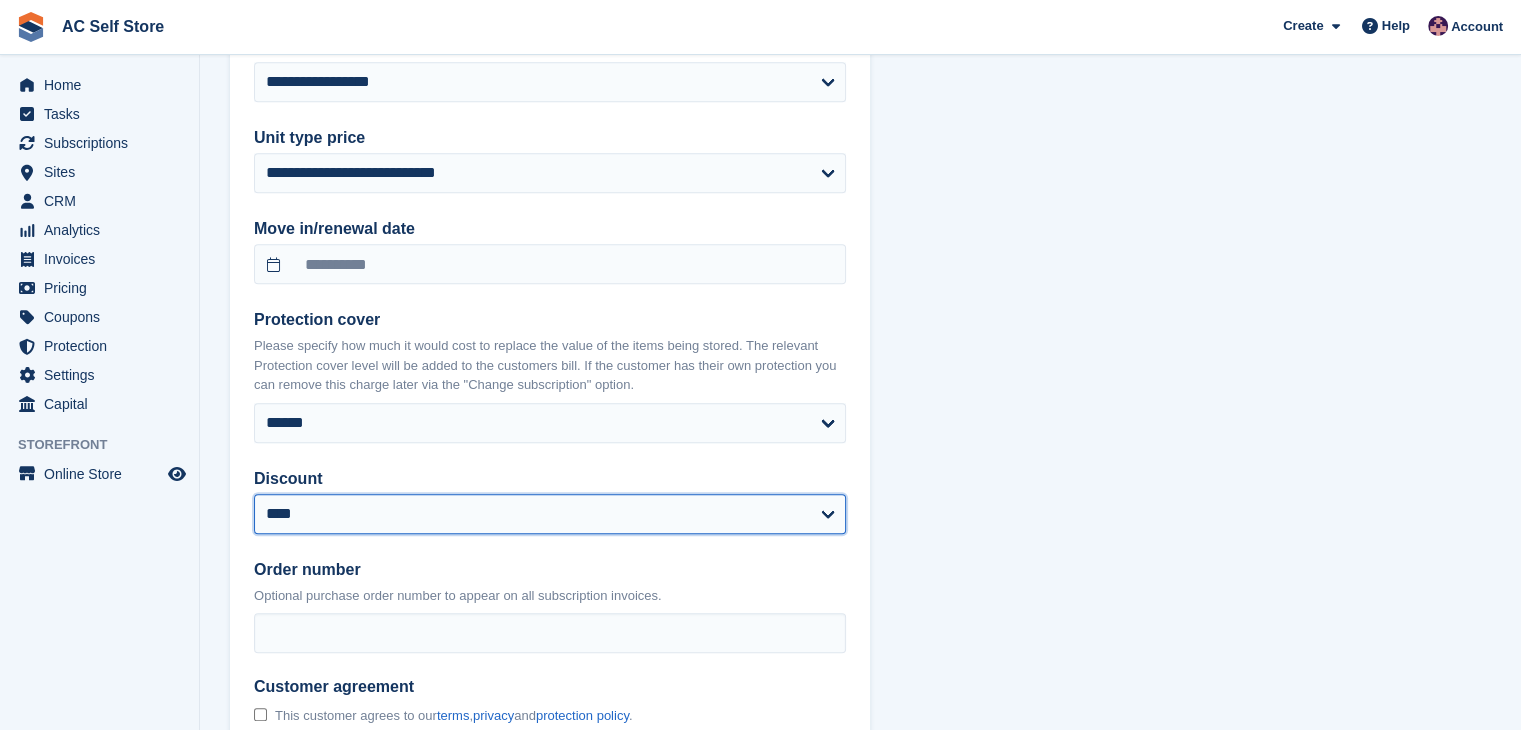 click on "**********" at bounding box center (550, 514) 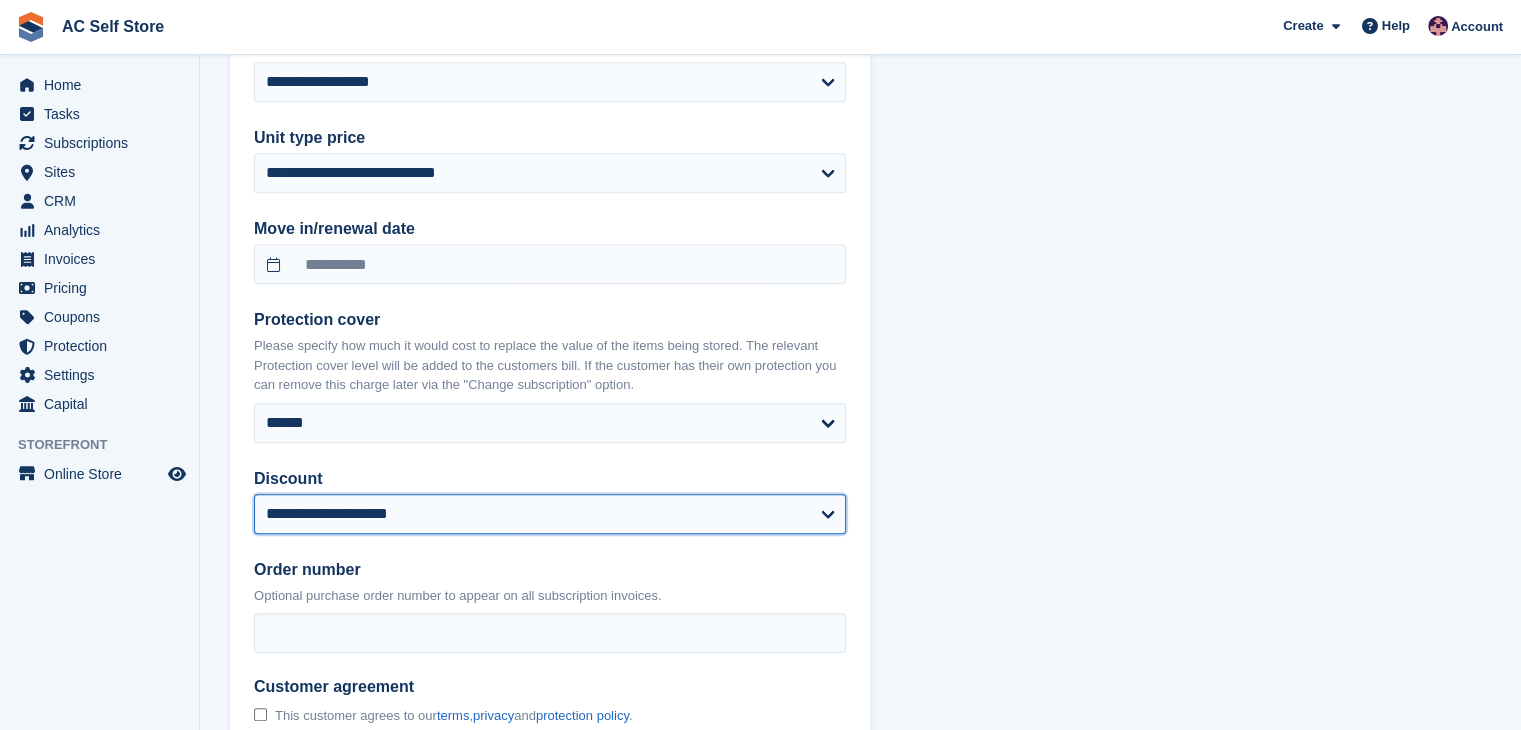 click on "**********" at bounding box center [550, 514] 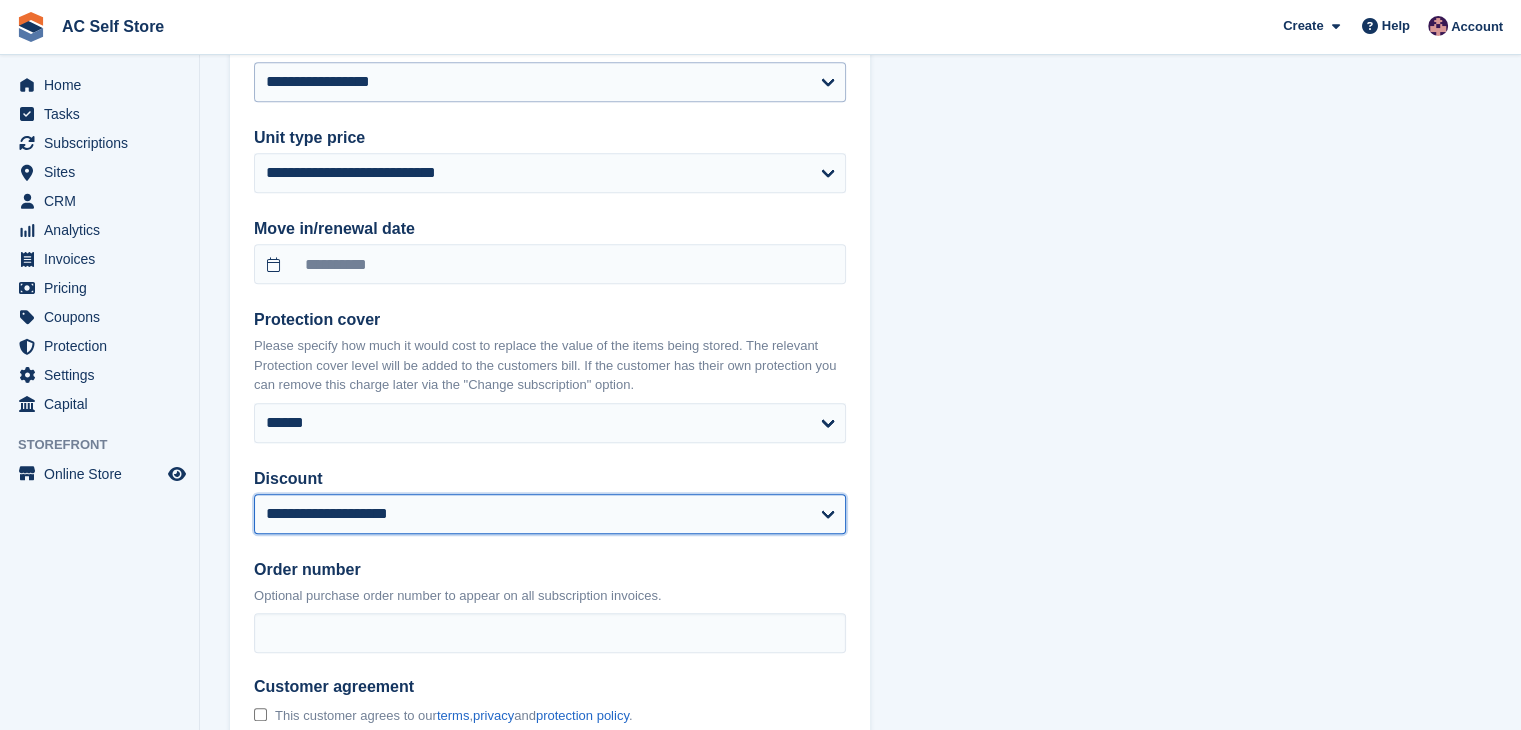 select on "******" 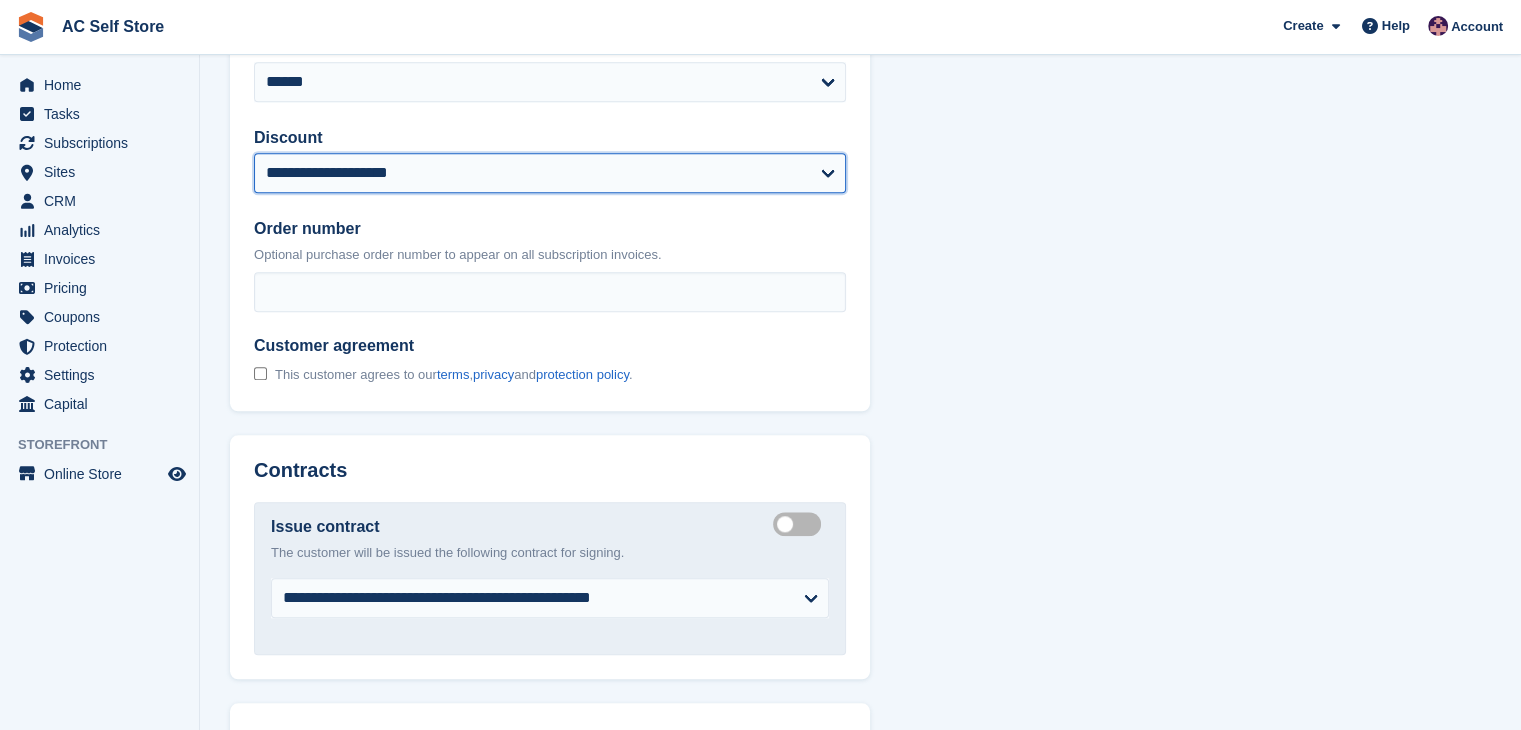 scroll, scrollTop: 1935, scrollLeft: 0, axis: vertical 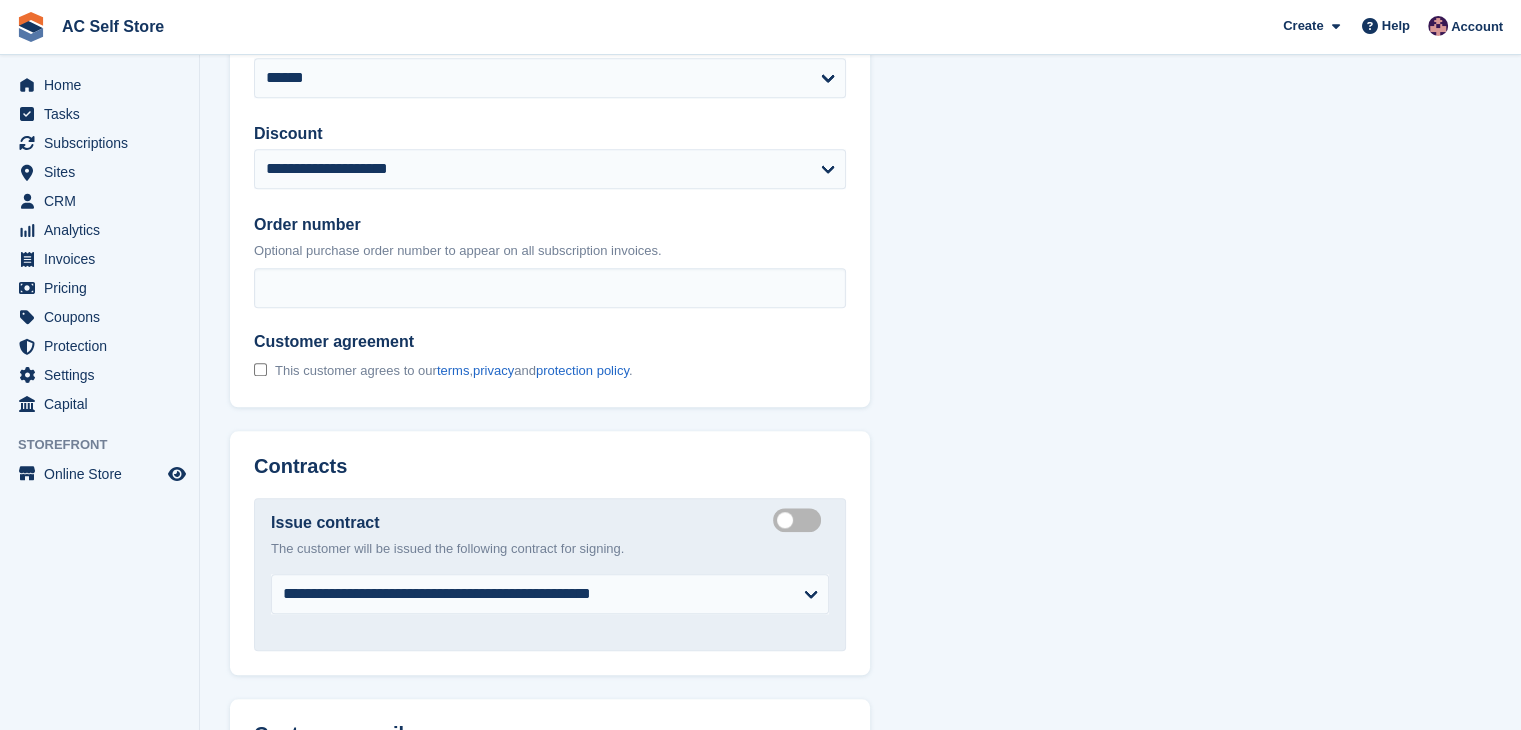 click at bounding box center [260, 371] 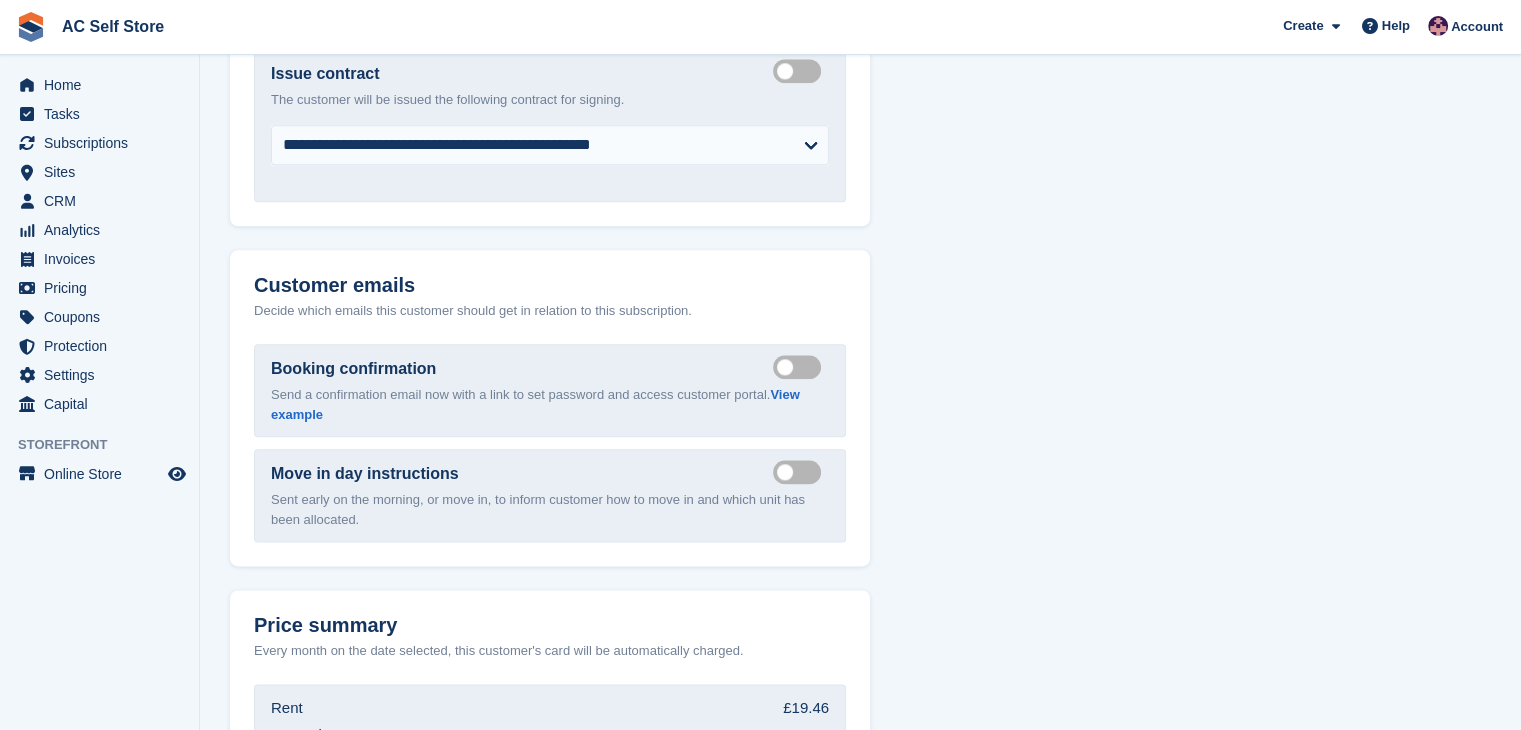 scroll, scrollTop: 2681, scrollLeft: 0, axis: vertical 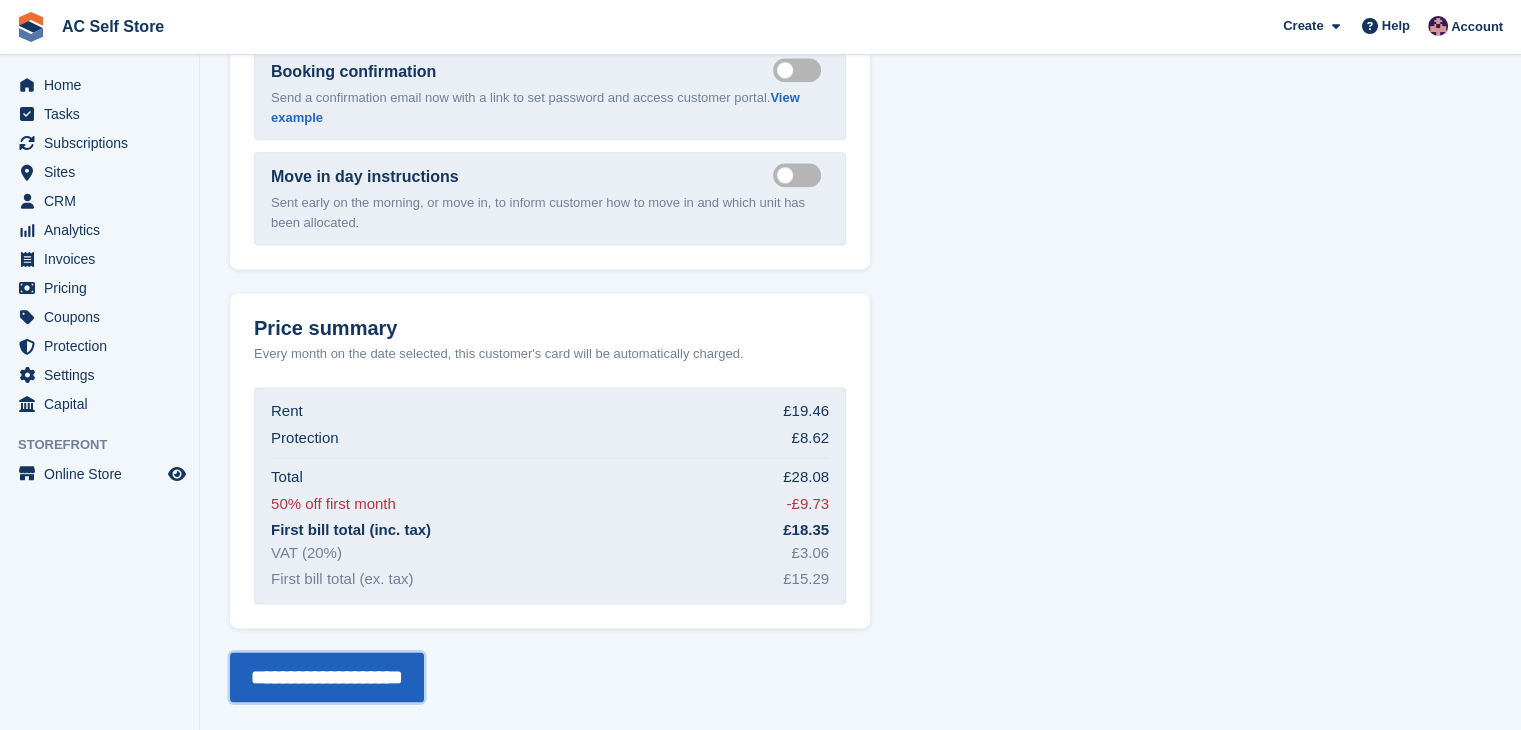 click on "**********" at bounding box center [327, 677] 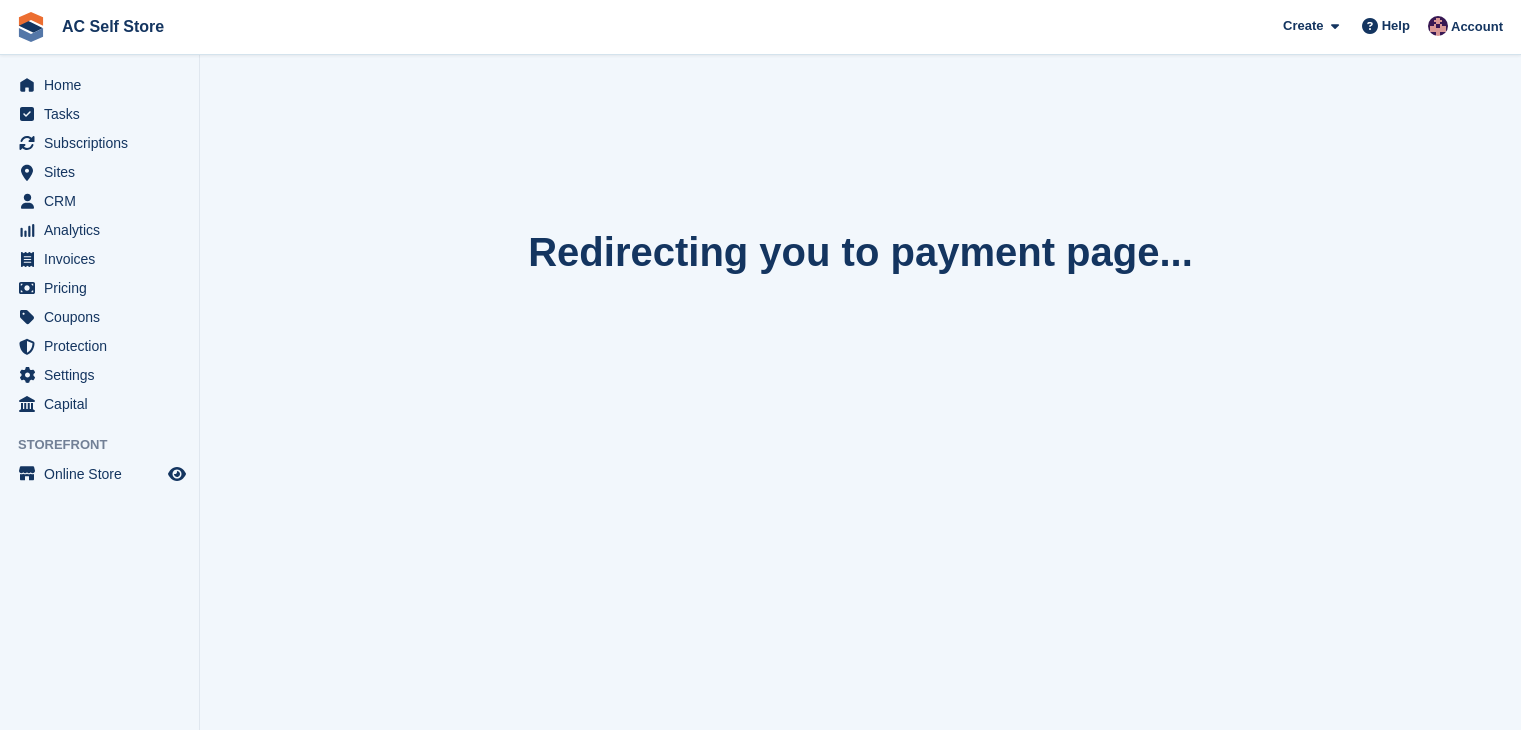 scroll, scrollTop: 0, scrollLeft: 0, axis: both 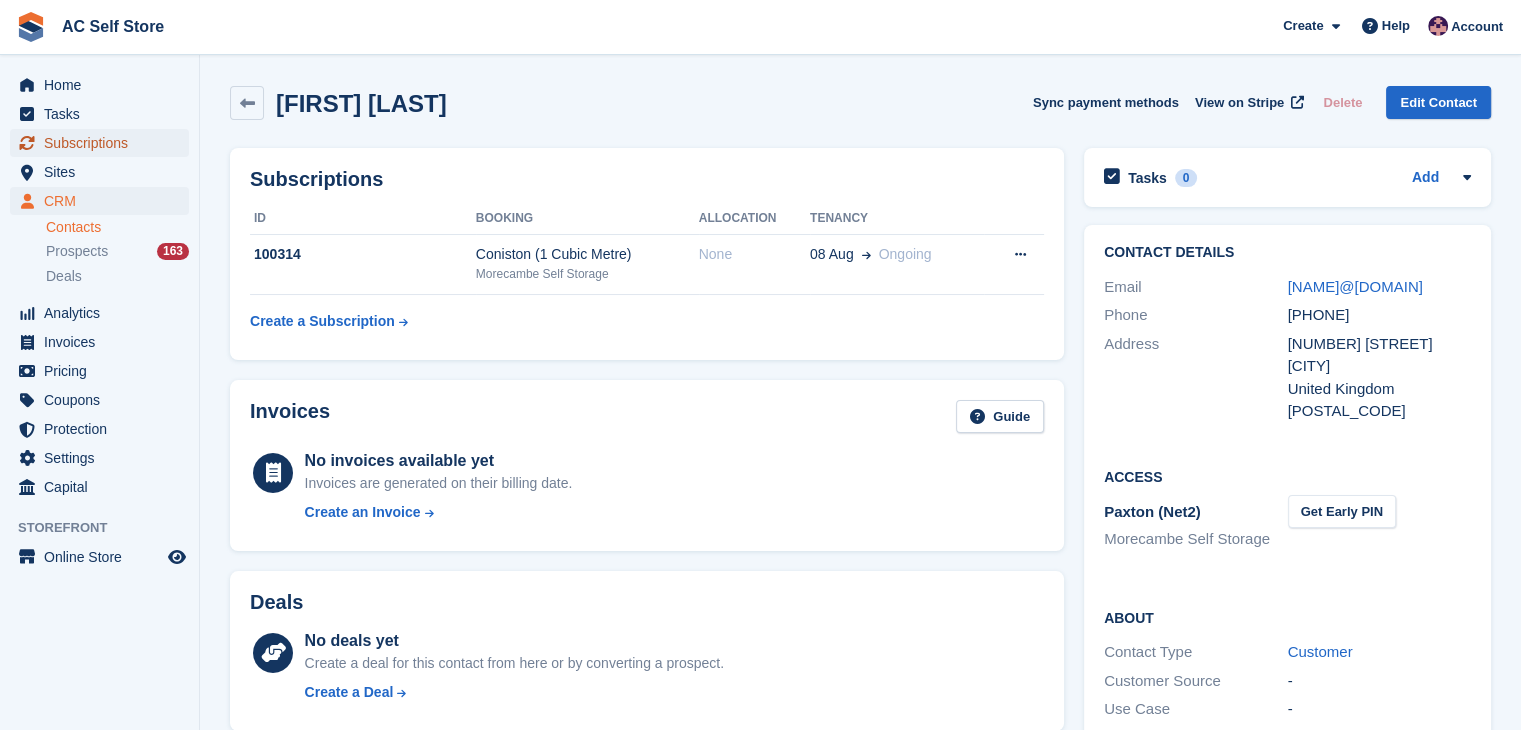 click on "Subscriptions" at bounding box center (104, 143) 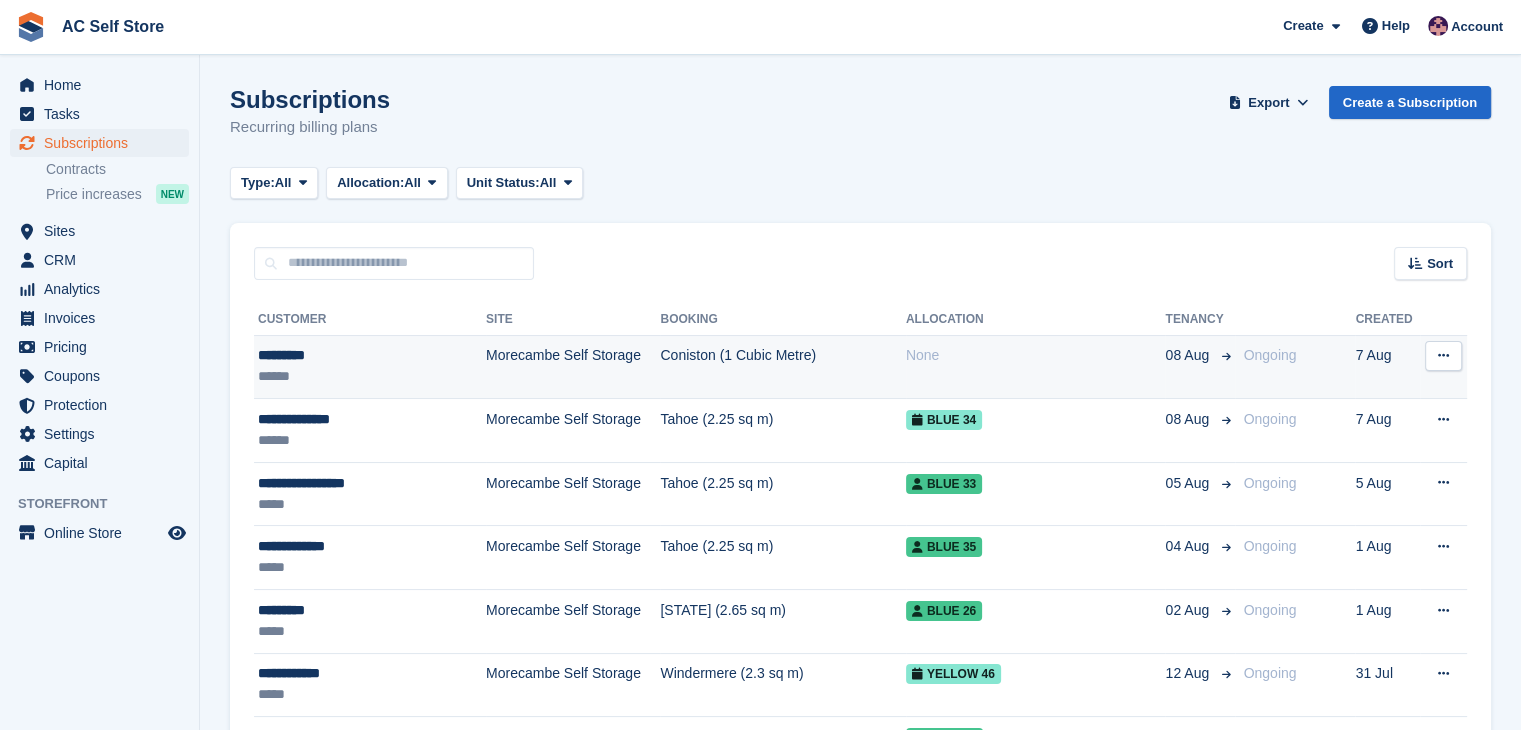 click on "Morecambe Self Storage" at bounding box center (573, 367) 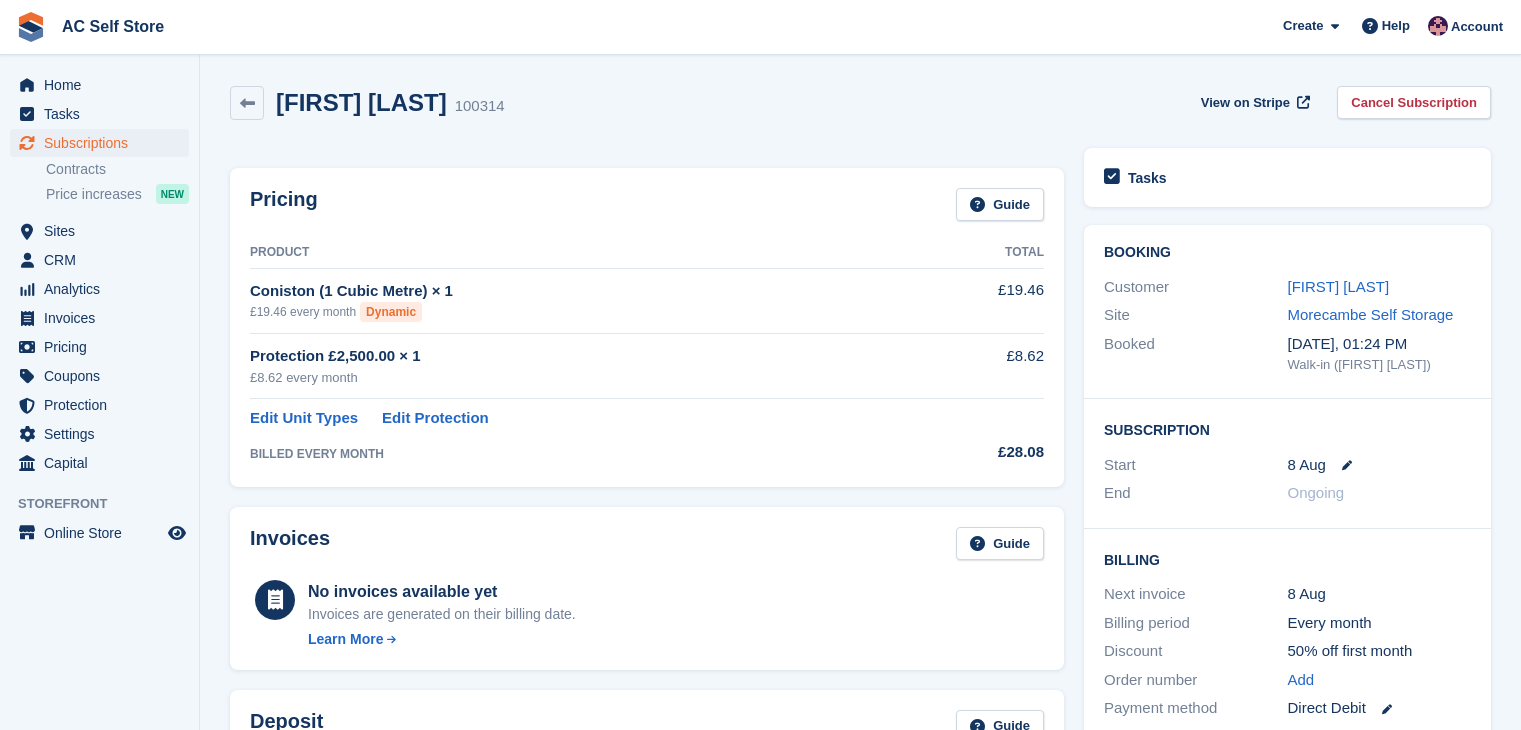 scroll, scrollTop: 0, scrollLeft: 0, axis: both 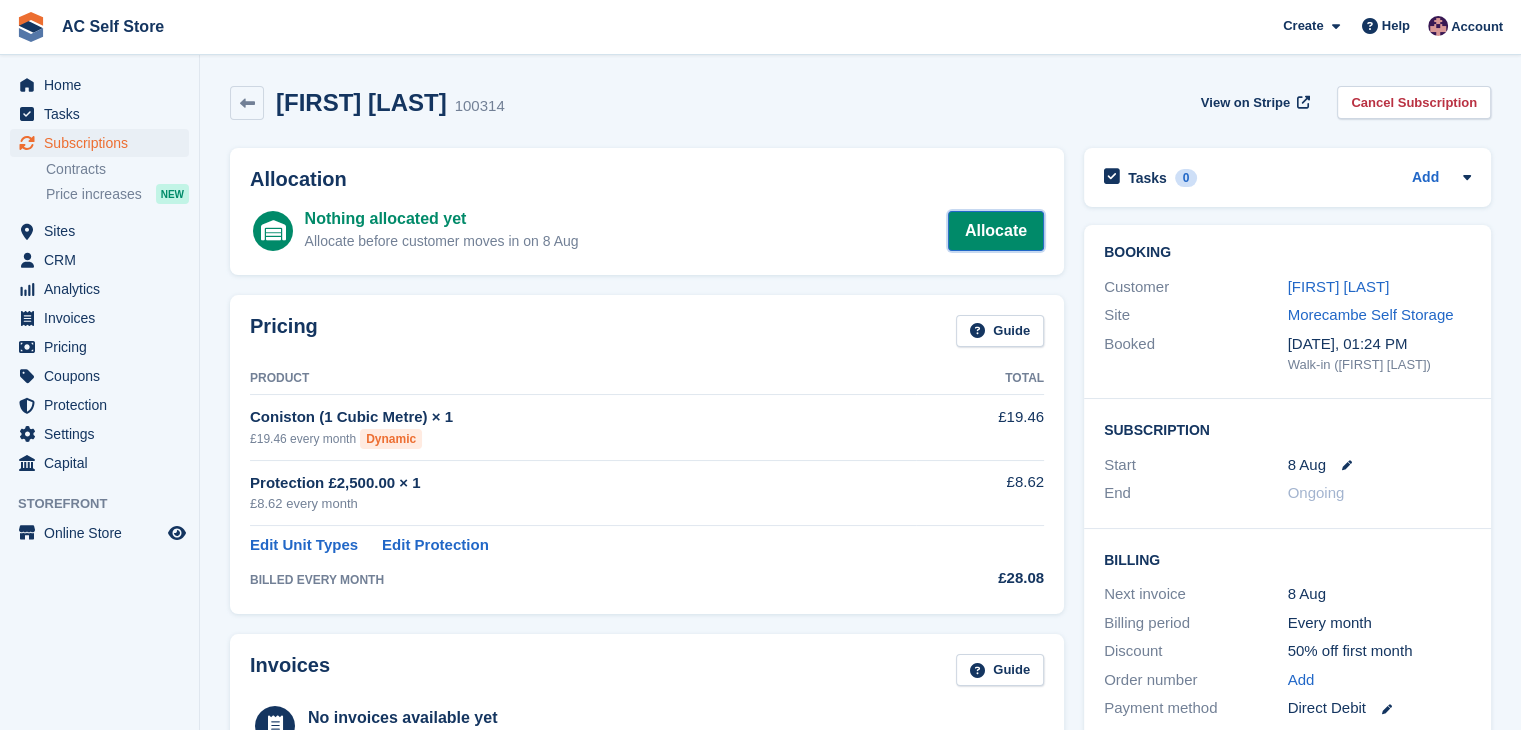 click on "Allocate" at bounding box center (996, 231) 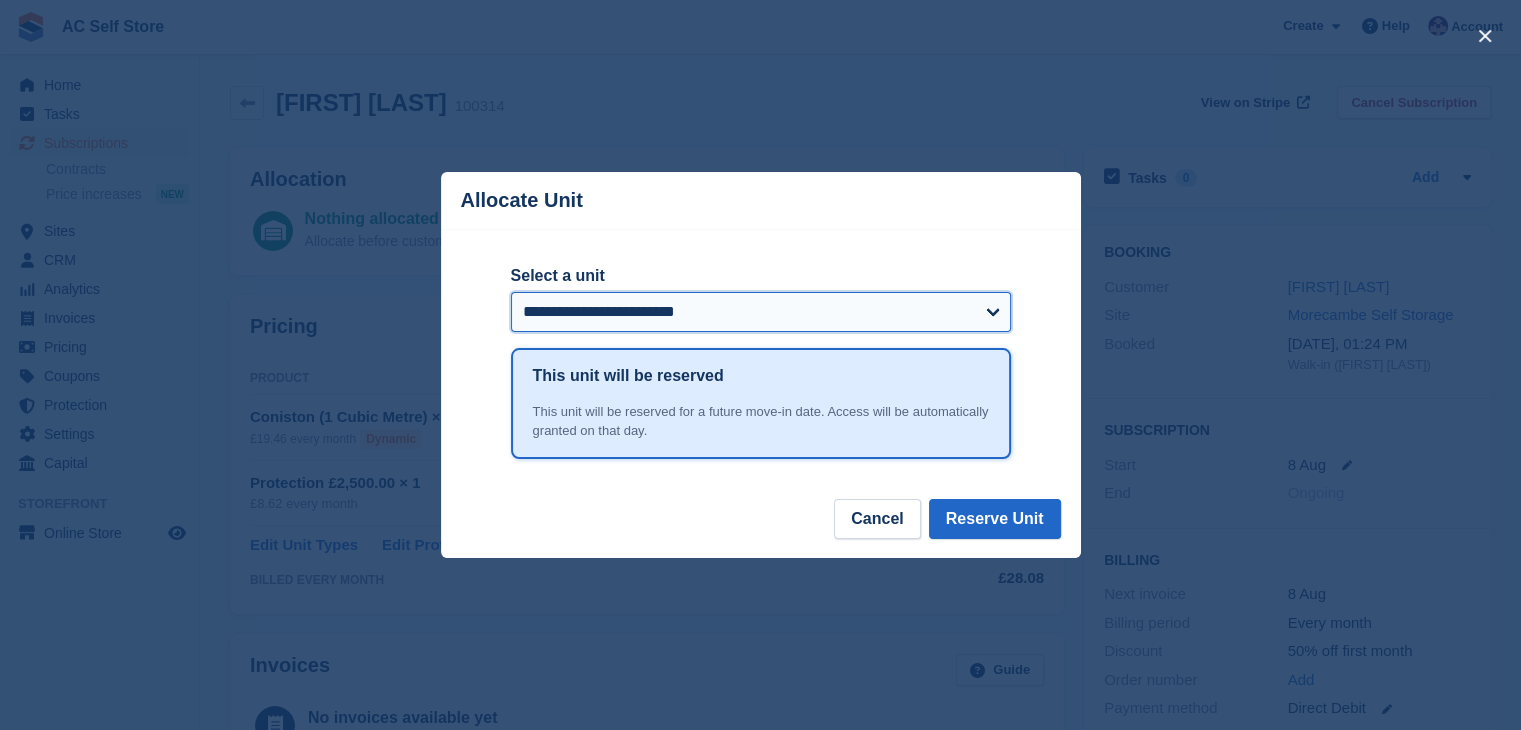 click on "**********" at bounding box center [761, 312] 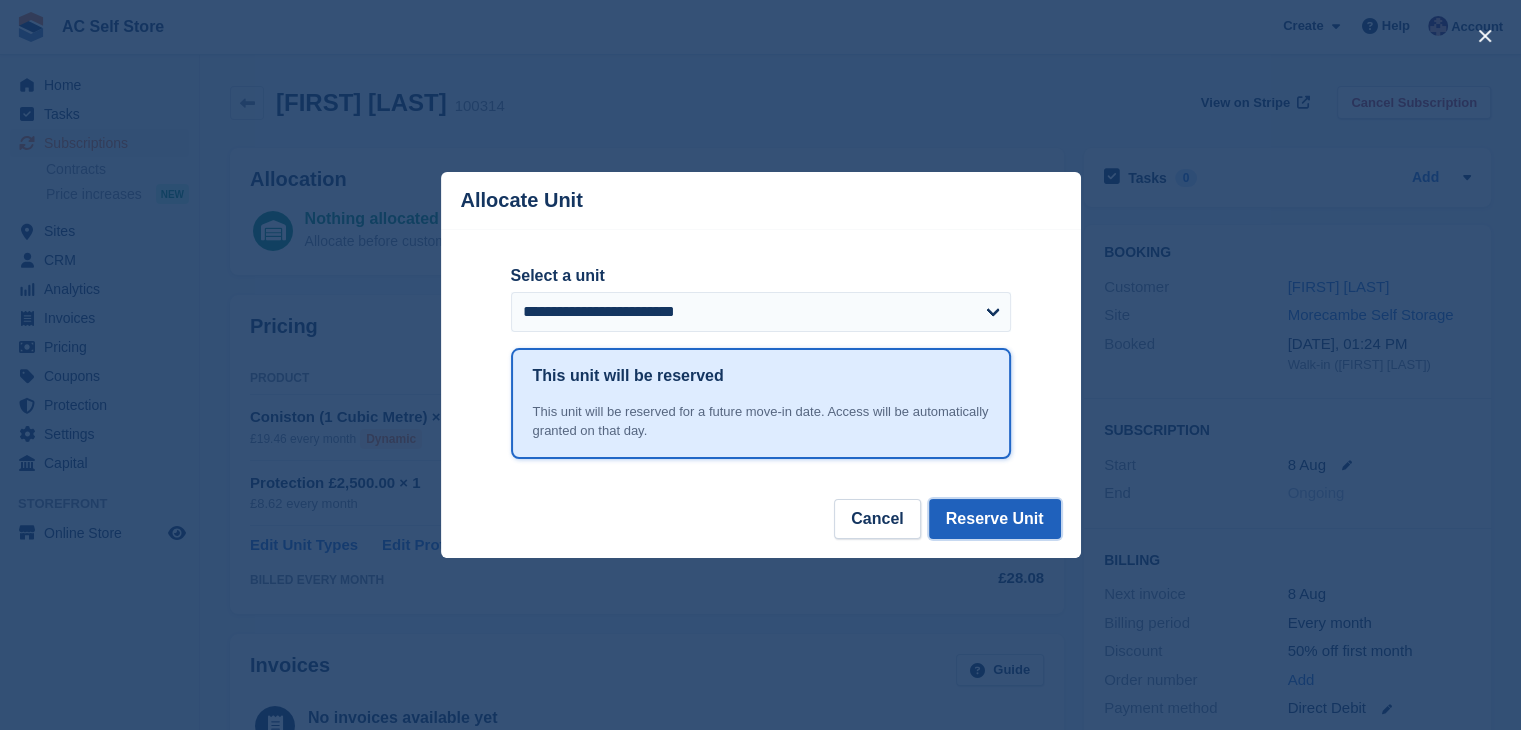 click on "Reserve Unit" at bounding box center (995, 519) 